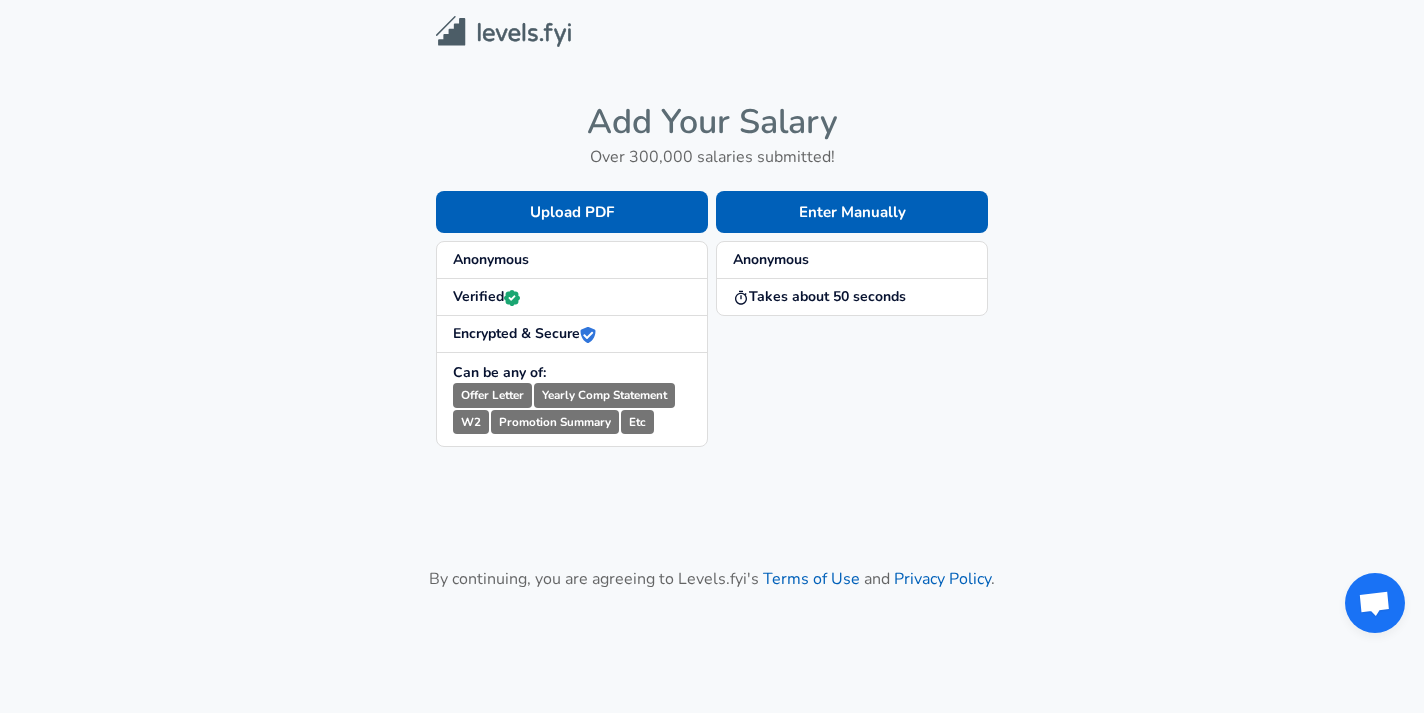 scroll, scrollTop: 0, scrollLeft: 0, axis: both 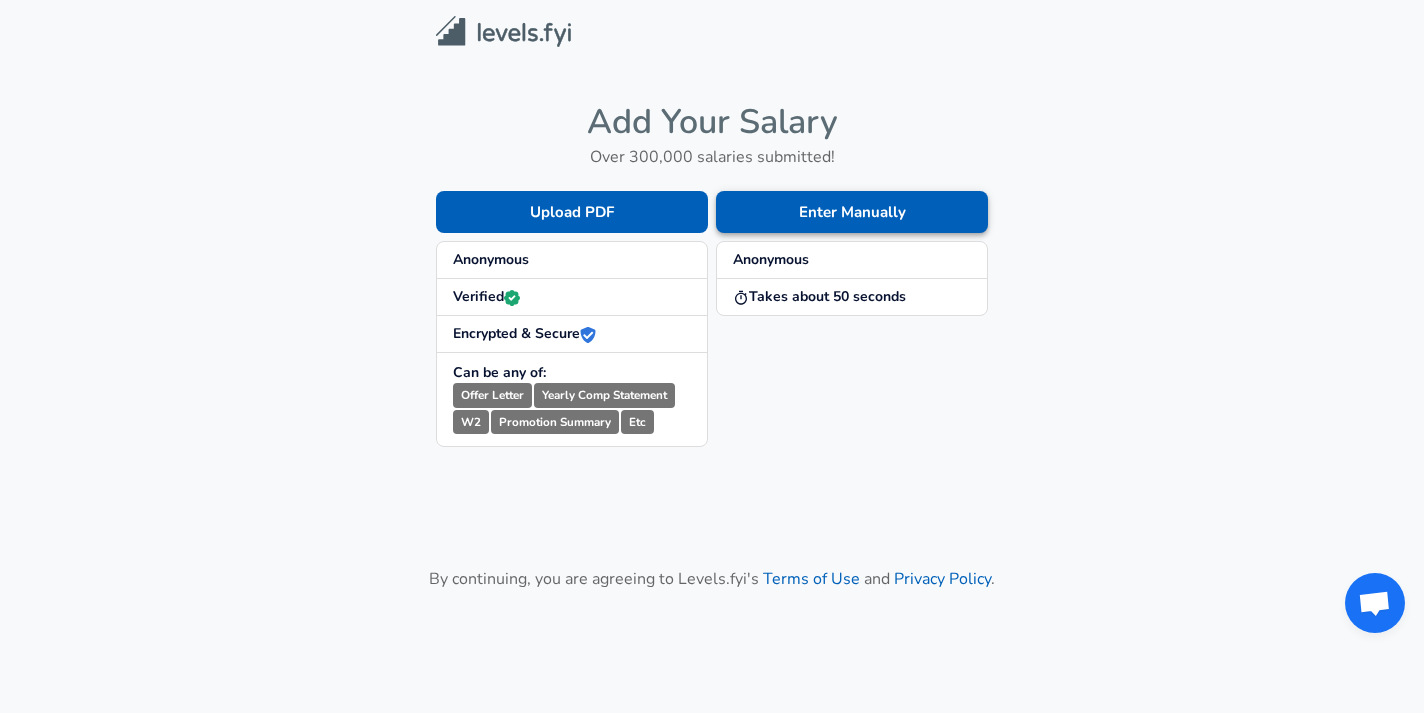 click on "Enter Manually" at bounding box center [852, 212] 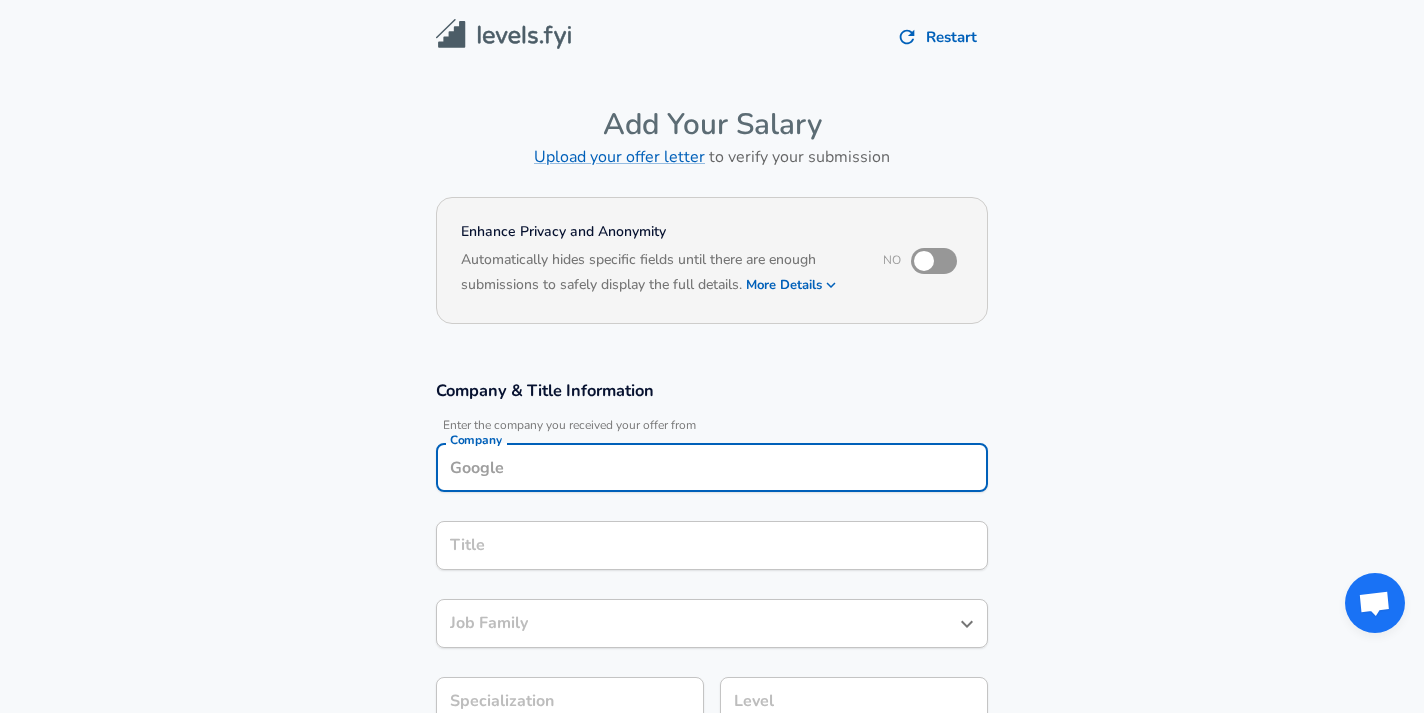 click on "Company" at bounding box center [712, 467] 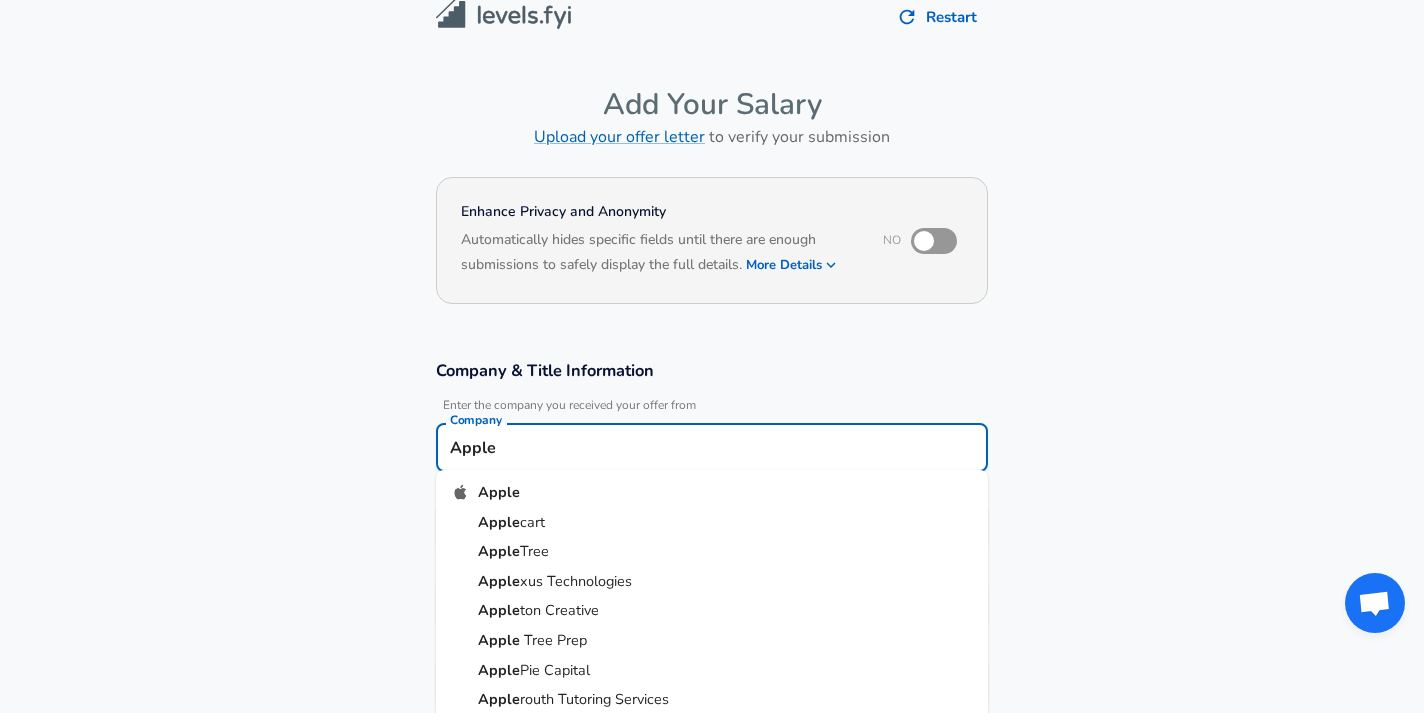click on "Apple" at bounding box center (712, 493) 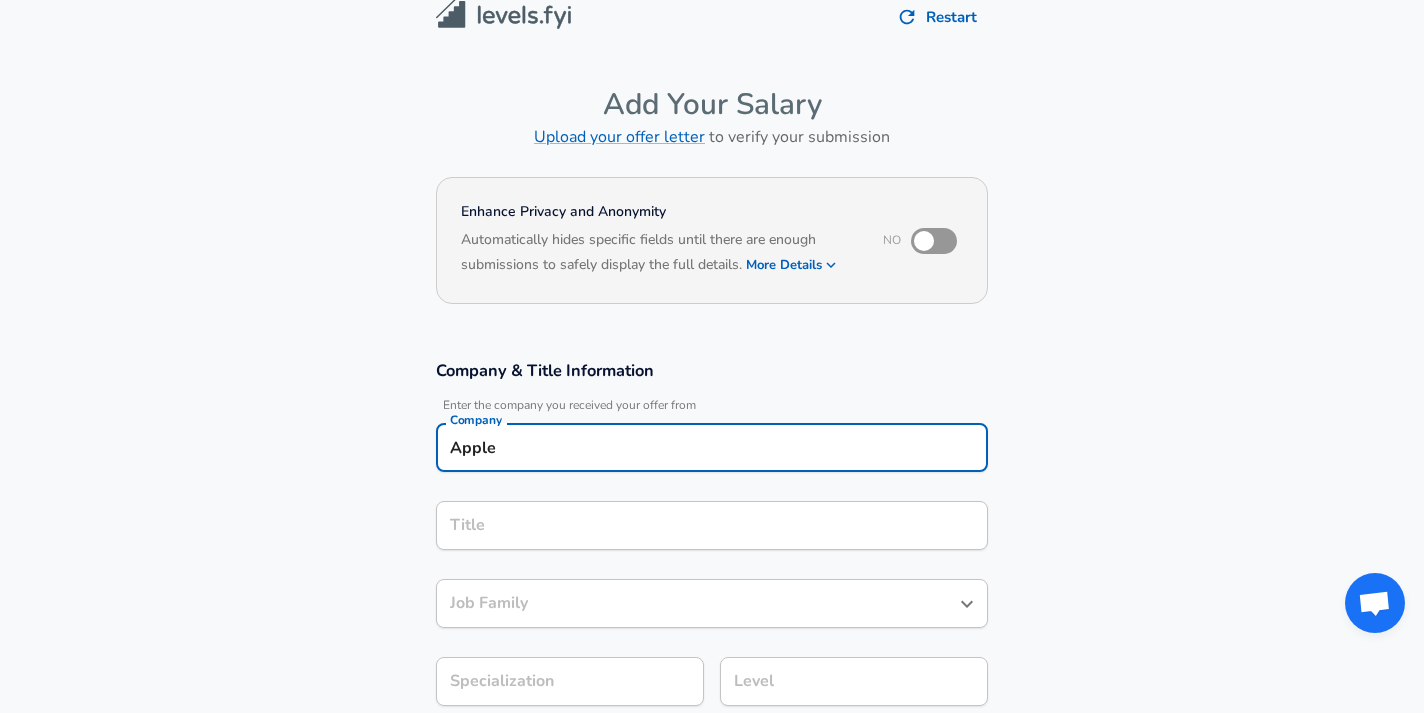 type on "Apple" 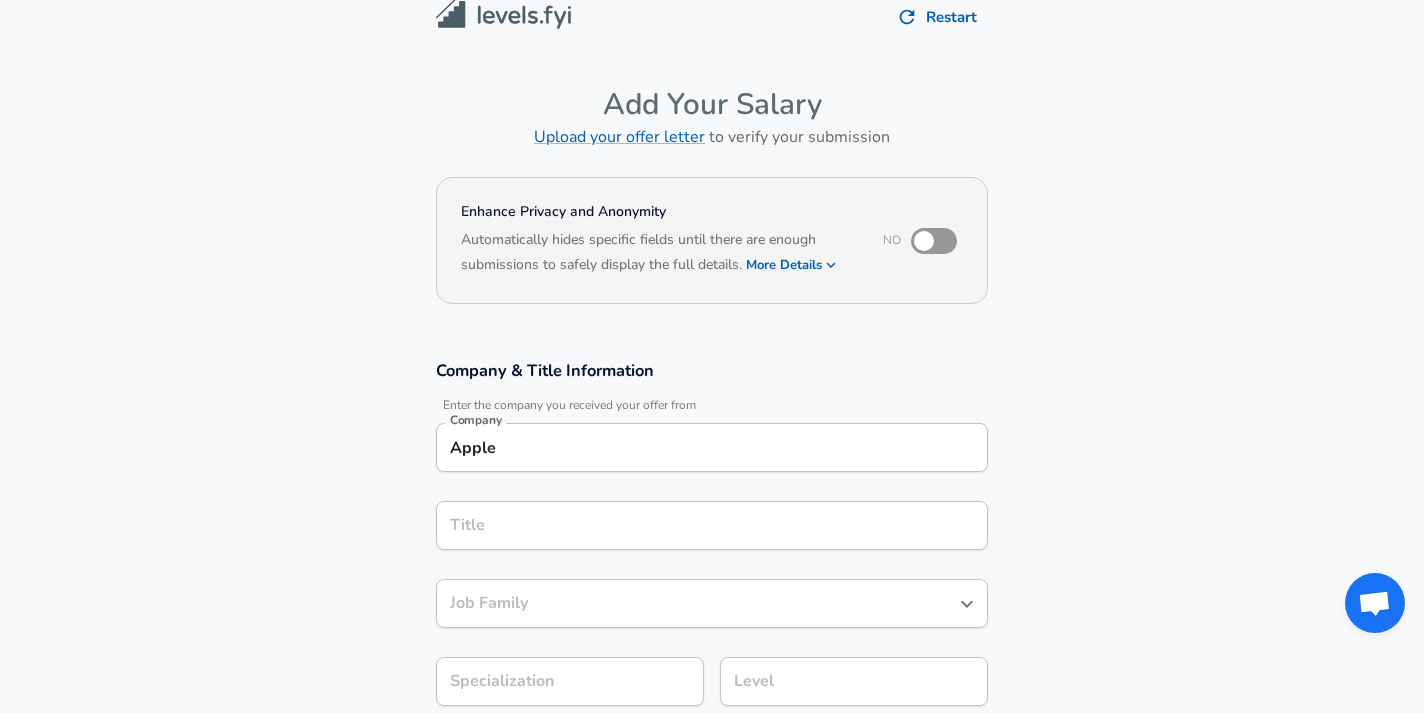 click on "Company & Title Information   Enter the company you received your offer from Company Apple Company Title Title Job Family Job Family Specialization Specialization Level Level" at bounding box center (712, 543) 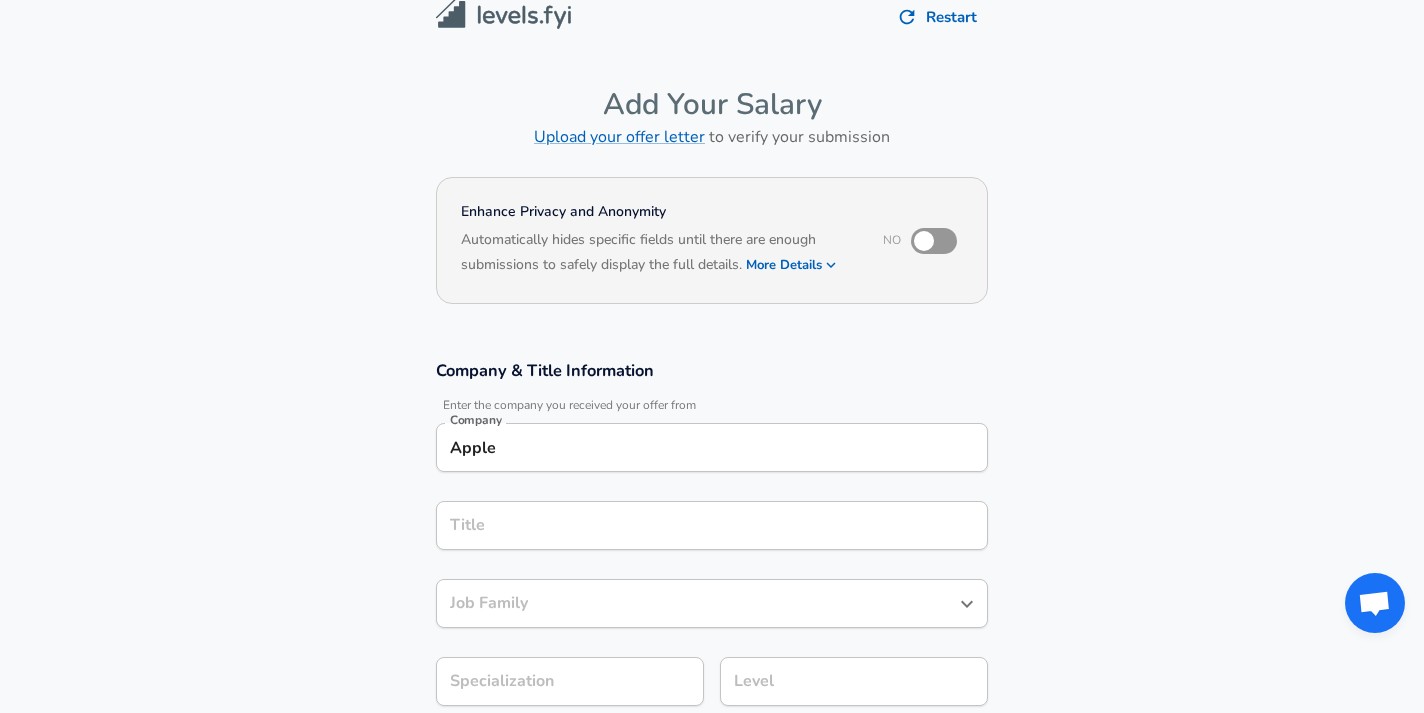 click on "Apple" at bounding box center [712, 447] 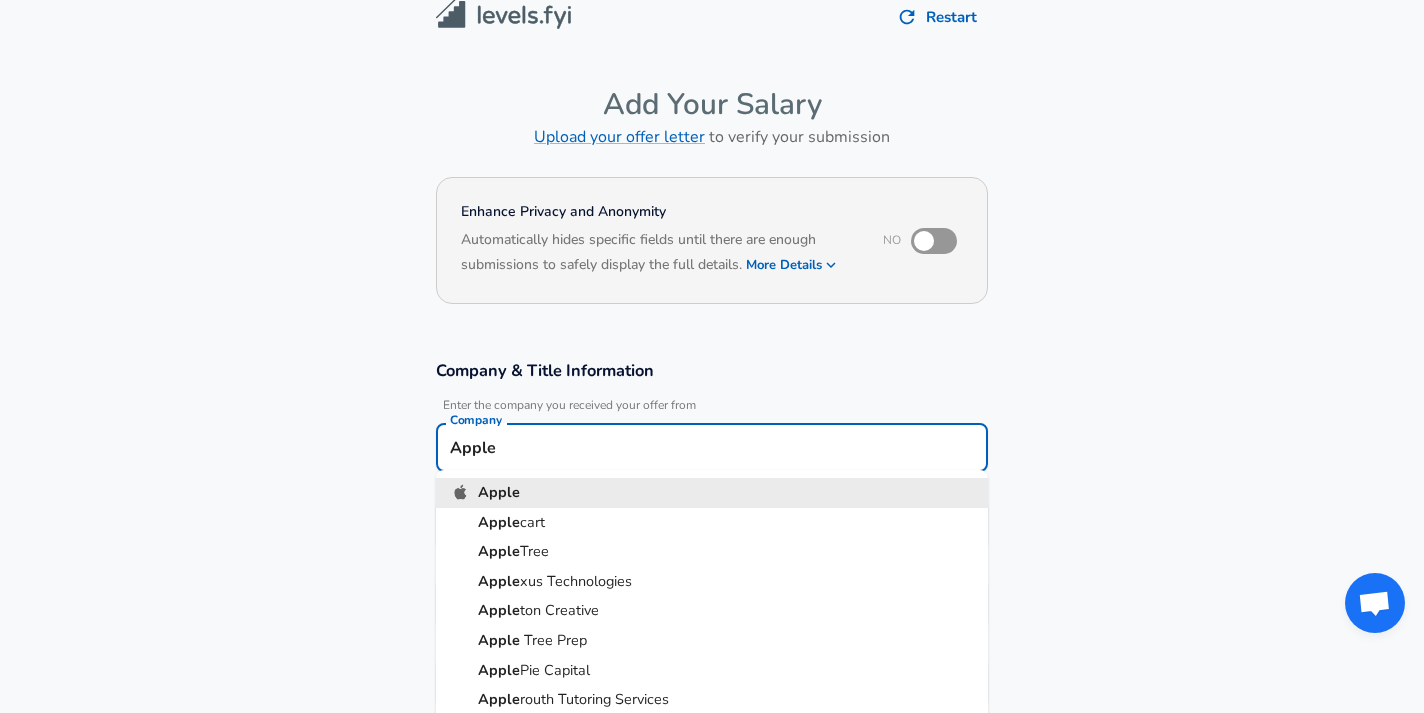click on "Apple" at bounding box center [712, 493] 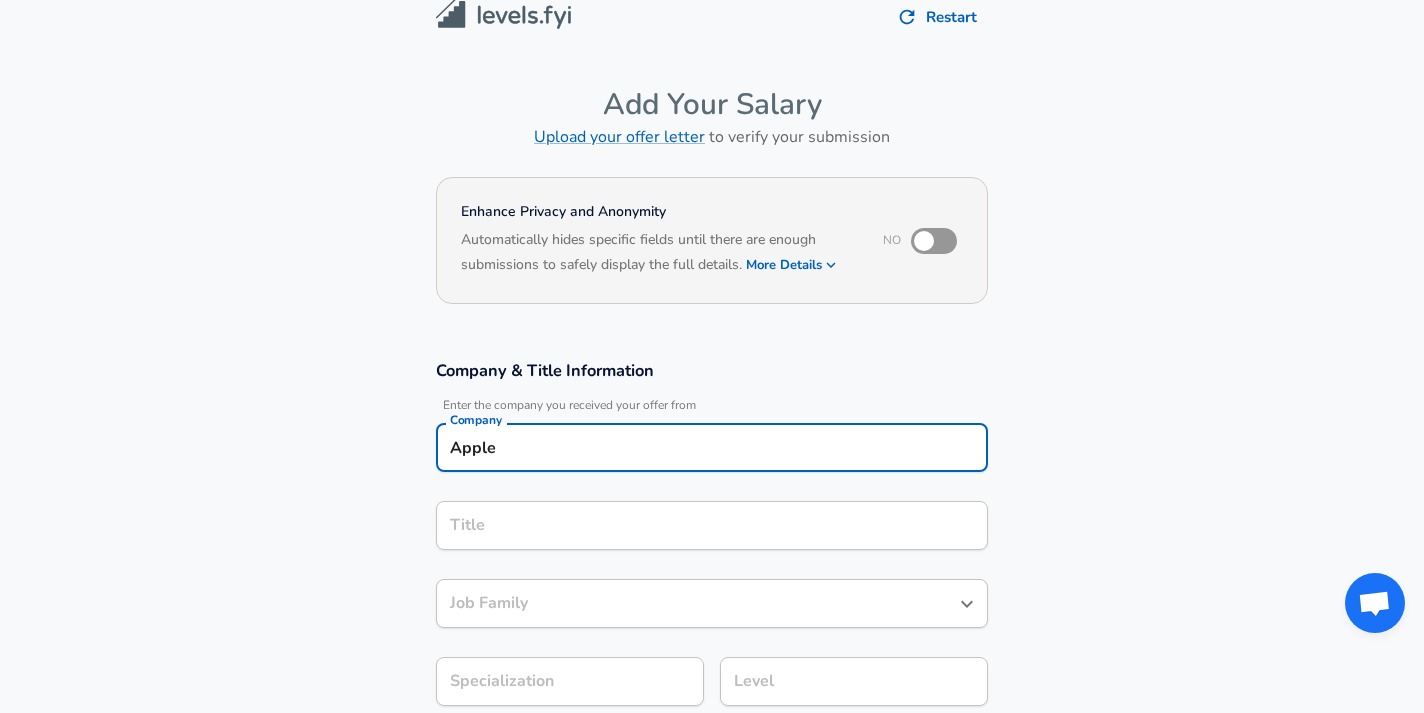 click on "Title" at bounding box center (712, 525) 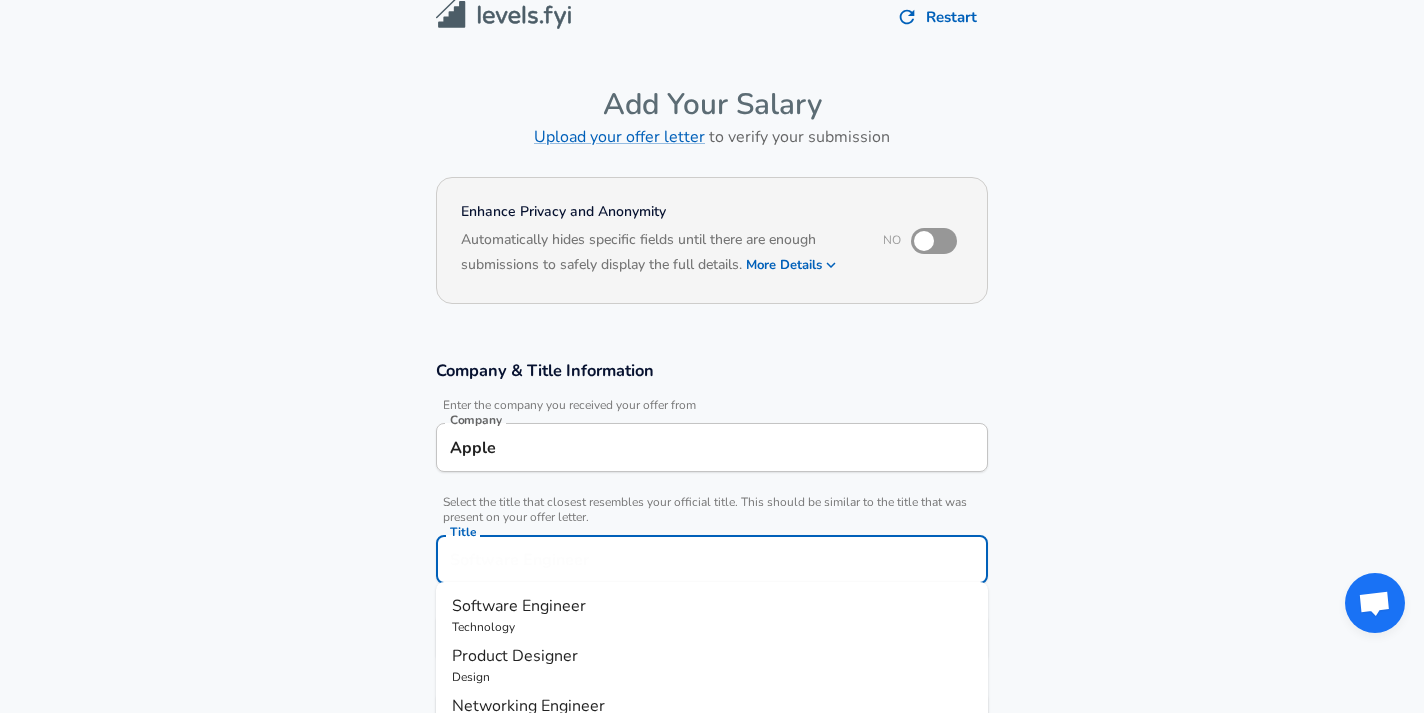 scroll, scrollTop: 60, scrollLeft: 0, axis: vertical 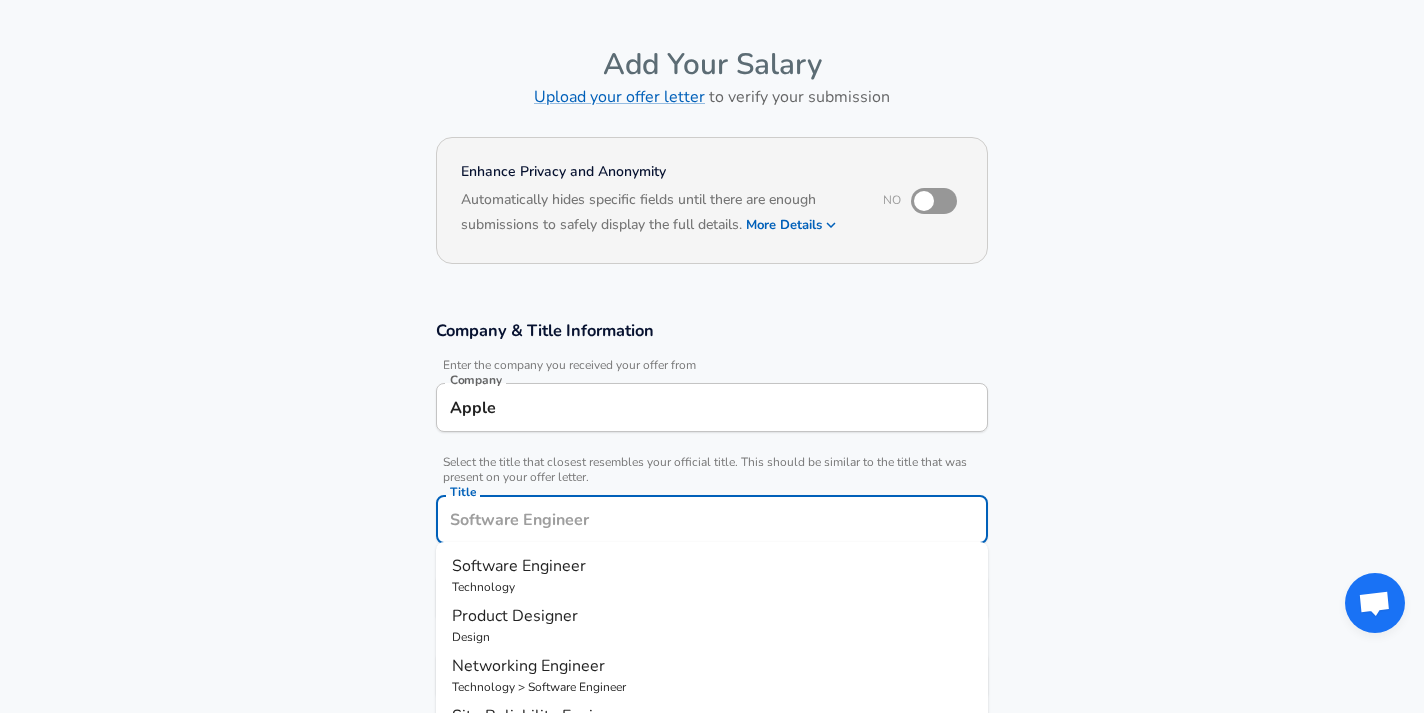 click on "Software Engineer" at bounding box center [519, 566] 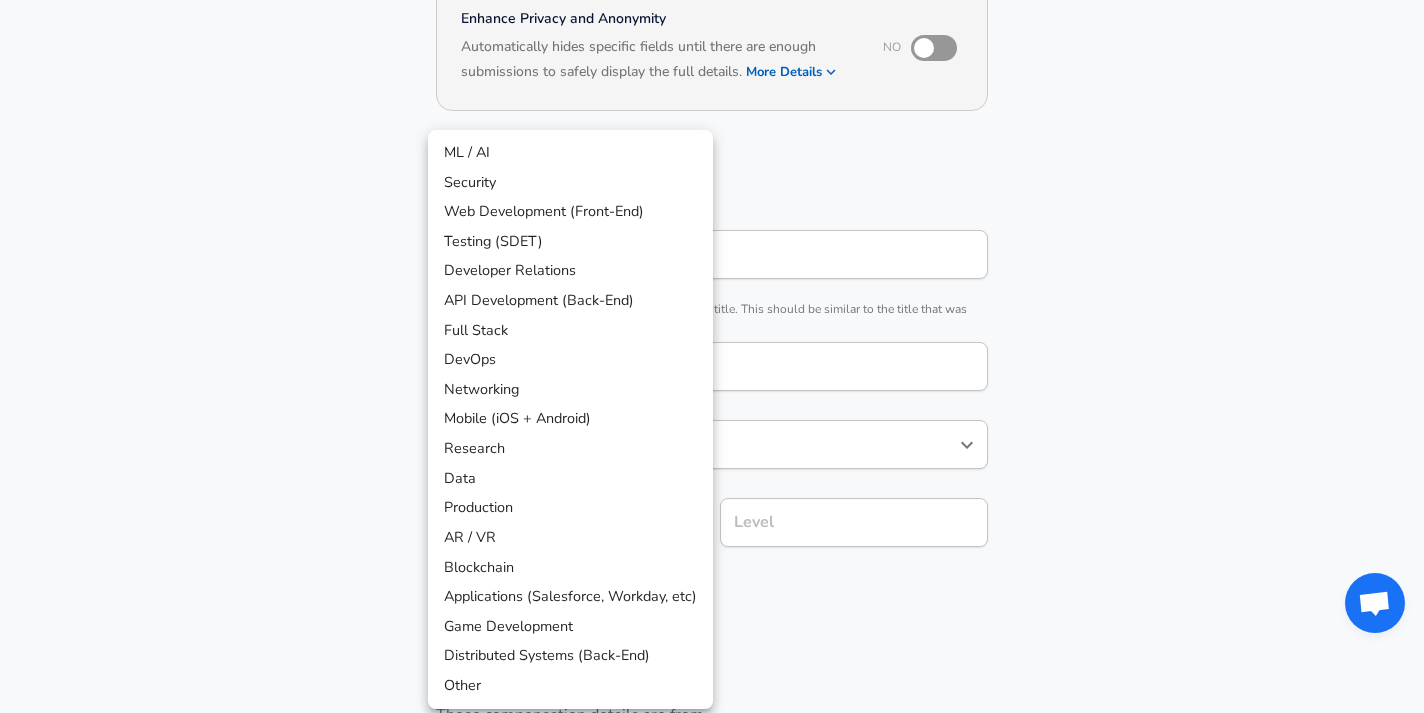 click on "Restart Add Your Salary Upload your offer letter   to verify your submission Enhance Privacy and Anonymity No Automatically hides specific fields until there are enough submissions to safely display the full details.   More Details Based on your submission and the data points that we have already collected, we will automatically hide and anonymize specific fields if there aren't enough data points to remain sufficiently anonymous. Company & Title Information   Enter the company you received your offer from Company Apple Company   Select the title that closest resembles your official title. This should be similar to the title that was present on your offer letter. Title Software Engineer Title Job Family Software Engineer Job Family   Select a Specialization that best fits your role. If you can't find one, select 'Other' to enter a custom specialization Select Specialization ​ Select Specialization Level Level Work Experience and Location These compensation details are from the perspective of a: New Offer" at bounding box center [712, 143] 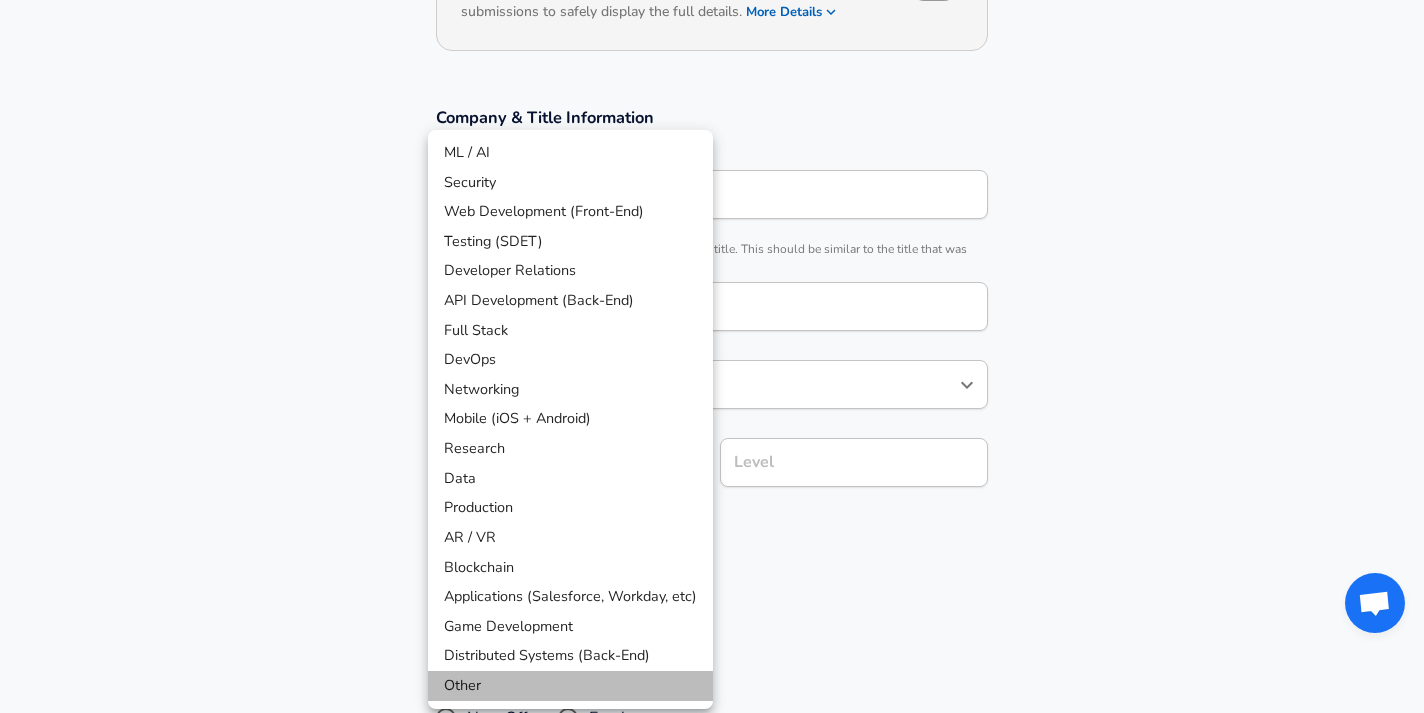 click on "Other" at bounding box center [570, 686] 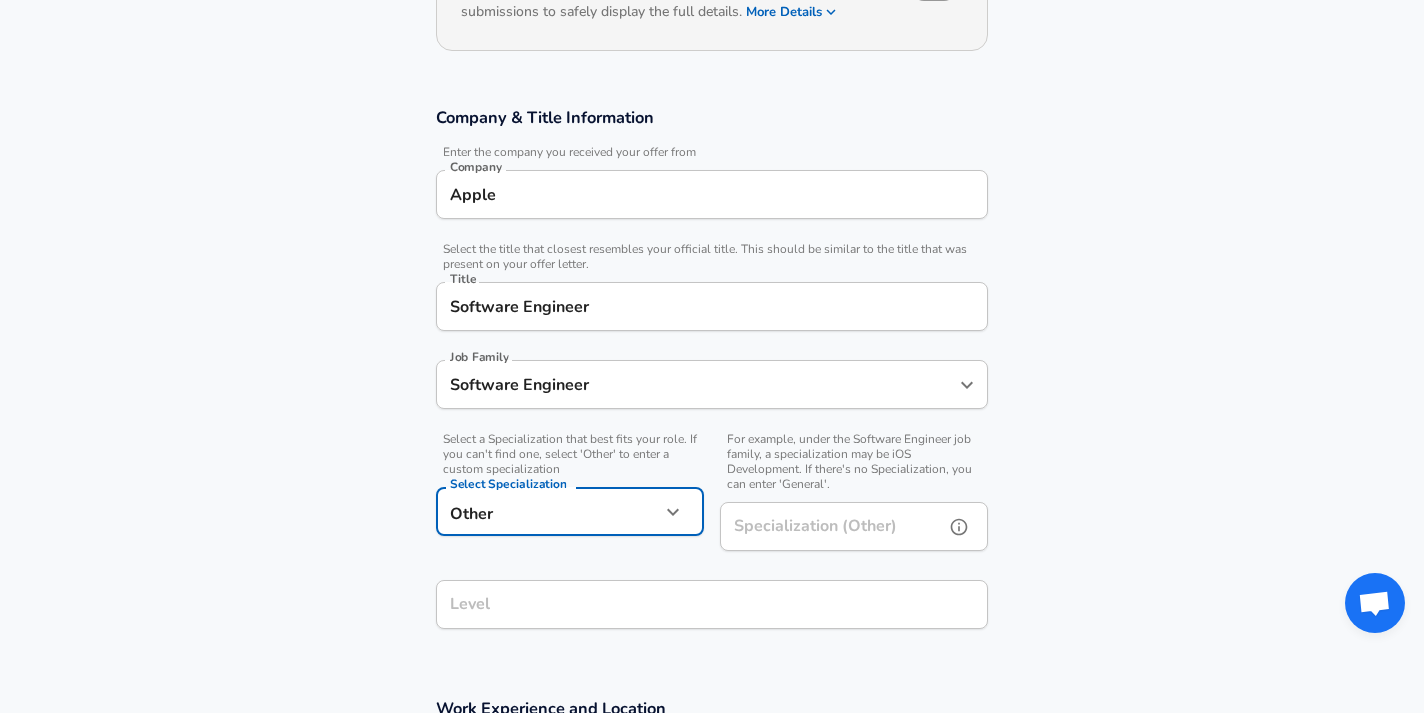 click on "Specialization (Other) Specialization (Other)" at bounding box center [854, 529] 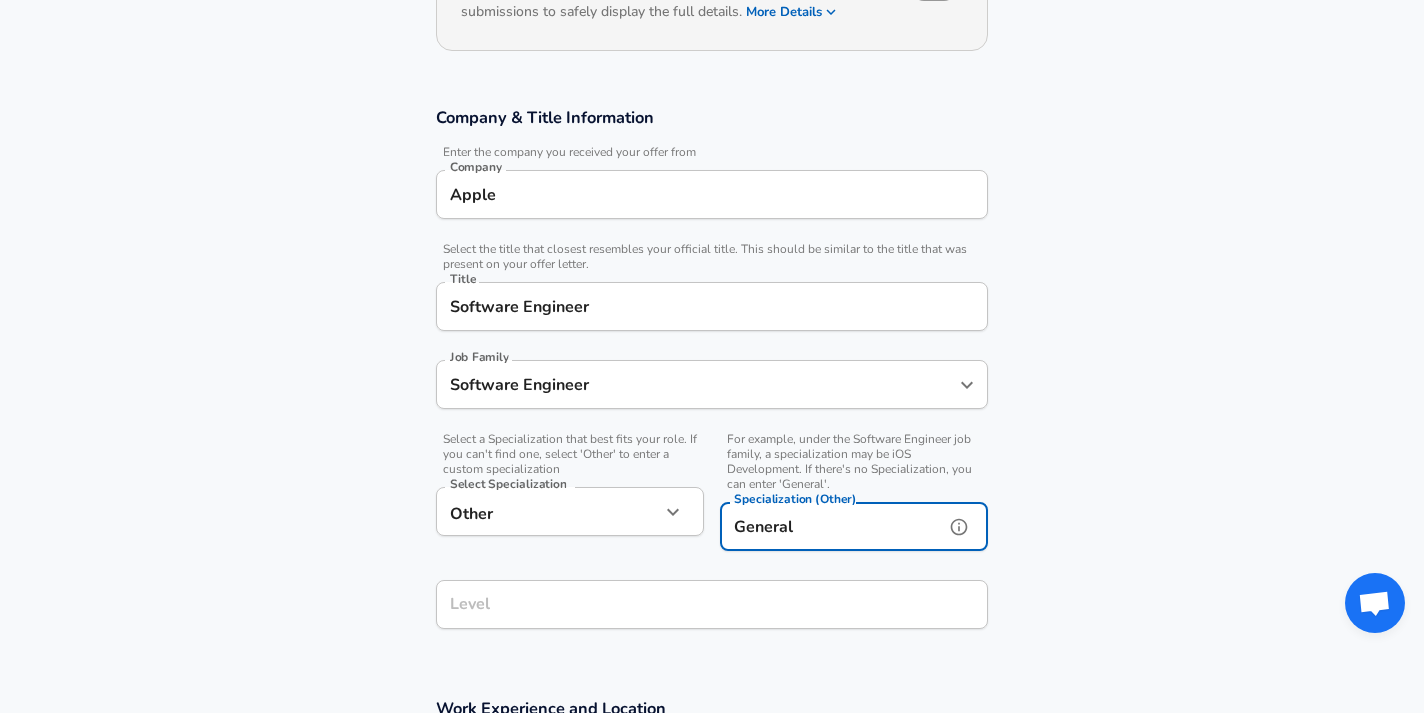 type on "General" 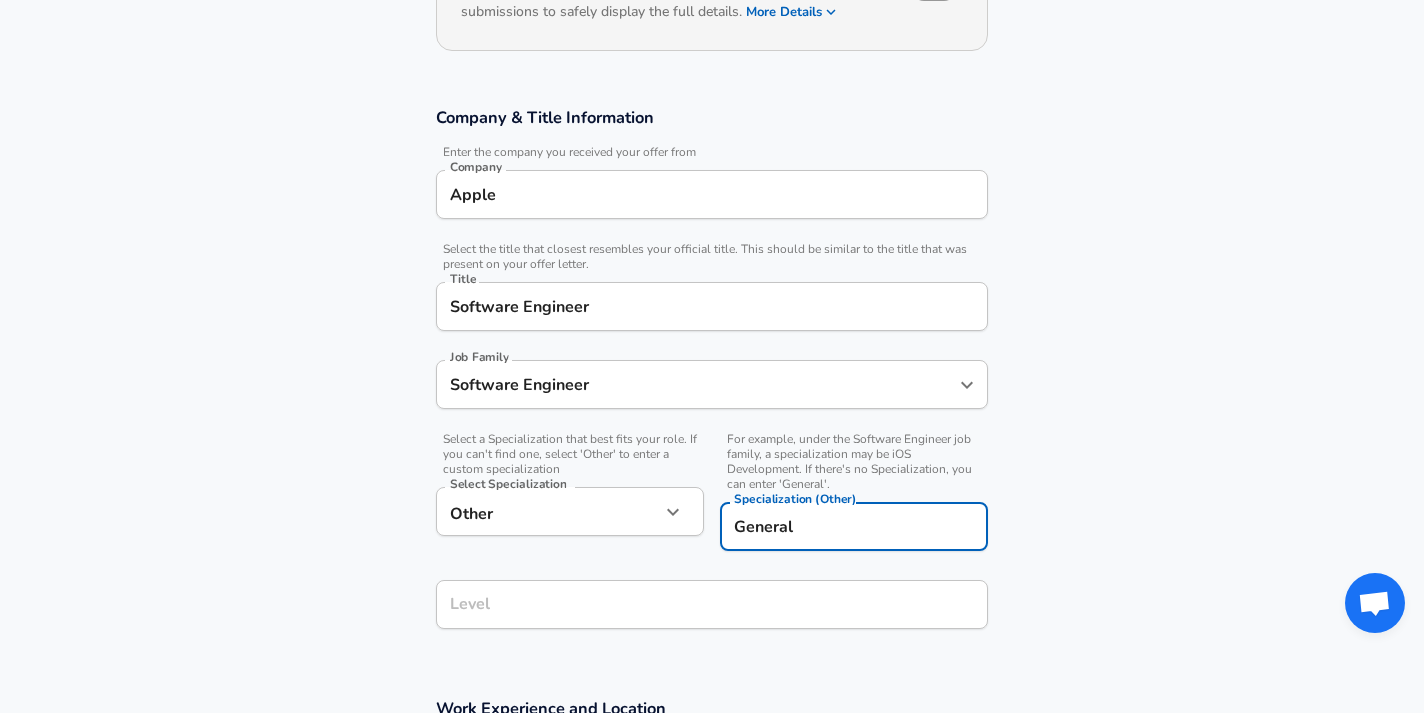 click on "Level" at bounding box center [712, 604] 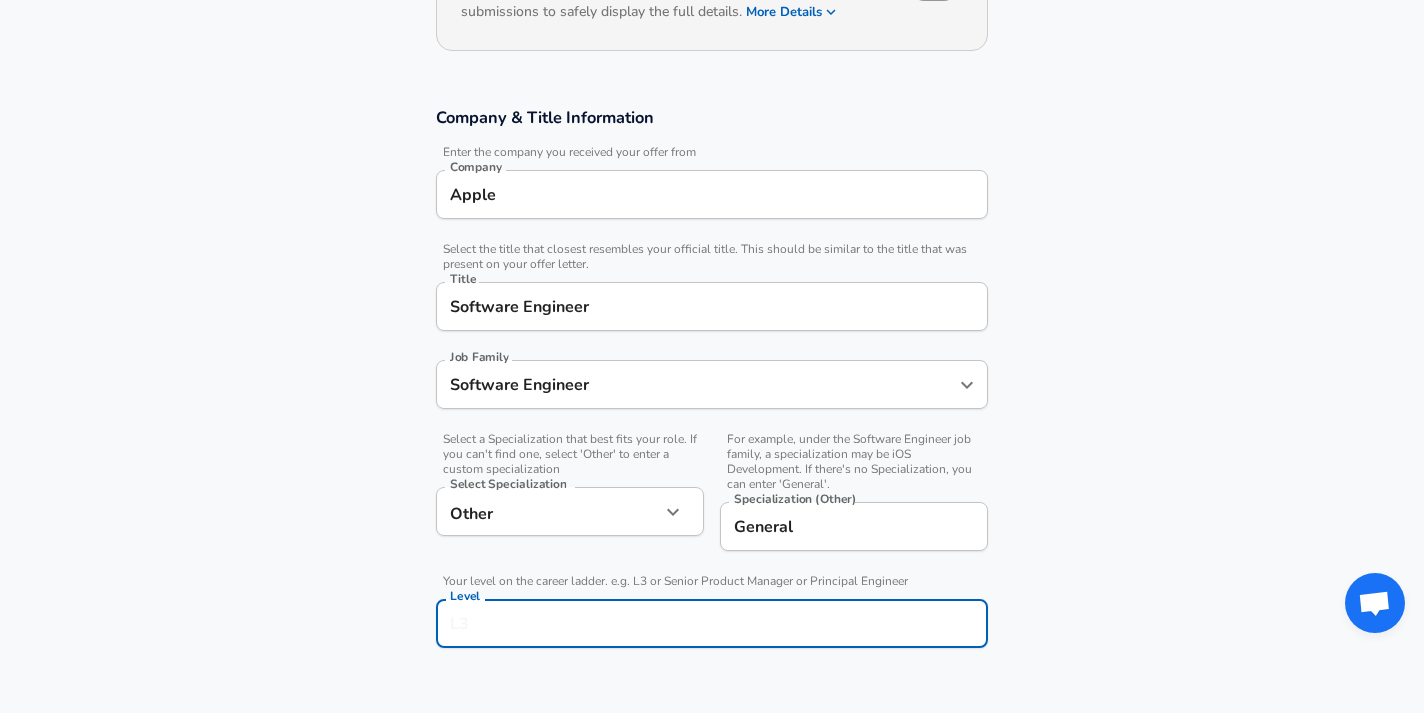 scroll, scrollTop: 313, scrollLeft: 0, axis: vertical 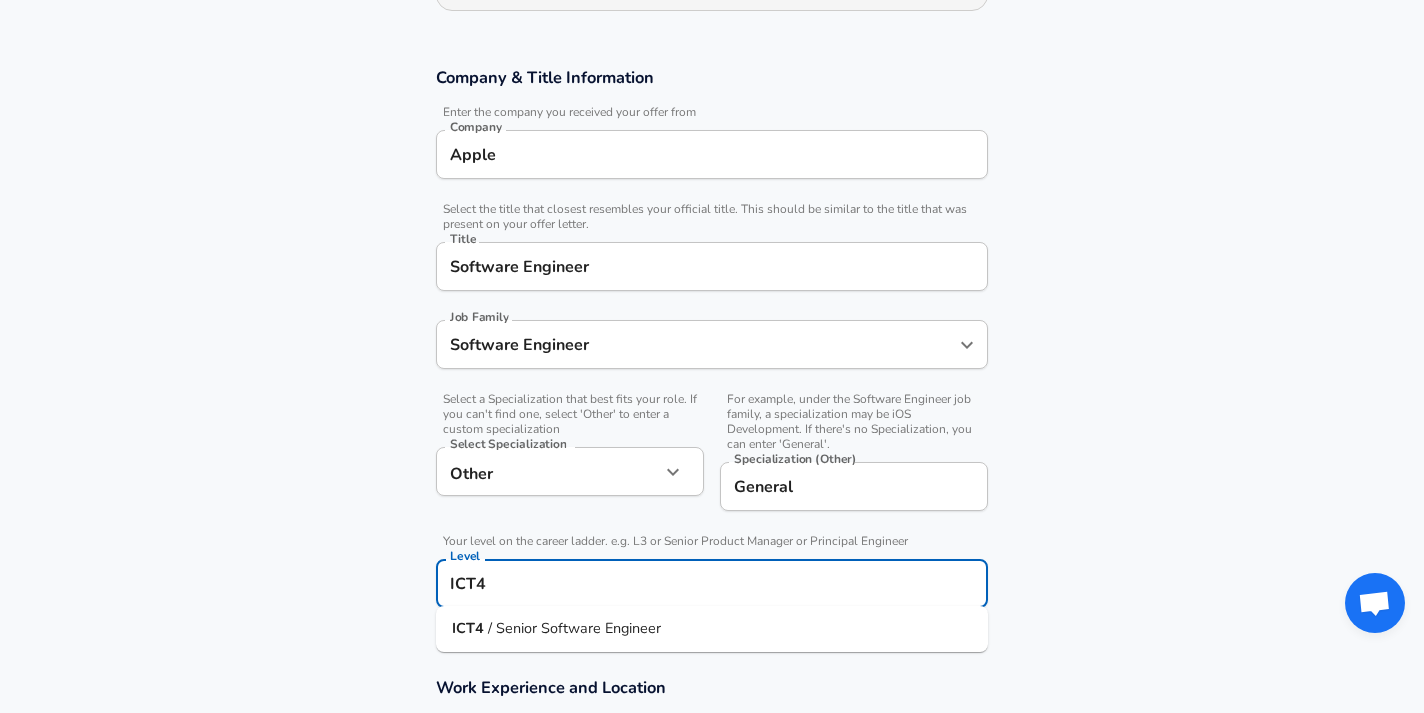click on "/ Senior Software Engineer" at bounding box center [574, 628] 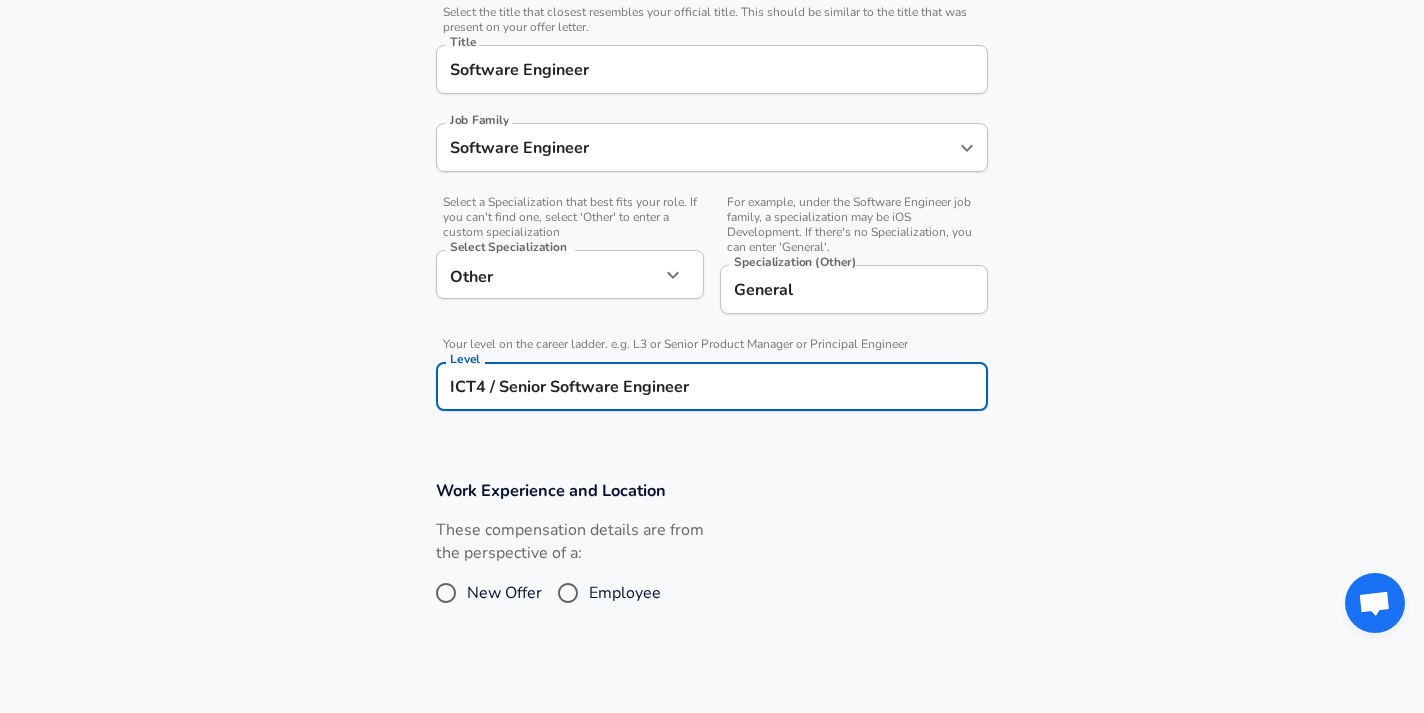 scroll, scrollTop: 537, scrollLeft: 0, axis: vertical 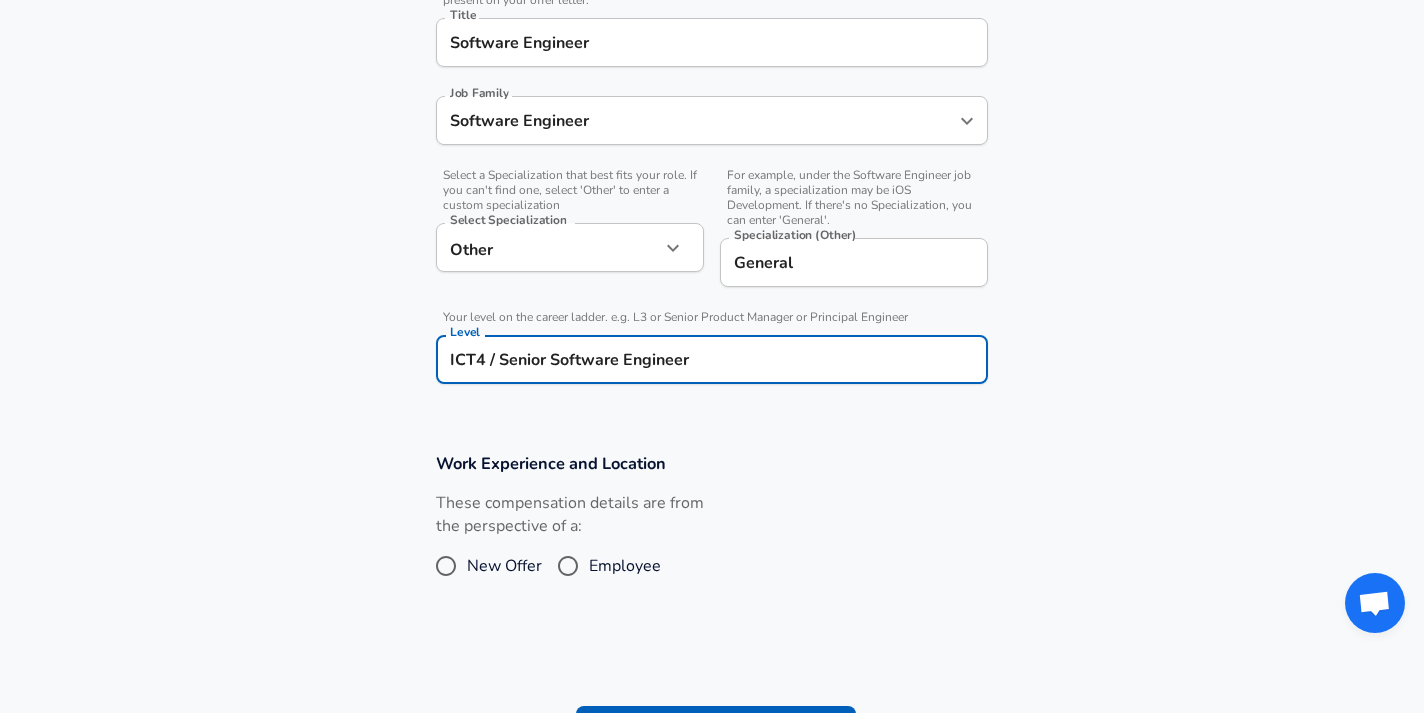 click on "Employee" at bounding box center [568, 566] 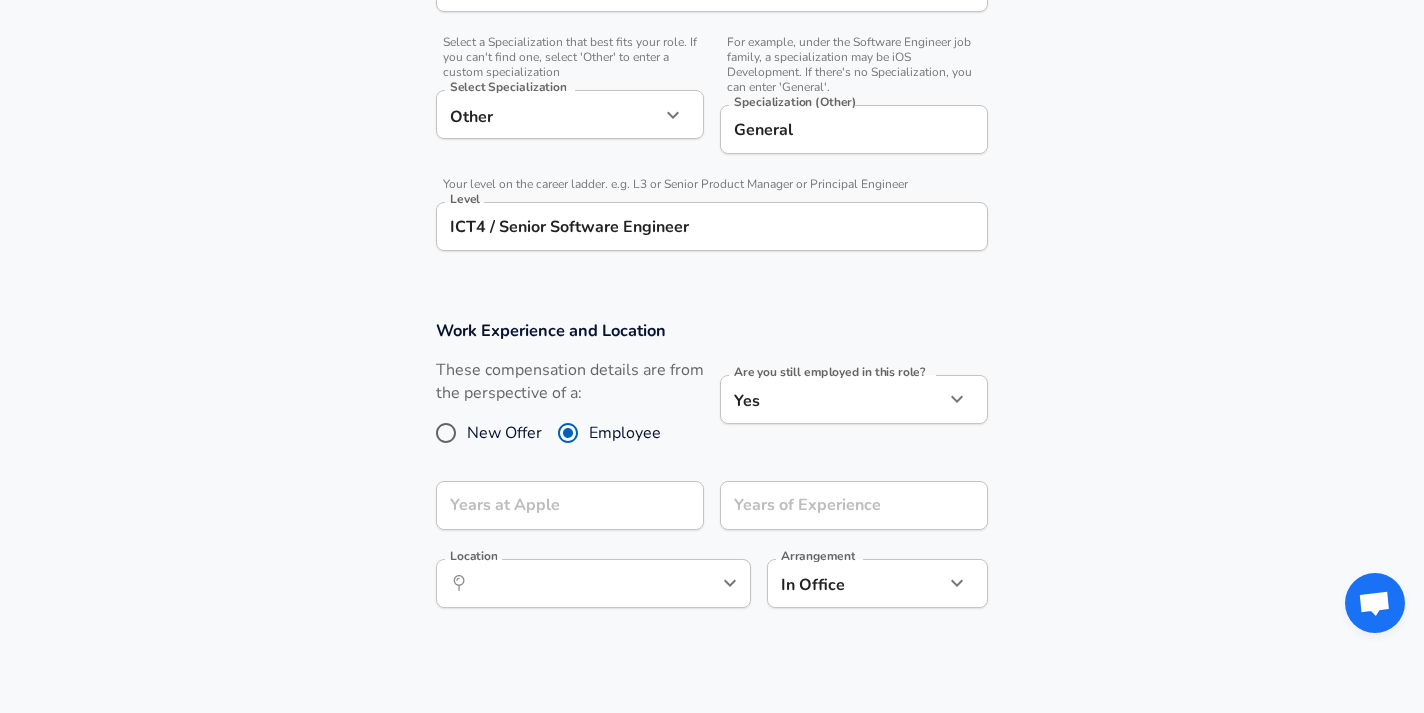 scroll, scrollTop: 679, scrollLeft: 0, axis: vertical 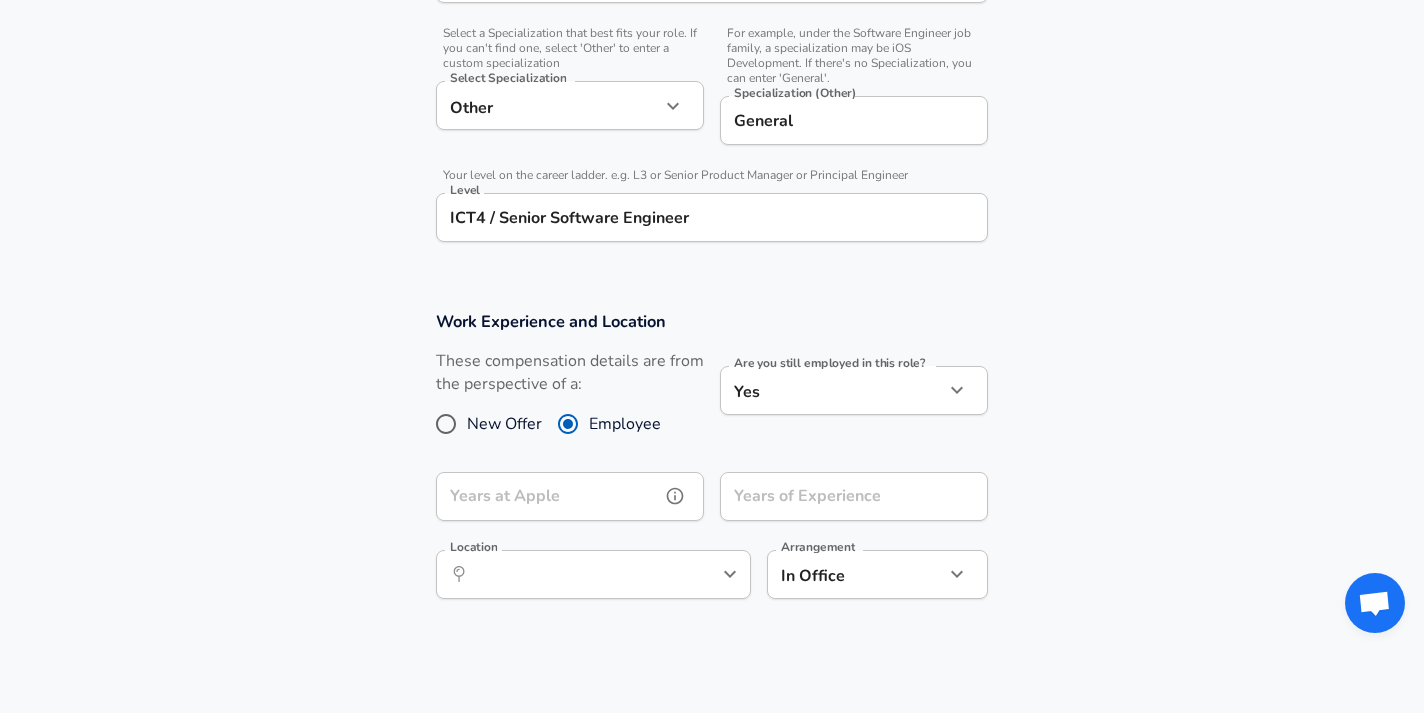 click on "Years at Apple" at bounding box center [548, 496] 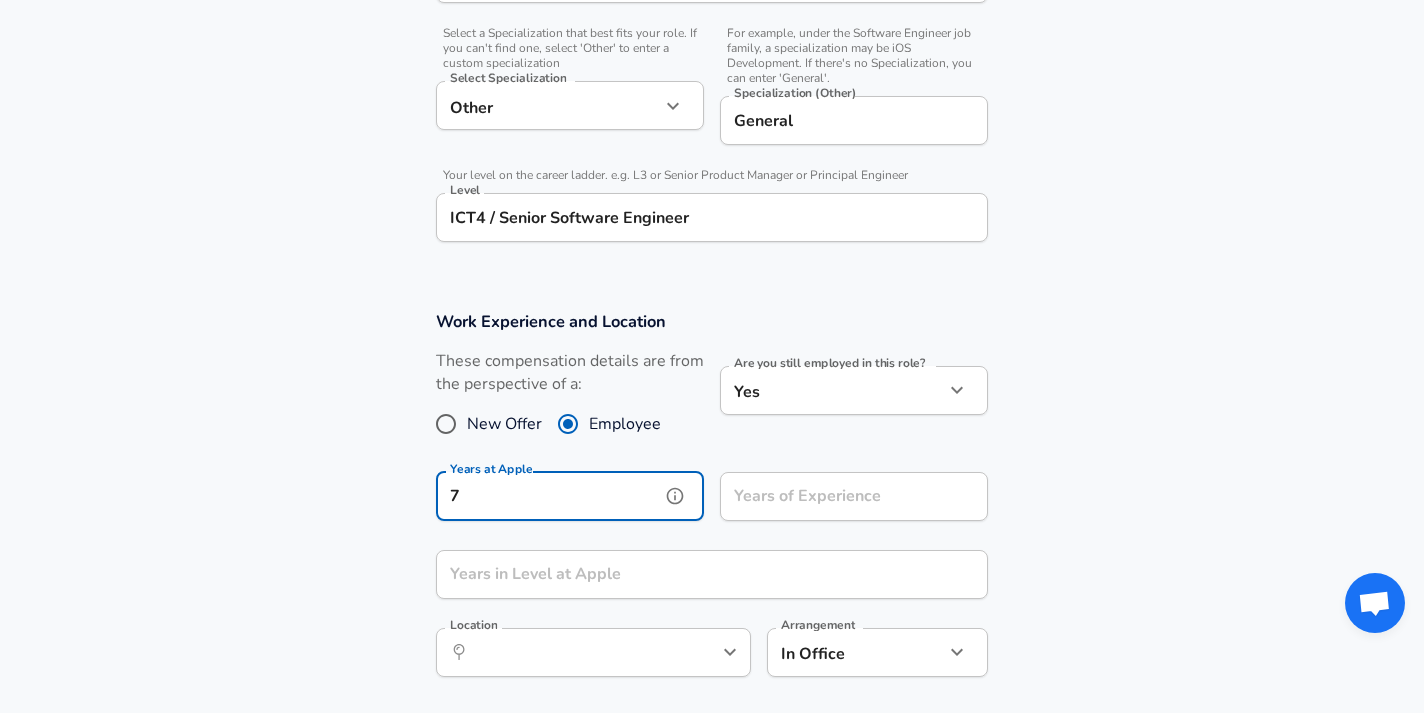 type on "7" 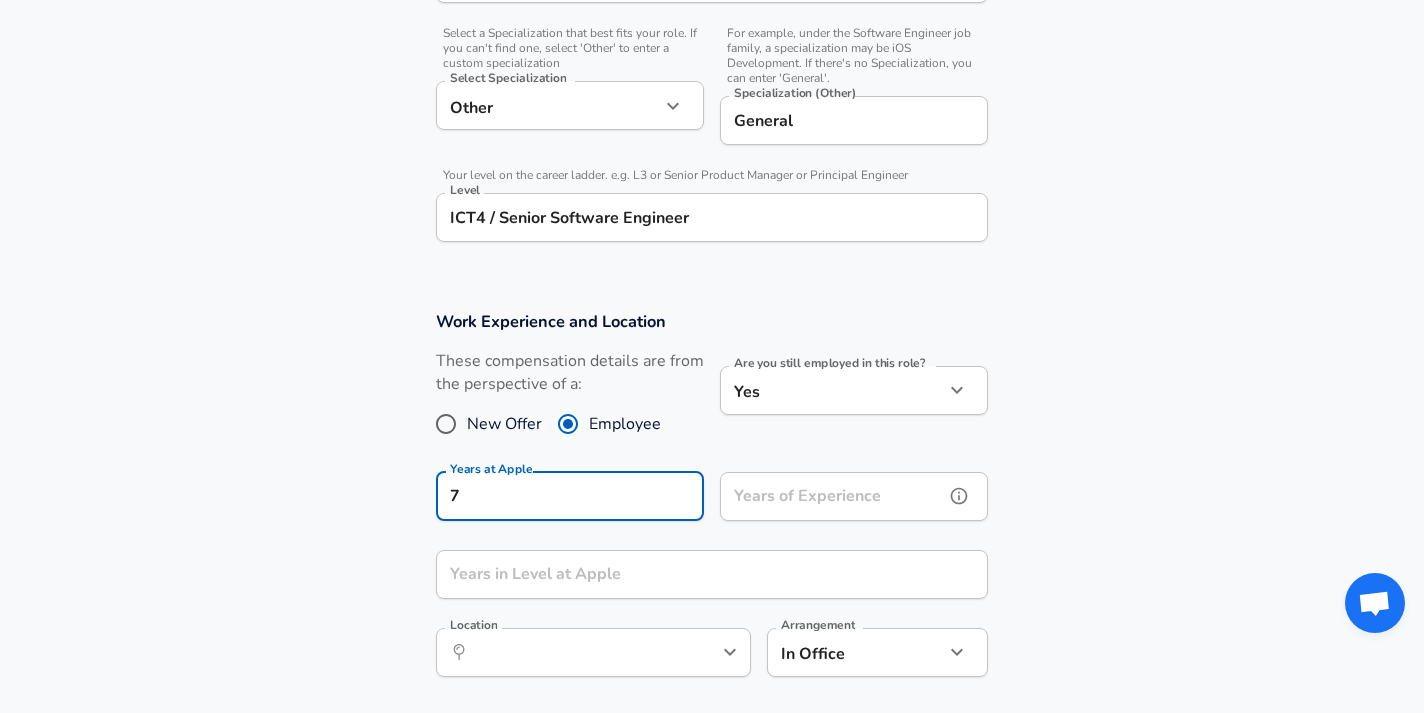 click on "Years of Experience Years of Experience" at bounding box center (854, 499) 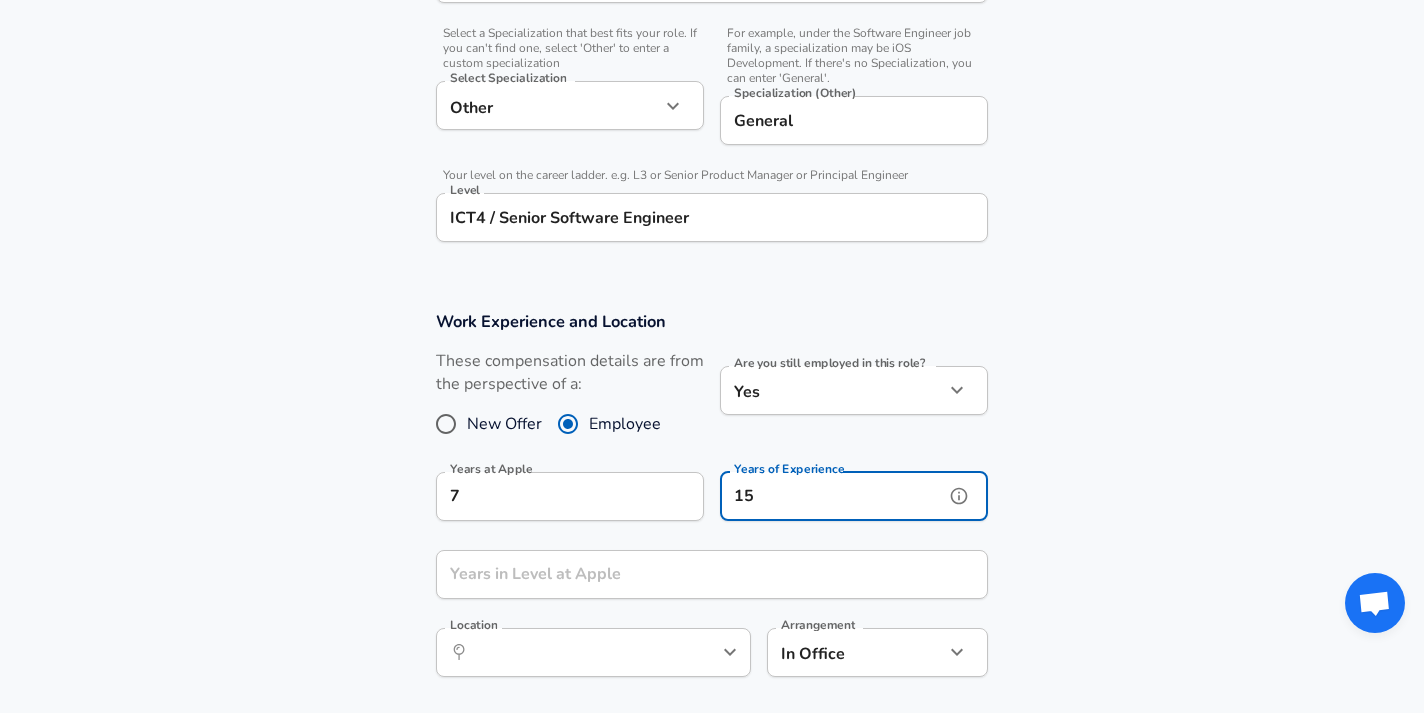 type on "15" 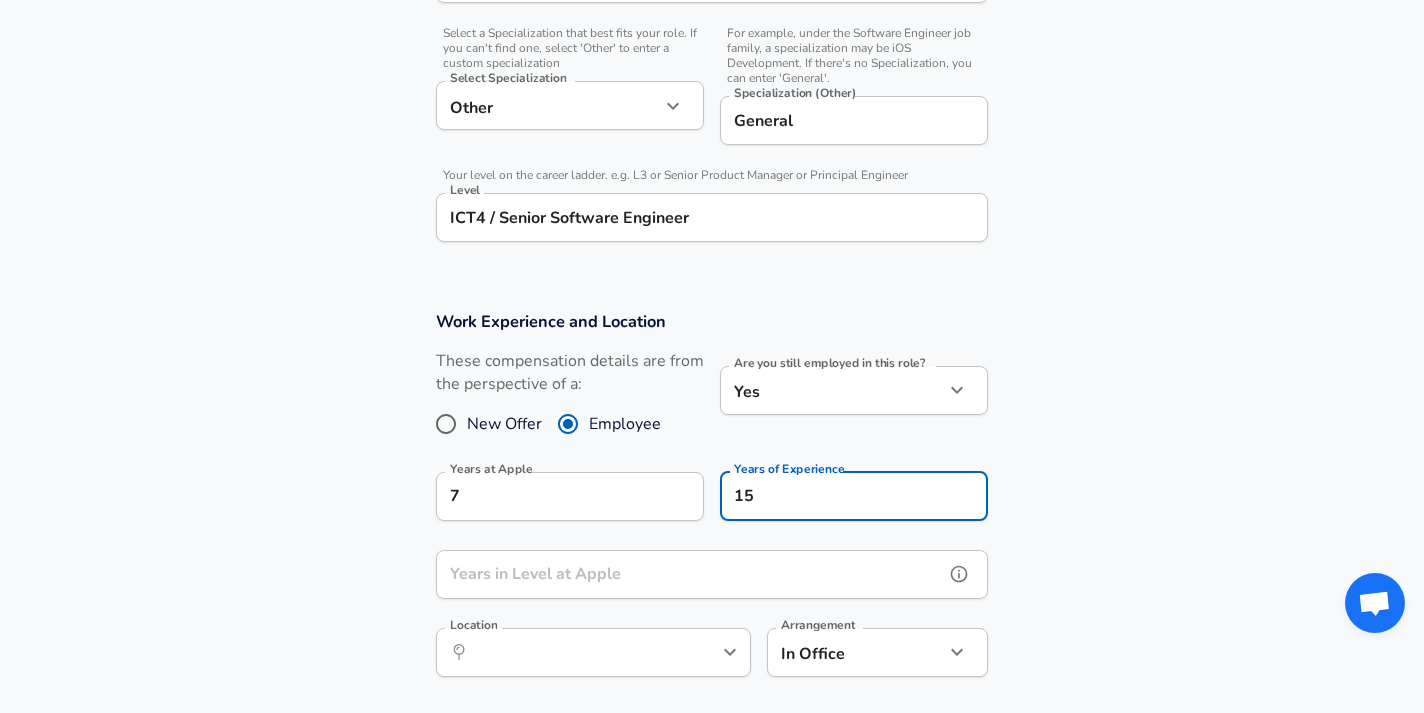 click on "Years in Level at Apple Years in Level at Apple" at bounding box center (712, 577) 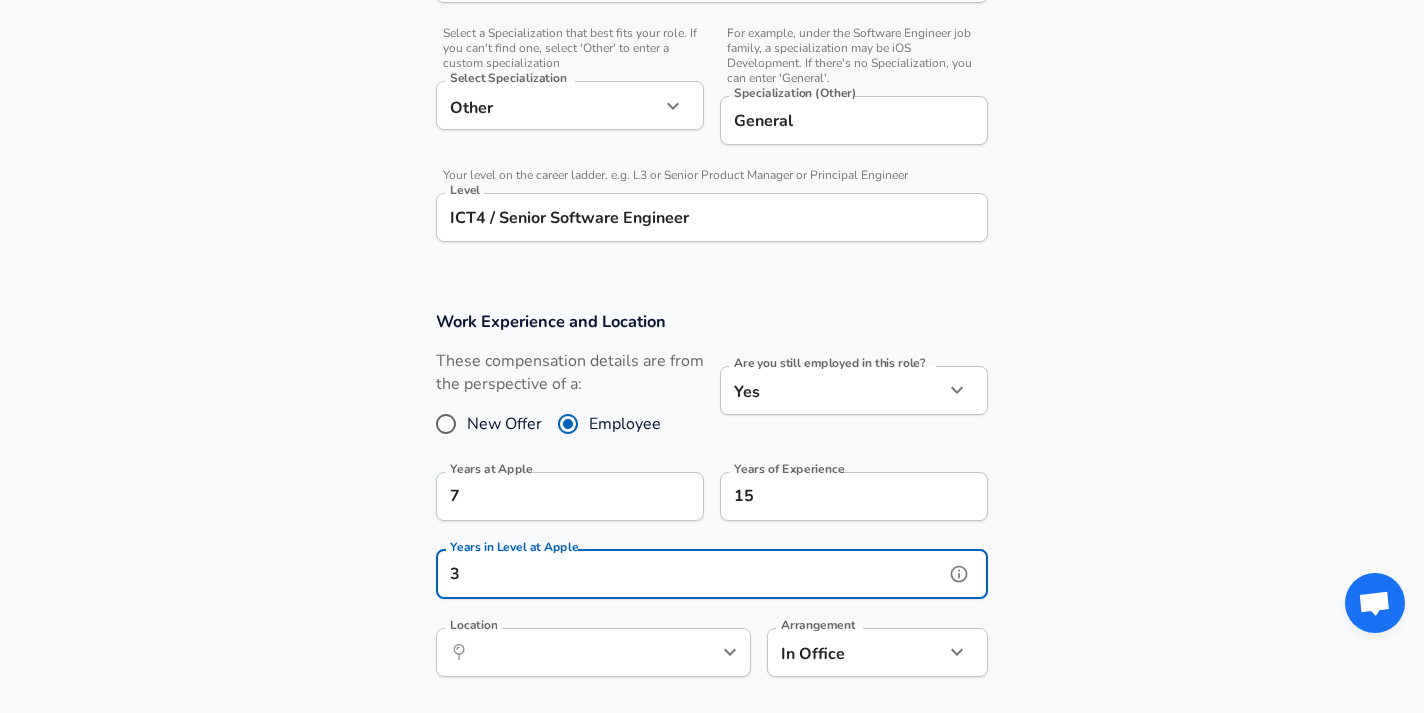 click on "​ Location" at bounding box center [593, 652] 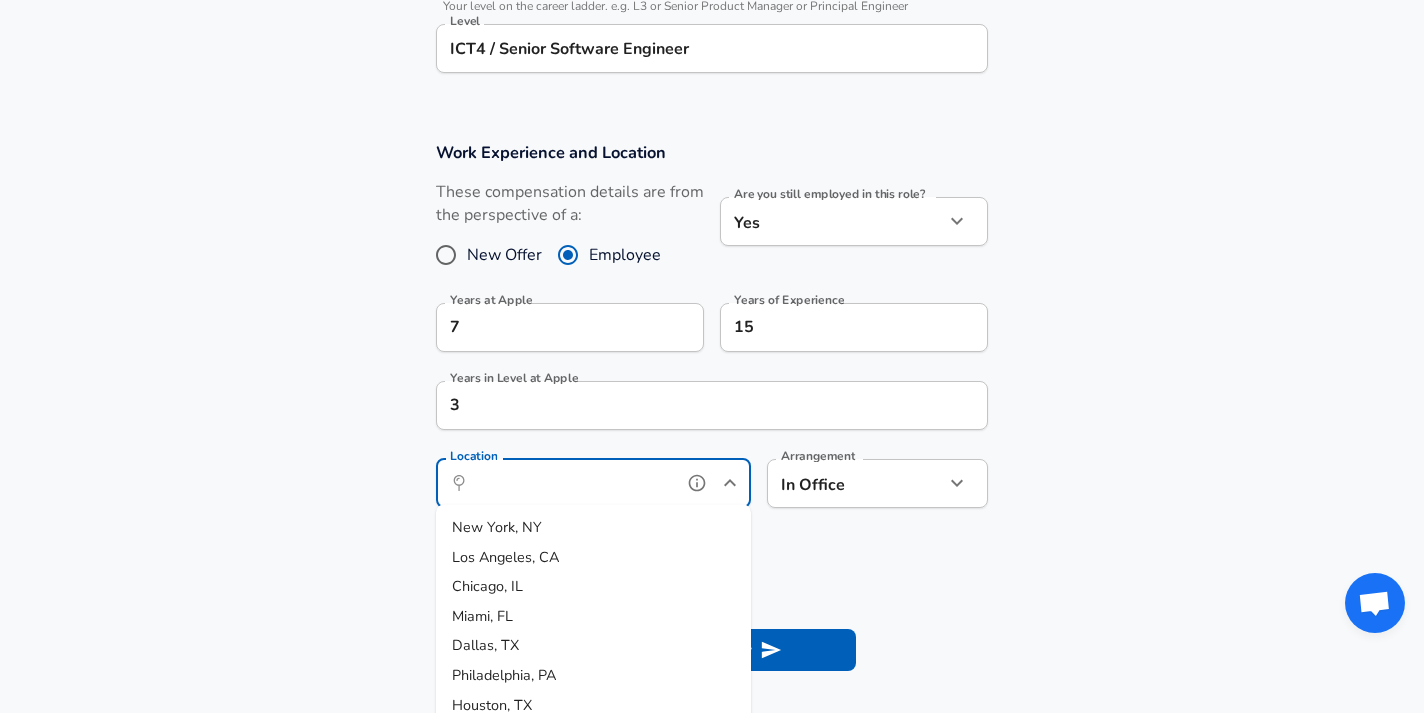 scroll, scrollTop: 854, scrollLeft: 0, axis: vertical 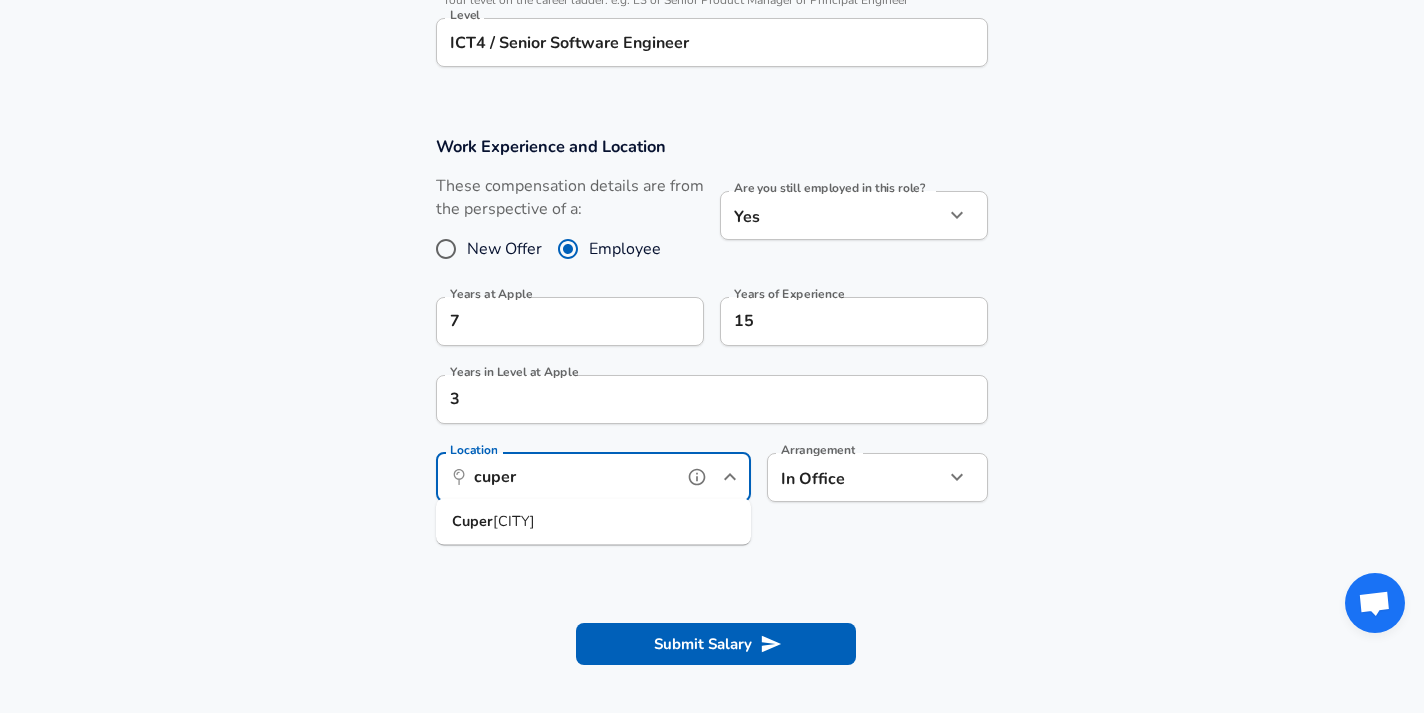 click on "[CITY]" at bounding box center (514, 521) 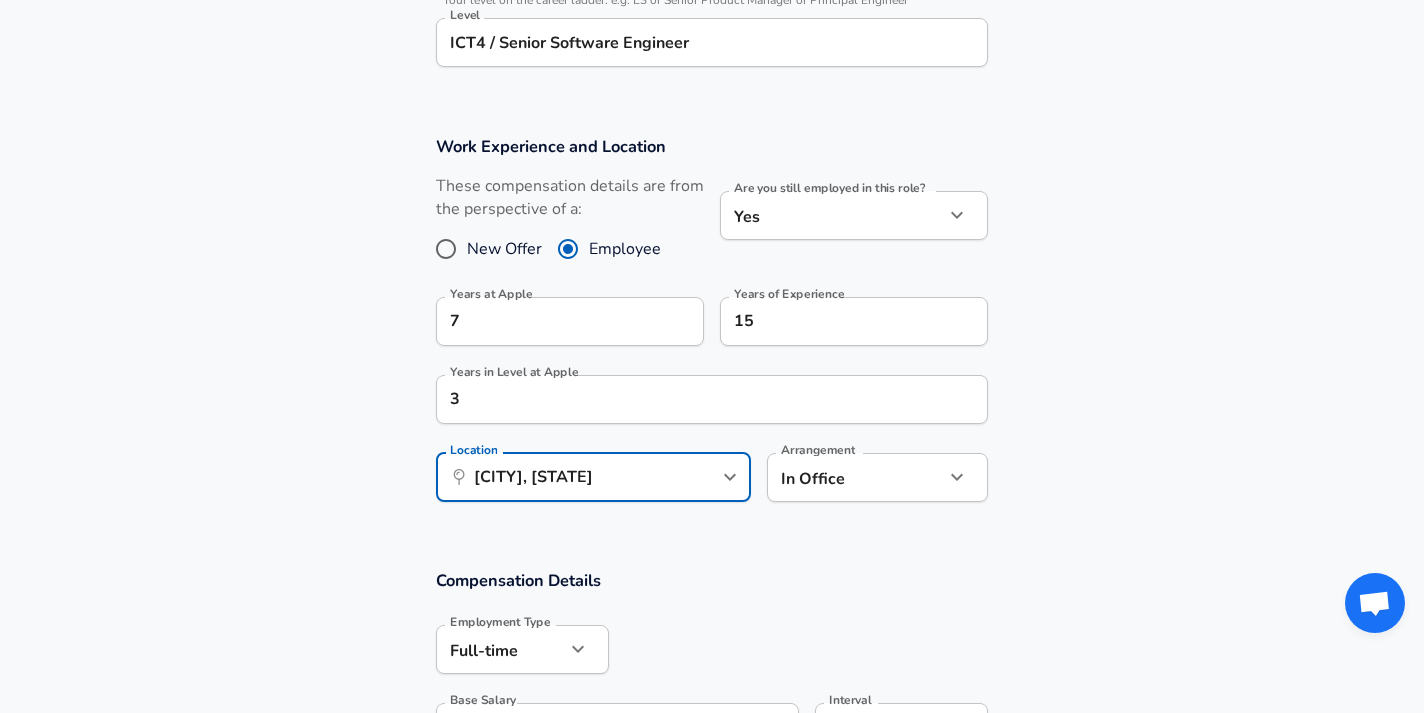 click on "Restart Add Your Salary Upload your offer letter   to verify your submission Enhance Privacy and Anonymity No Automatically hides specific fields until there are enough submissions to safely display the full details.   More Details Based on your submission and the data points that we have already collected, we will automatically hide and anonymize specific fields if there aren't enough data points to remain sufficiently anonymous. Company & Title Information   Enter the company you received your offer from Company Apple Company   Select the title that closest resembles your official title. This should be similar to the title that was present on your offer letter. Title Software Engineer Title Job Family Software Engineer Job Family   Select a Specialization that best fits your role. If you can't find one, select 'Other' to enter a custom specialization Select Specialization Other Other Select Specialization   Specialization (Other) General Specialization (Other)   Level ICT4 / Senior Software Engineer Level 7" at bounding box center (712, -498) 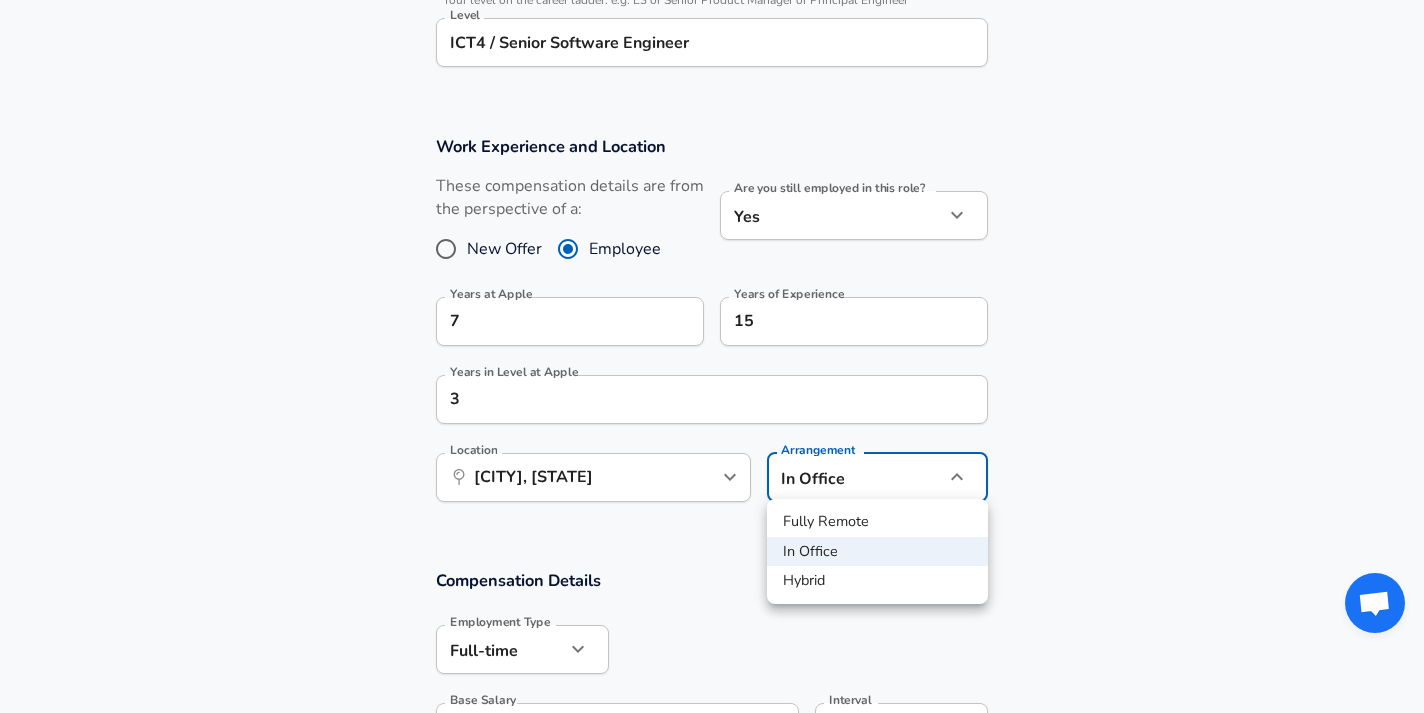 click on "Hybrid" at bounding box center [877, 581] 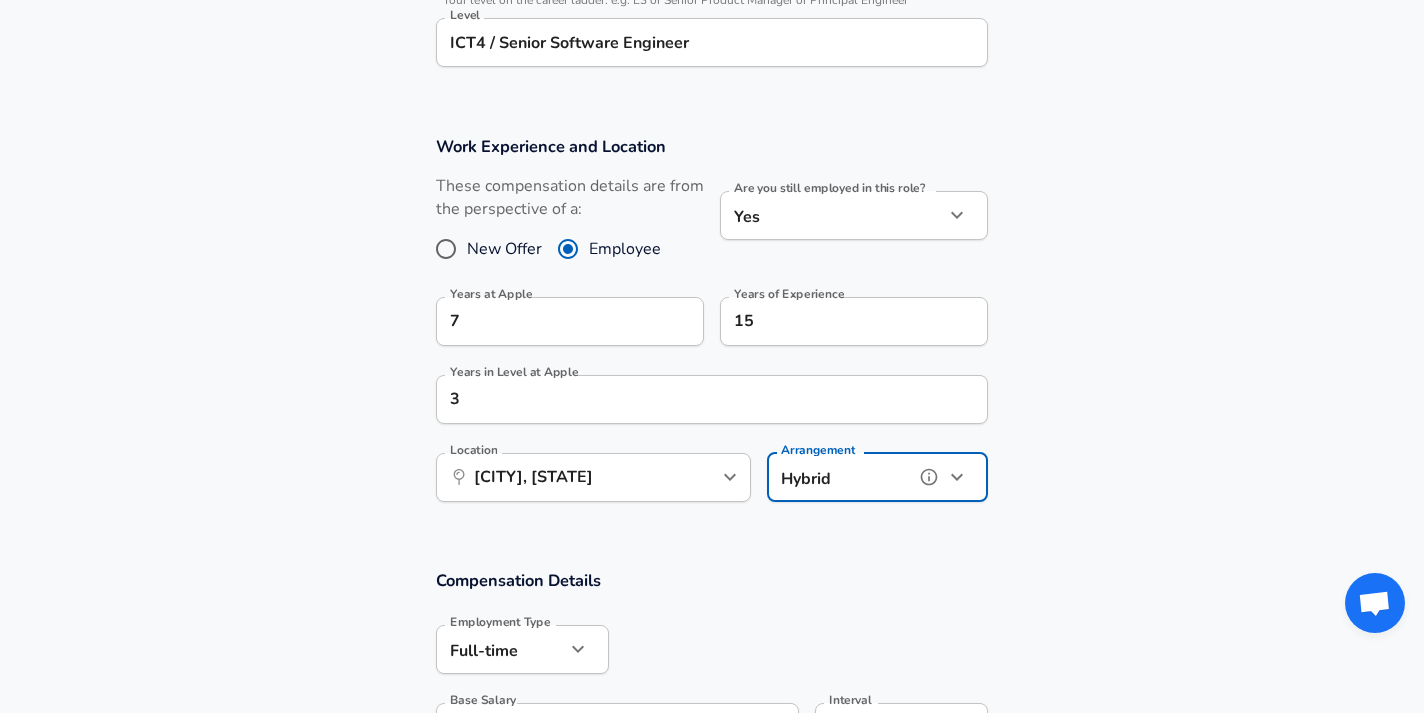 type on "hybrid" 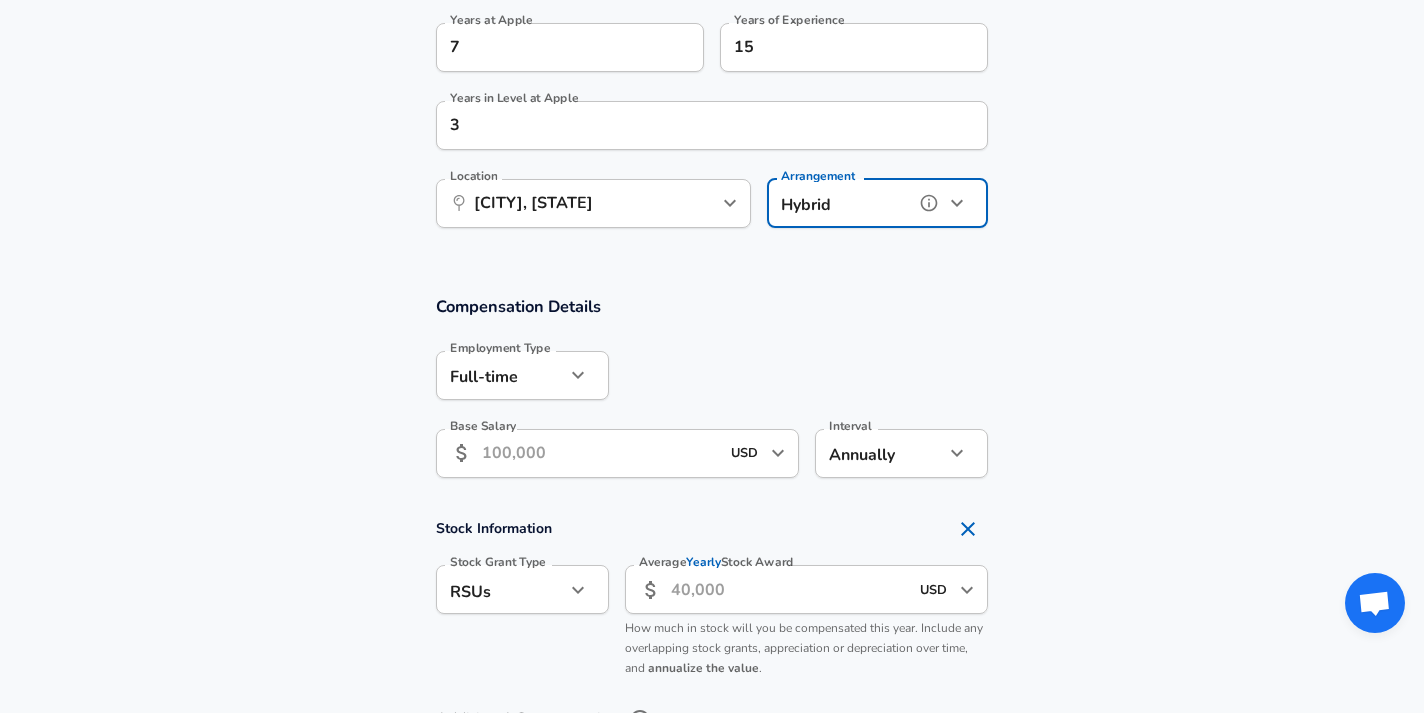 scroll, scrollTop: 1129, scrollLeft: 0, axis: vertical 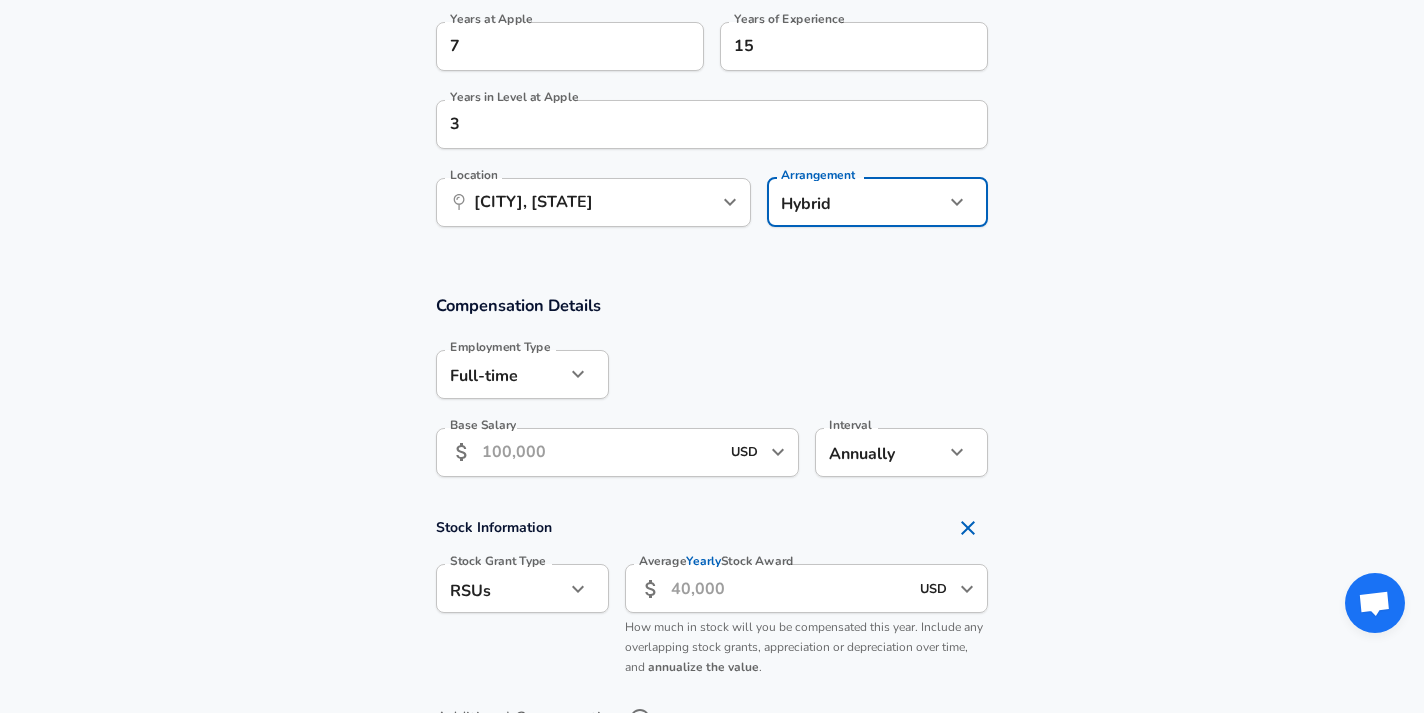click on "Base Salary" at bounding box center [600, 452] 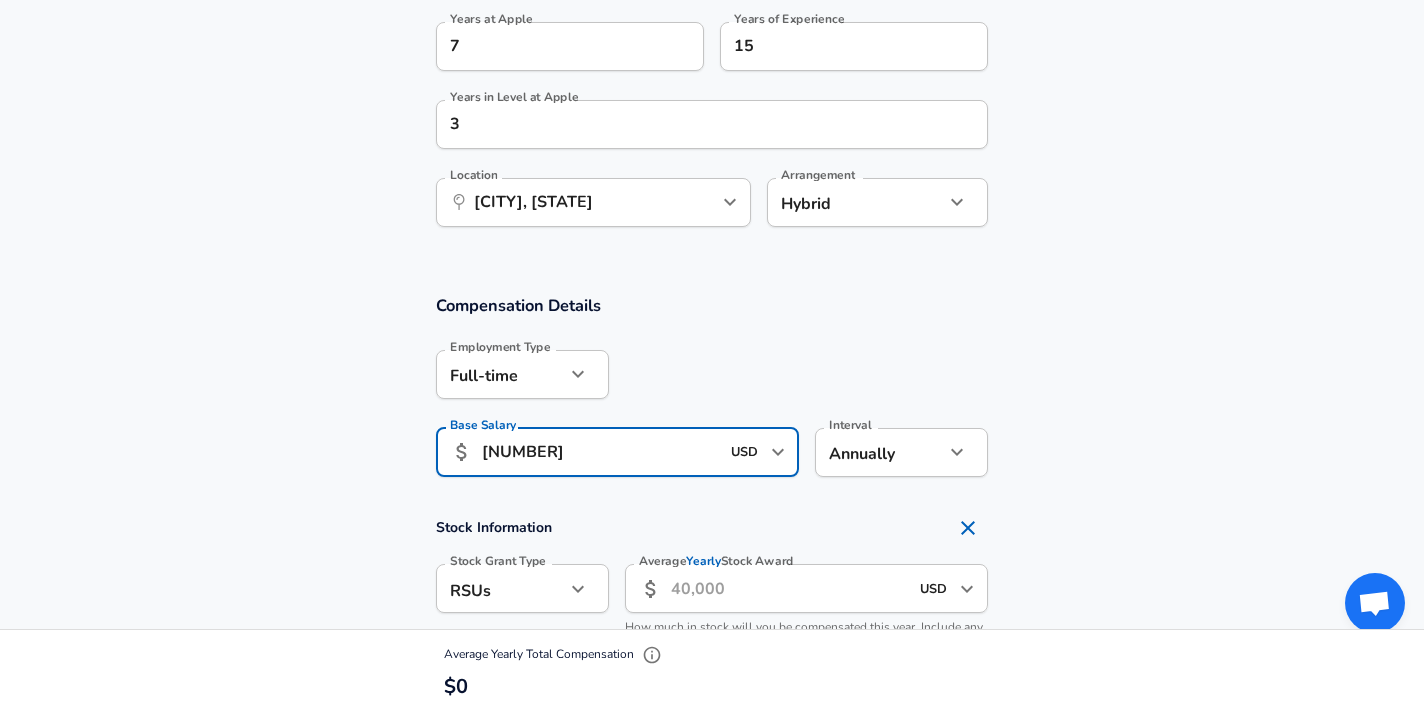 type on "203,857" 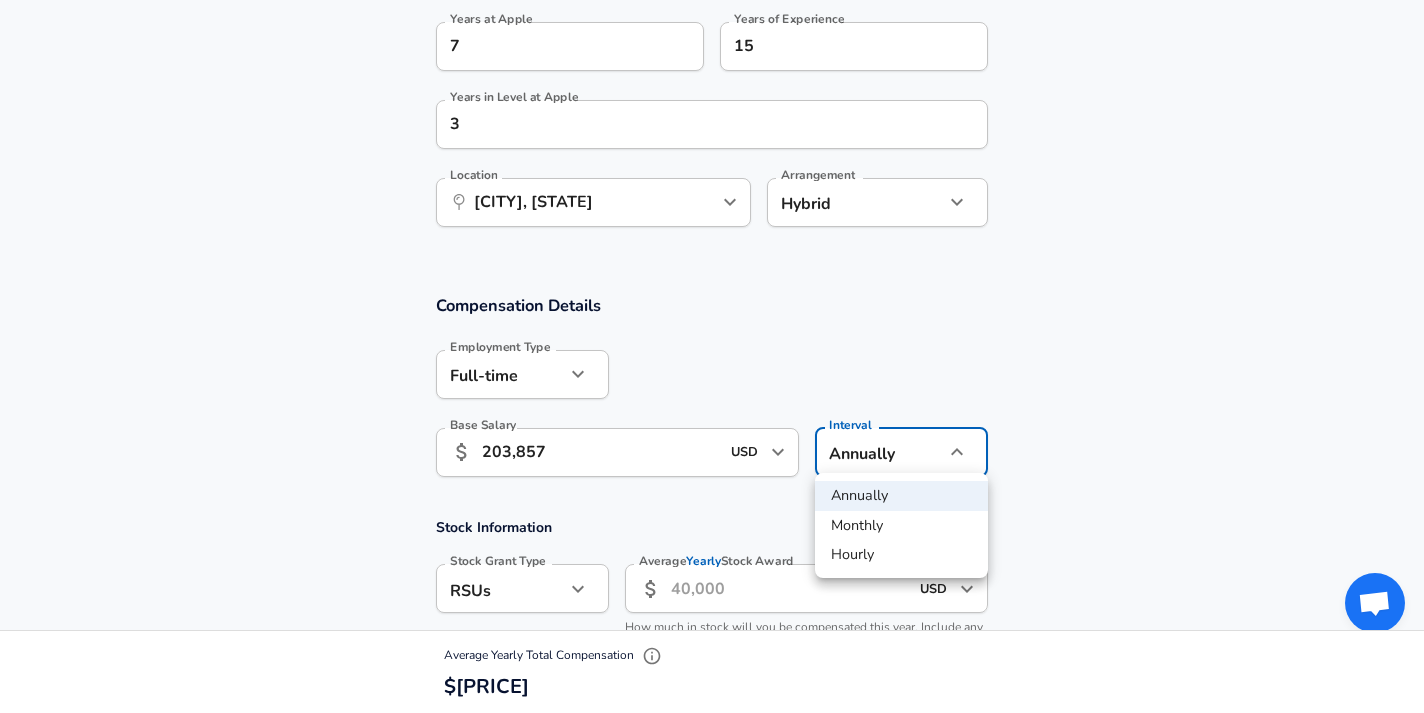 click on "Restart Add Your Salary Upload your offer letter   to verify your submission Enhance Privacy and Anonymity No Automatically hides specific fields until there are enough submissions to safely display the full details.   More Details Based on your submission and the data points that we have already collected, we will automatically hide and anonymize specific fields if there aren't enough data points to remain sufficiently anonymous. Company & Title Information   Enter the company you received your offer from Company Apple Company   Select the title that closest resembles your official title. This should be similar to the title that was present on your offer letter. Title Software Engineer Title Job Family Software Engineer Job Family   Select a Specialization that best fits your role. If you can't find one, select 'Other' to enter a custom specialization Select Specialization Other Other Select Specialization   Specialization (Other) General Specialization (Other)   Level ICT4 / Senior Software Engineer Level 7" at bounding box center [712, -773] 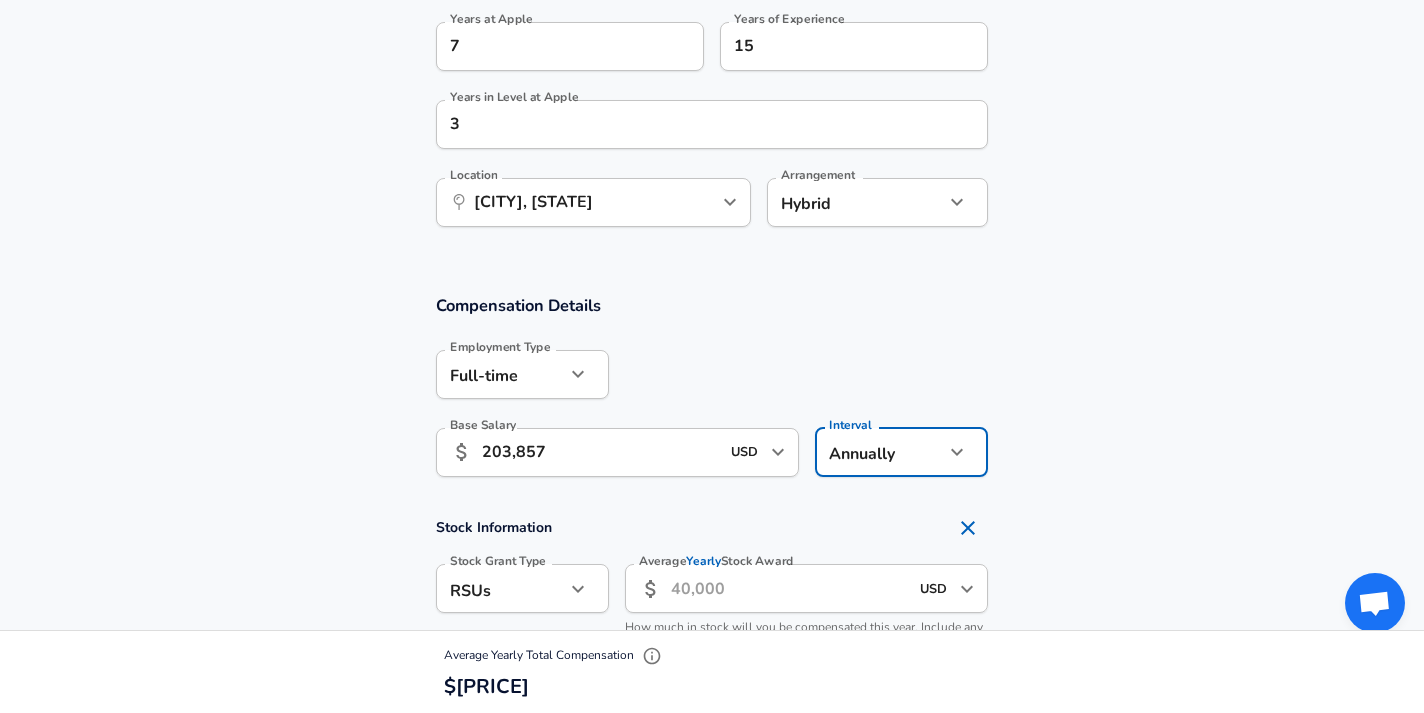 click on "Compensation Details Employment Type Full-time full_time Employment Type Base Salary ​ [NUMBER] USD ​ Base Salary Interval Annually yearly Interval" at bounding box center (712, 392) 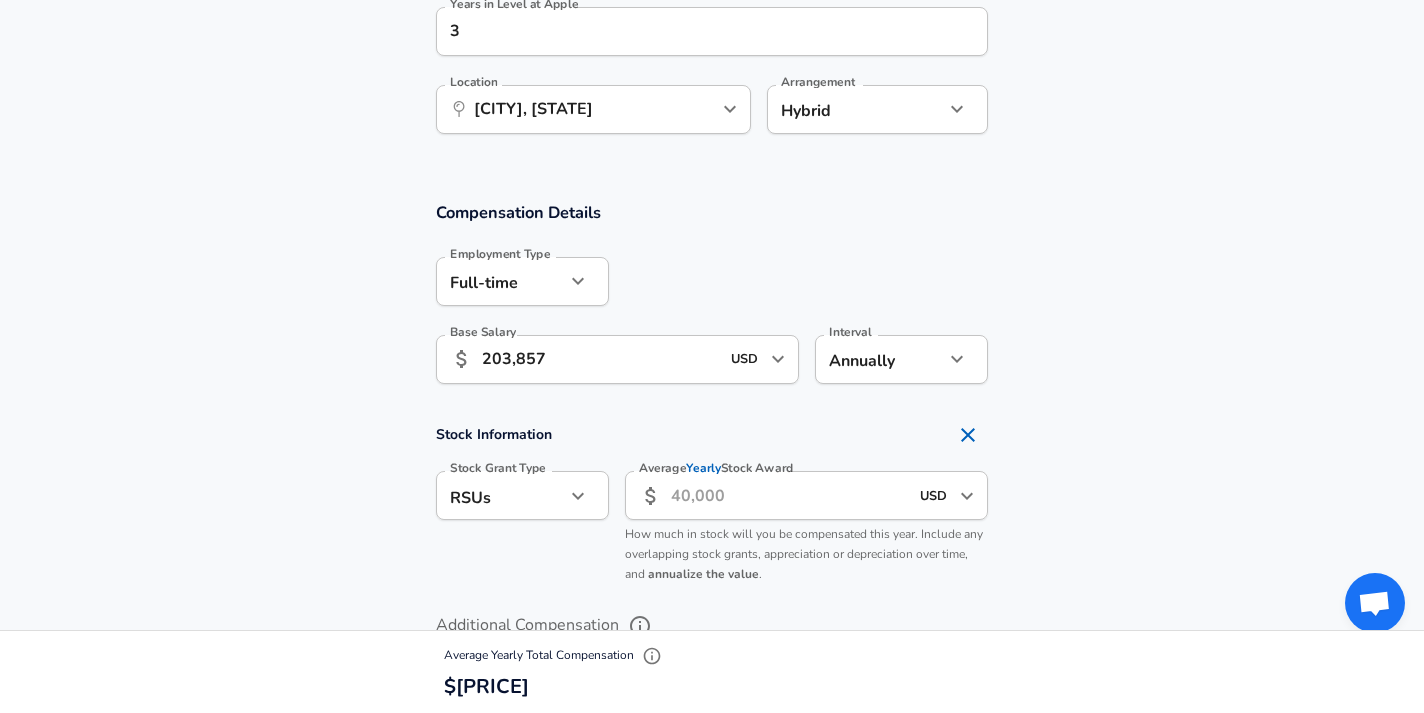 scroll, scrollTop: 1225, scrollLeft: 0, axis: vertical 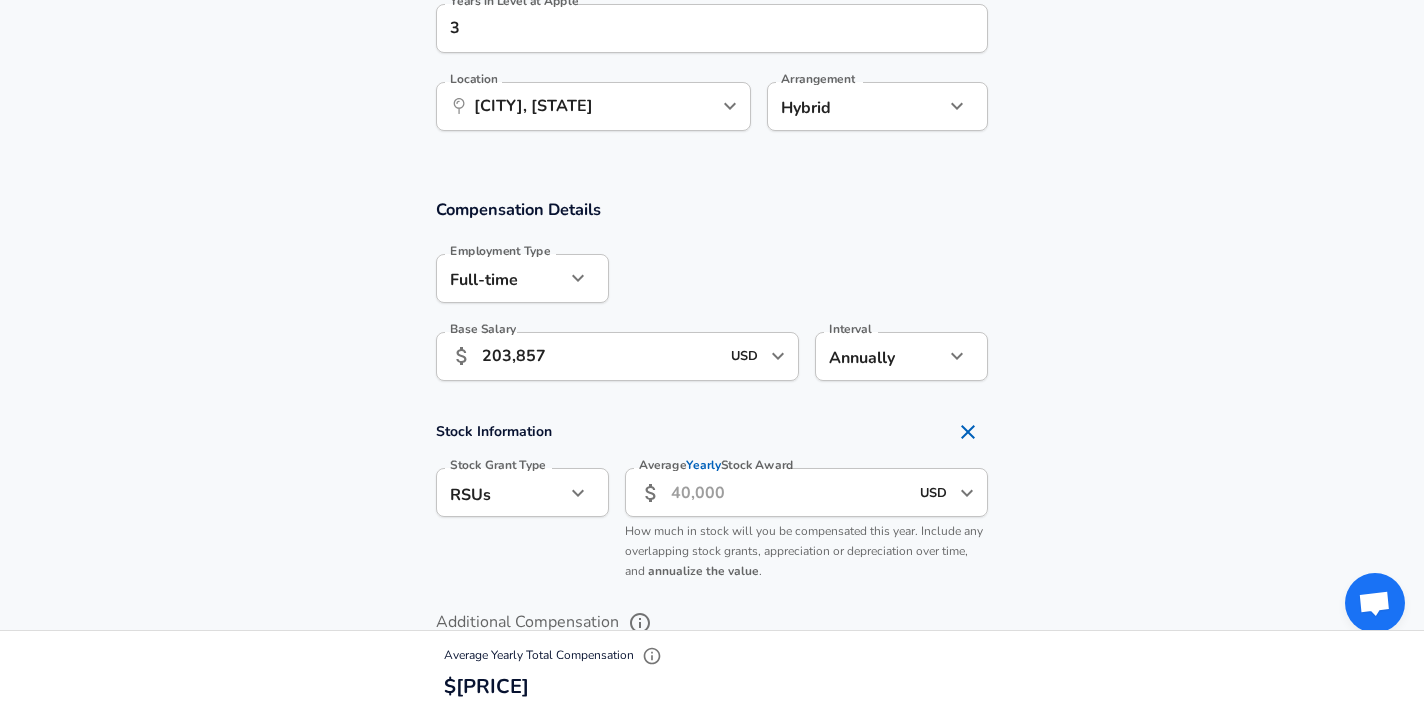 click on "Average  Yearly  Stock Award" at bounding box center [789, 492] 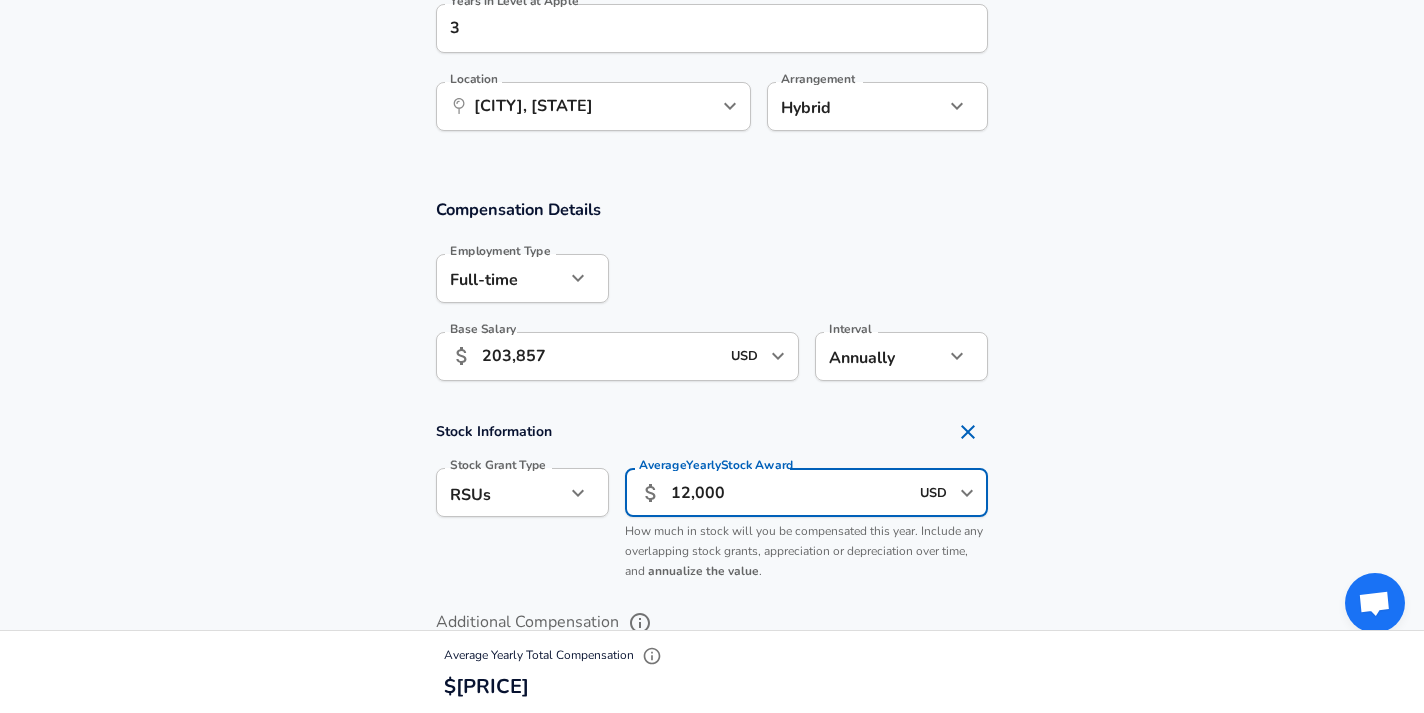 type on "120,000" 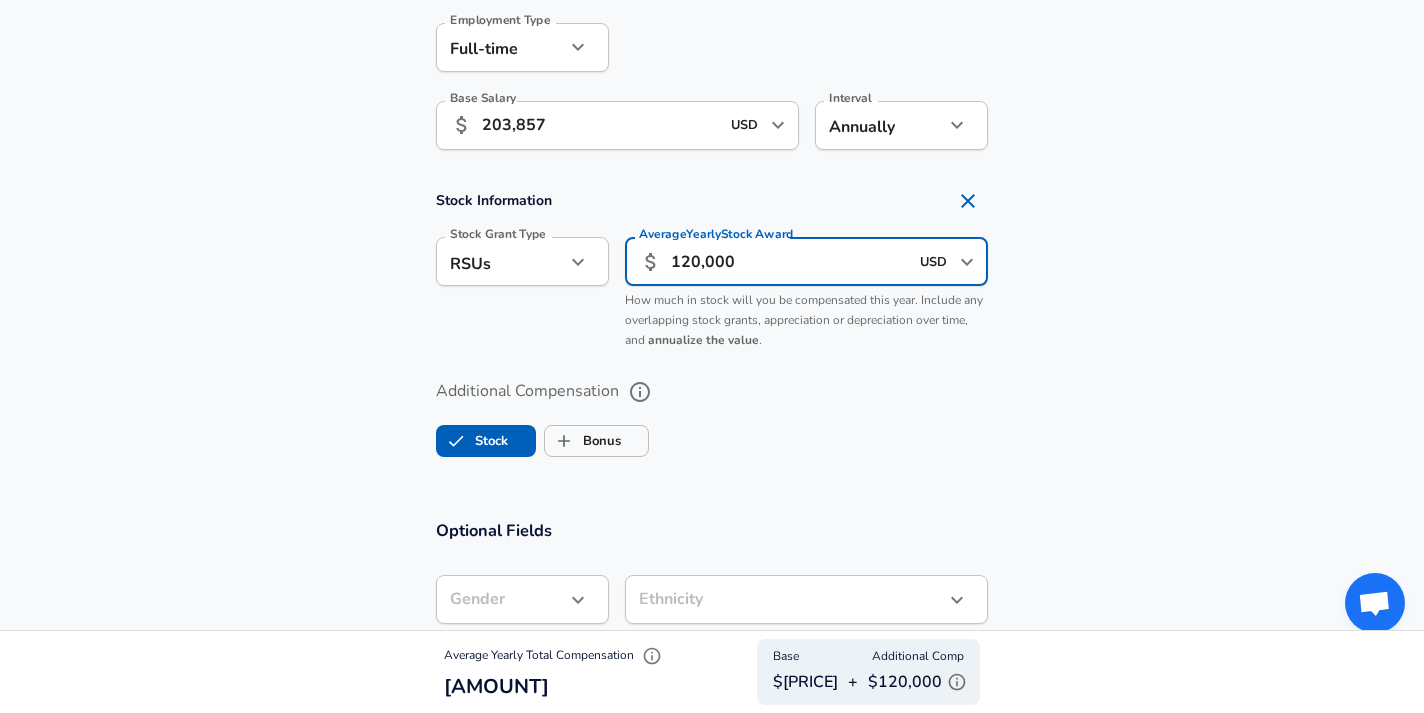 scroll, scrollTop: 1475, scrollLeft: 0, axis: vertical 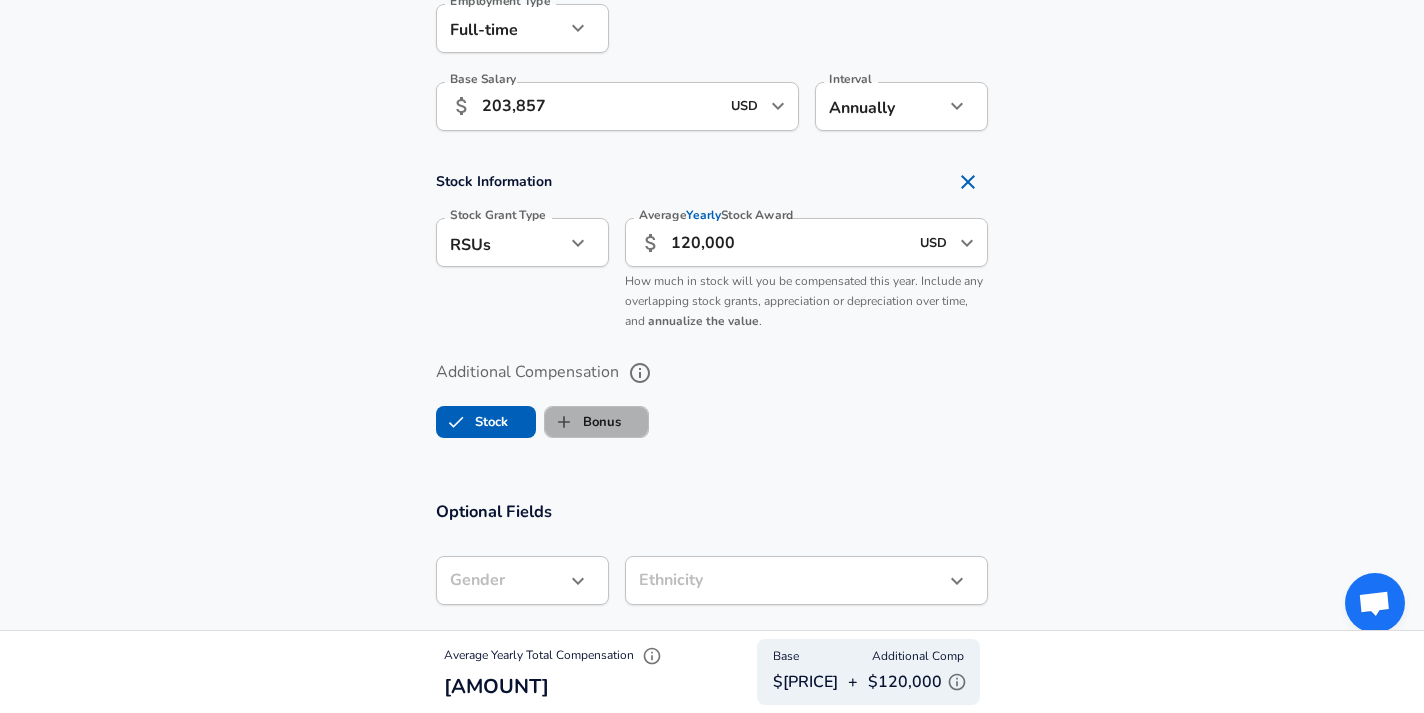 click on "Bonus" at bounding box center (583, 422) 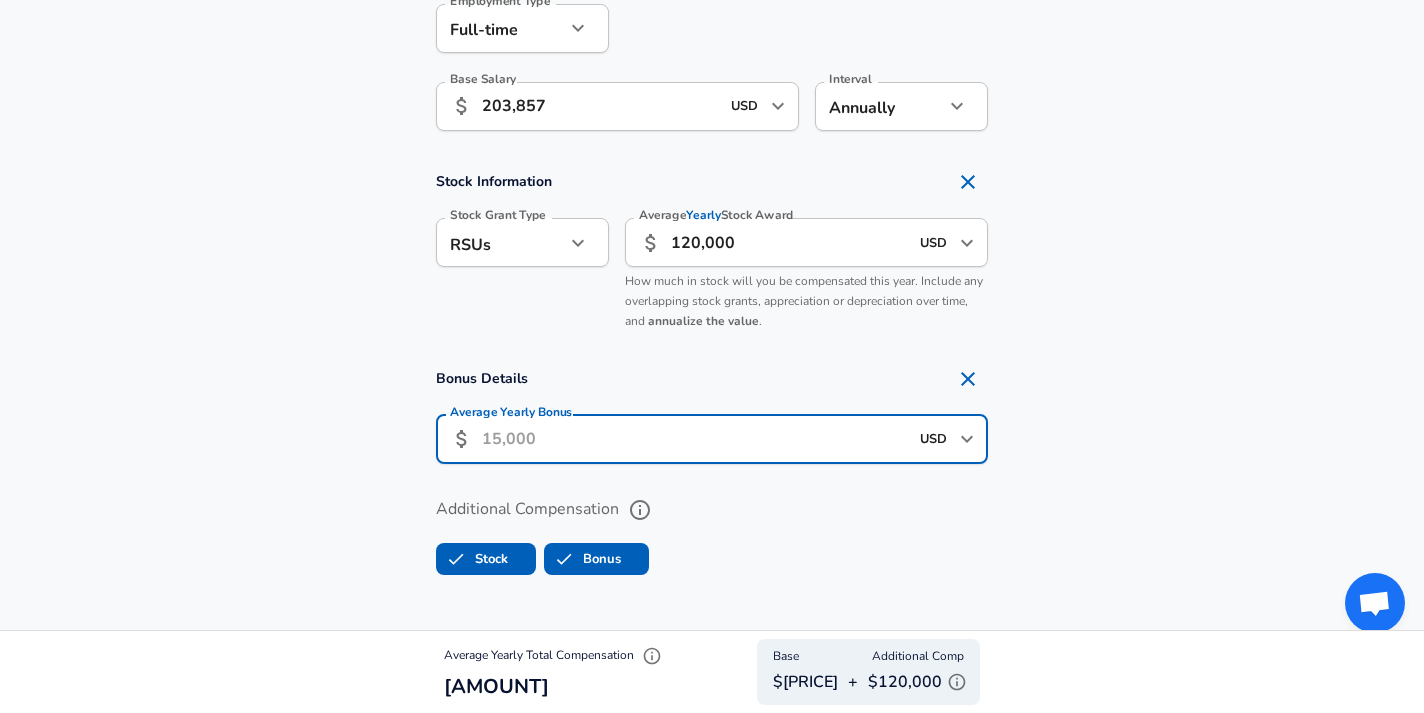 click on "Average Yearly Bonus" at bounding box center (695, 439) 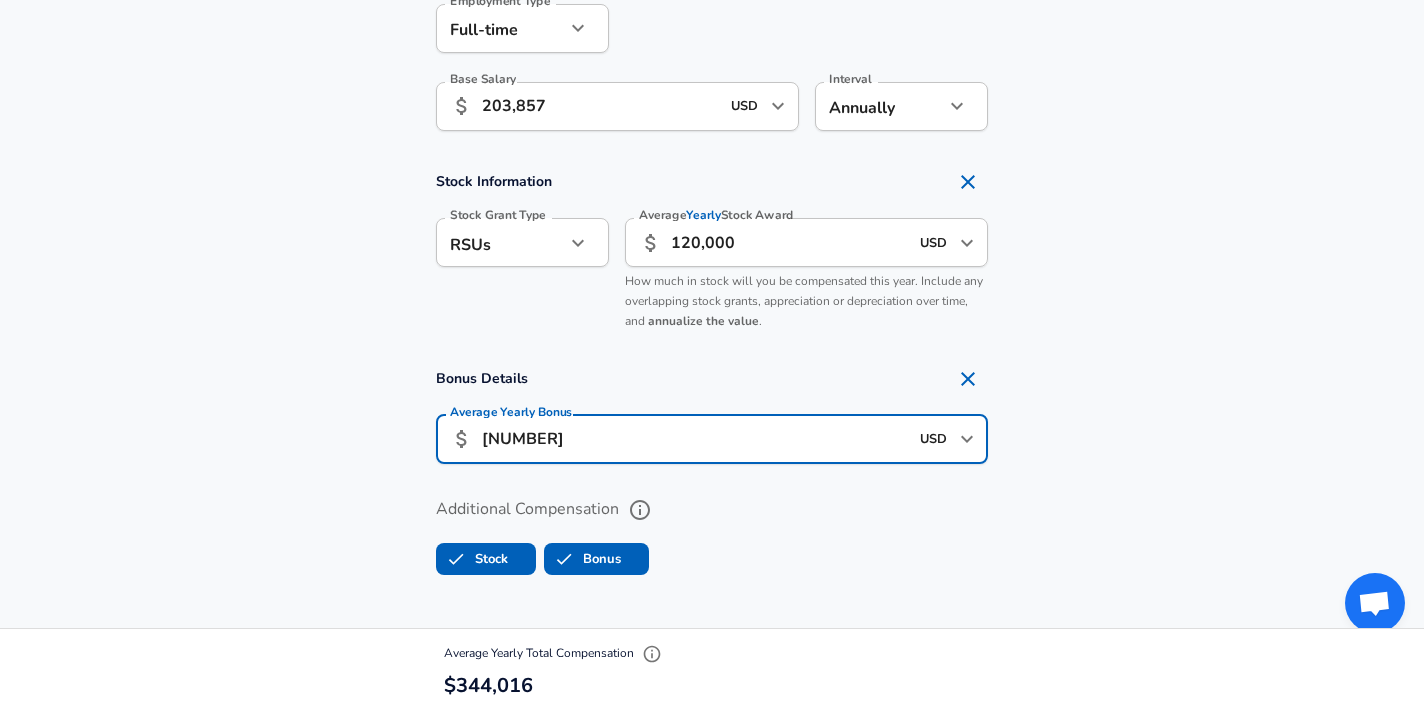 type on "[NUMBER]" 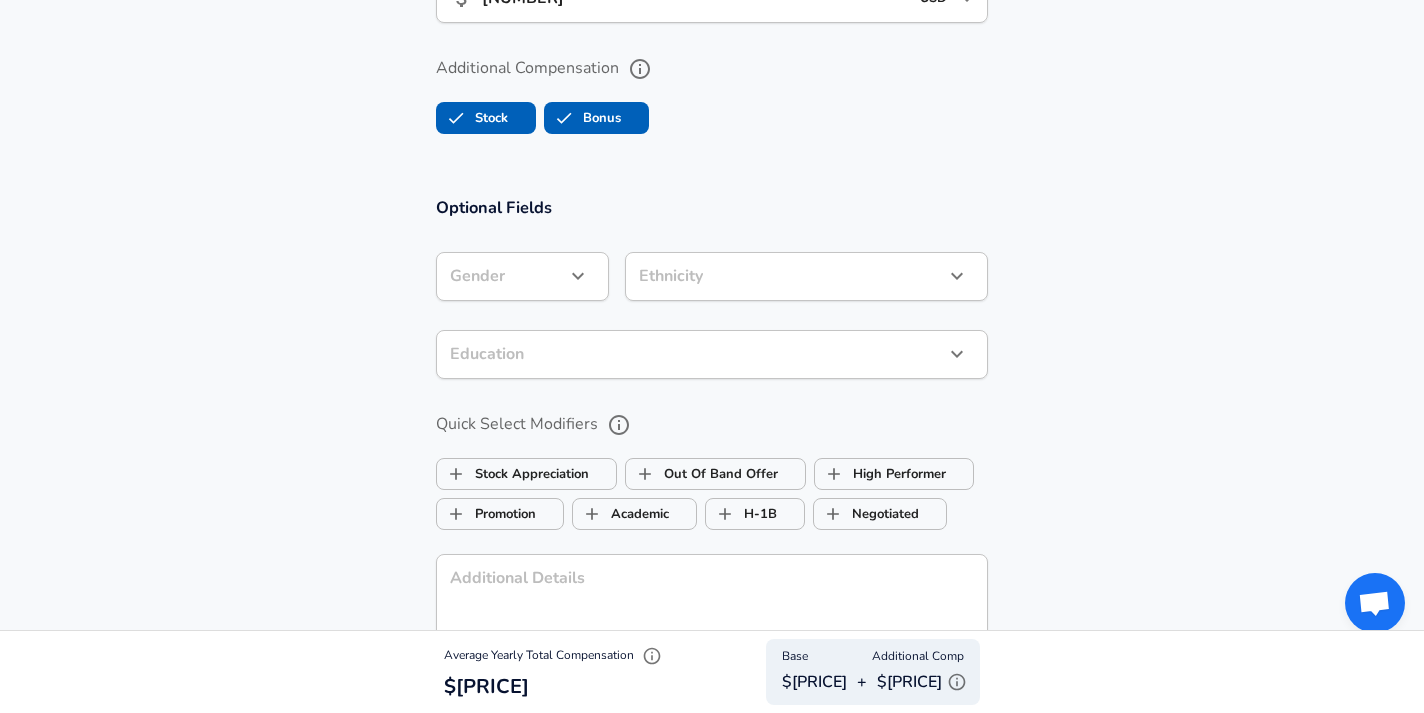 scroll, scrollTop: 1937, scrollLeft: 0, axis: vertical 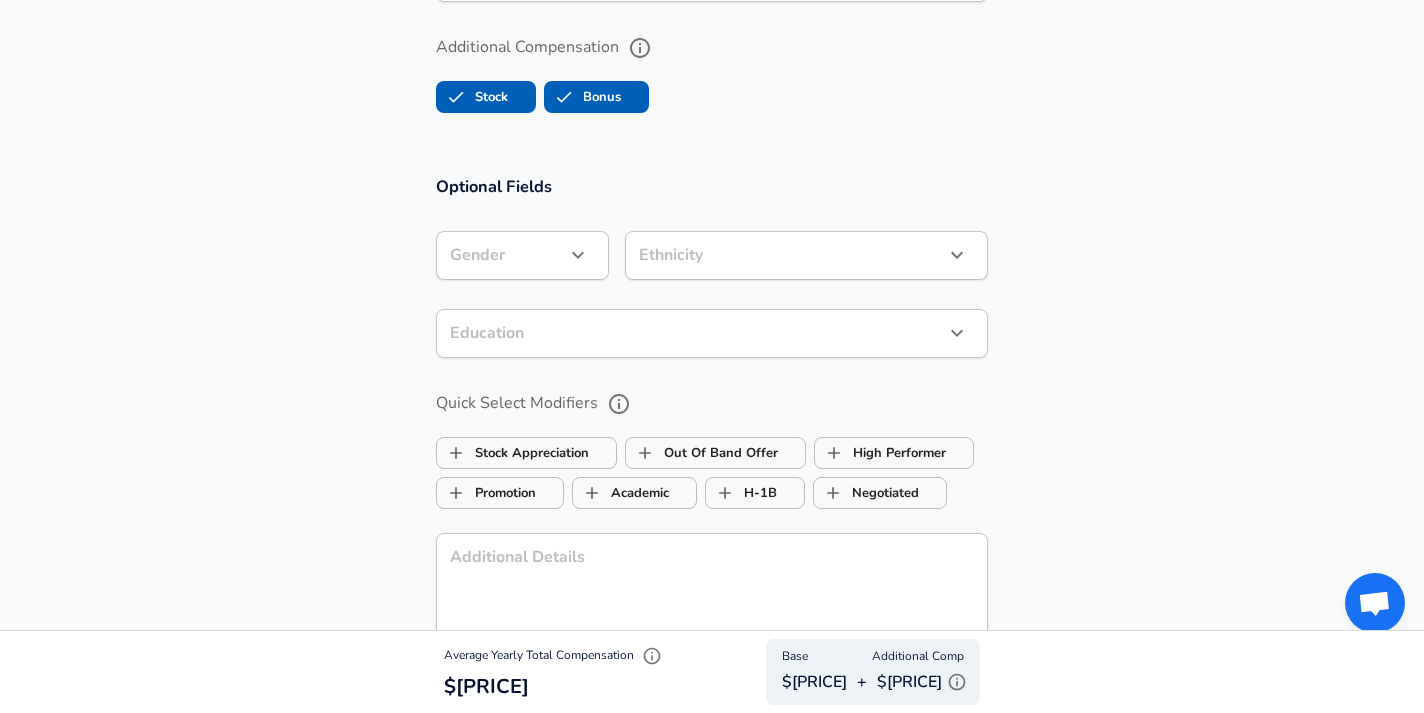 click 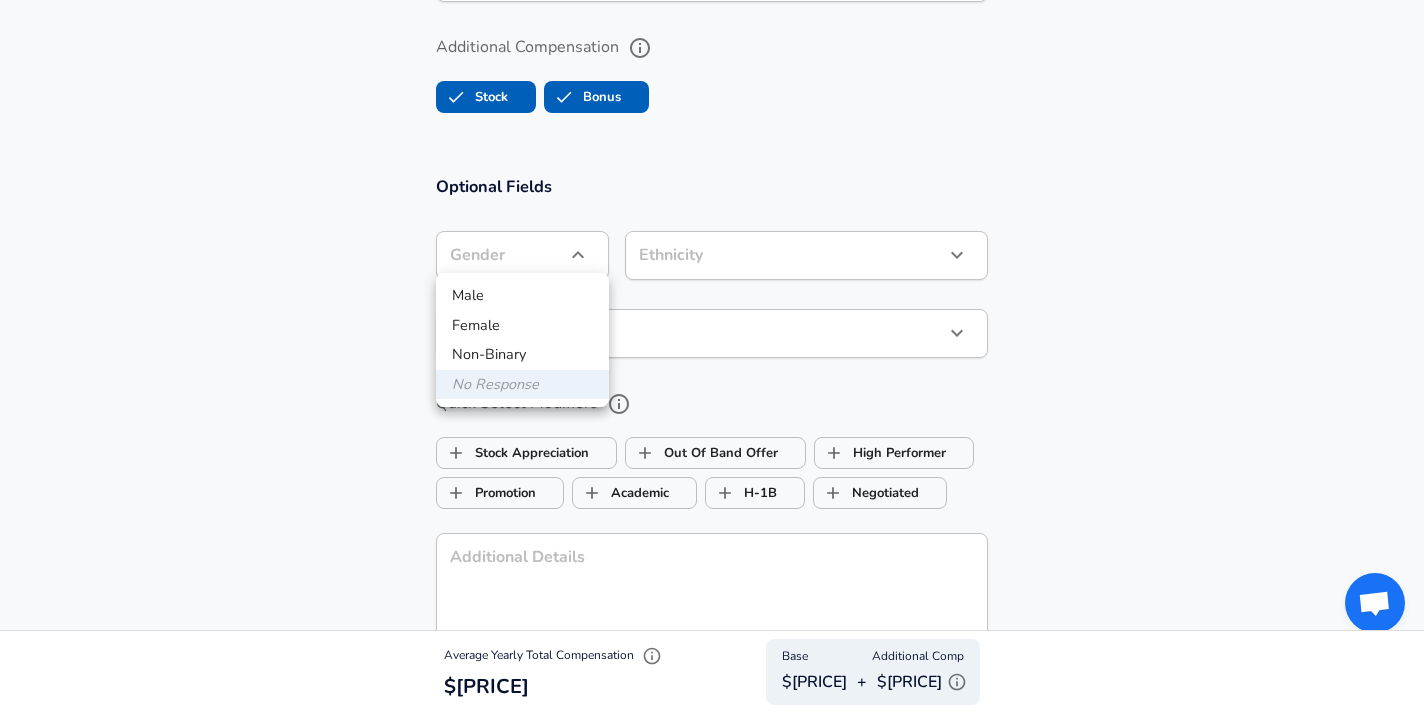 click on "Male" at bounding box center (522, 296) 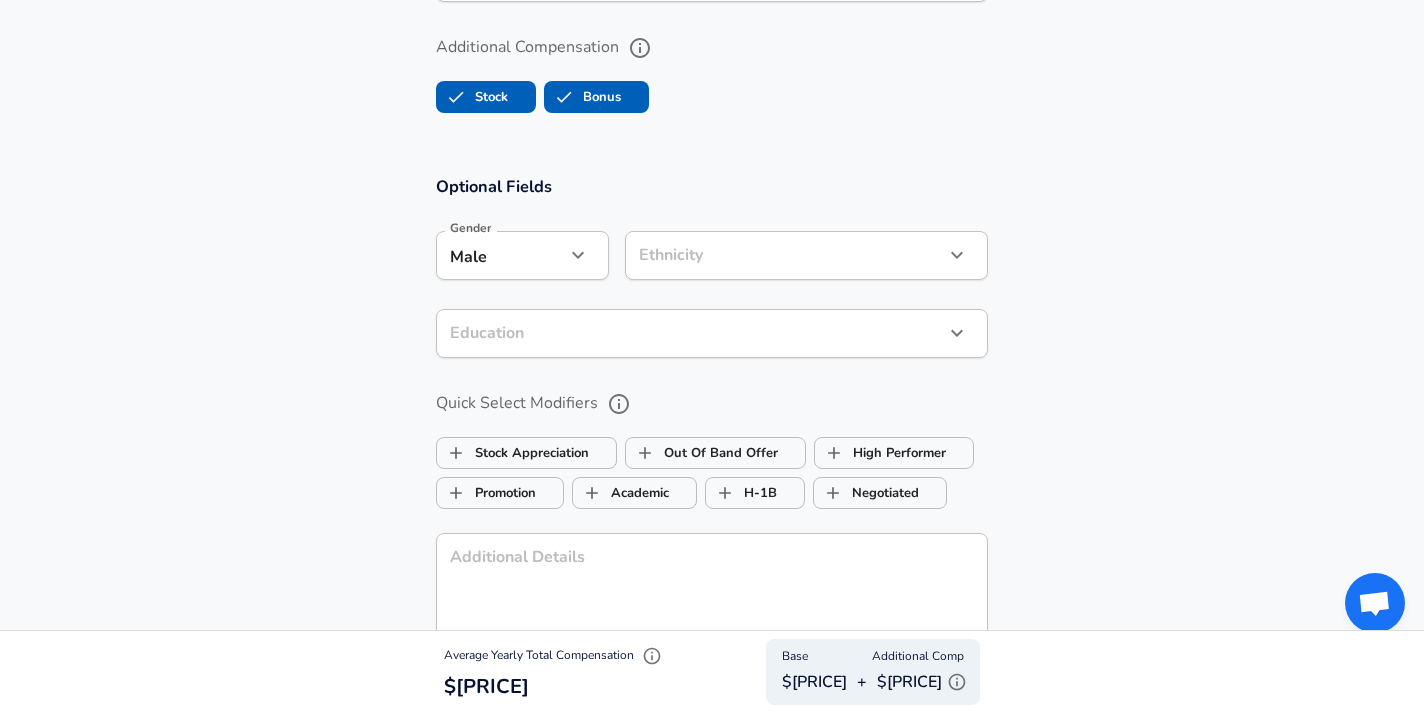 type on "male" 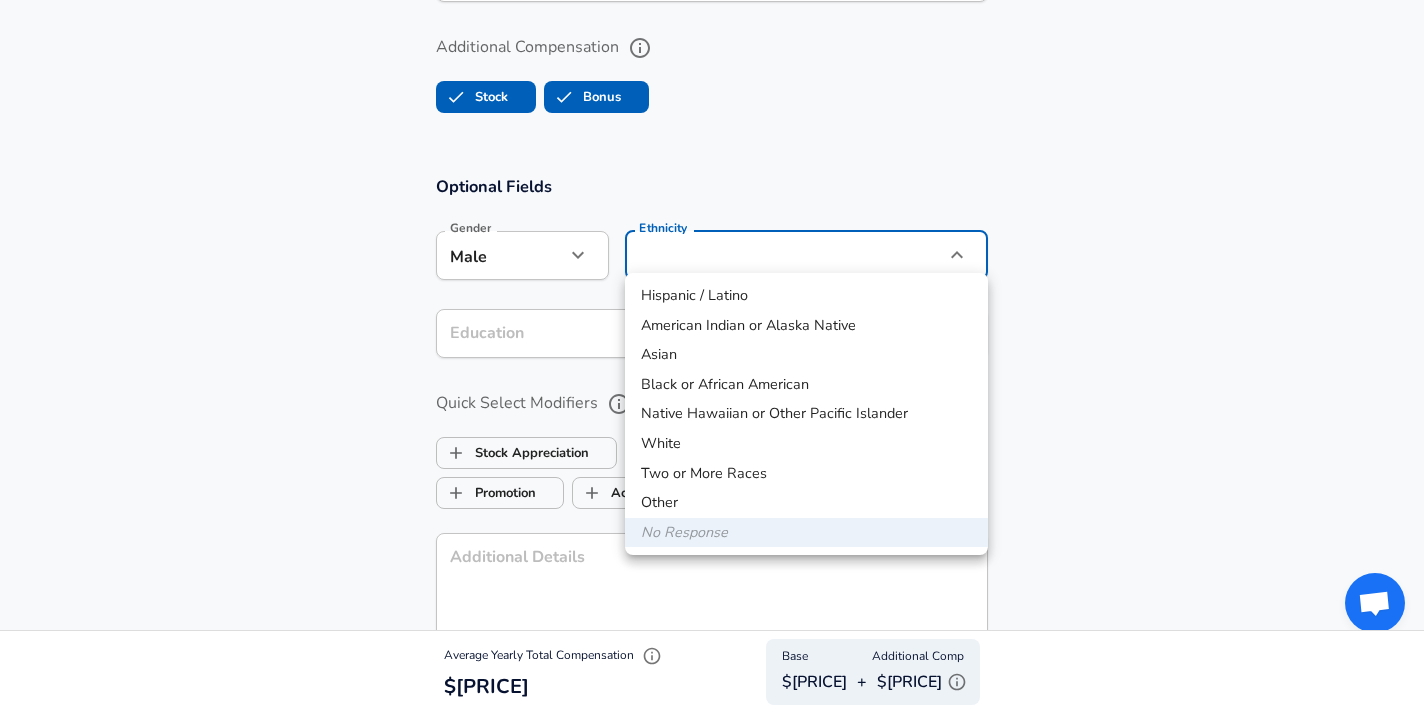 click on "White" at bounding box center [806, 444] 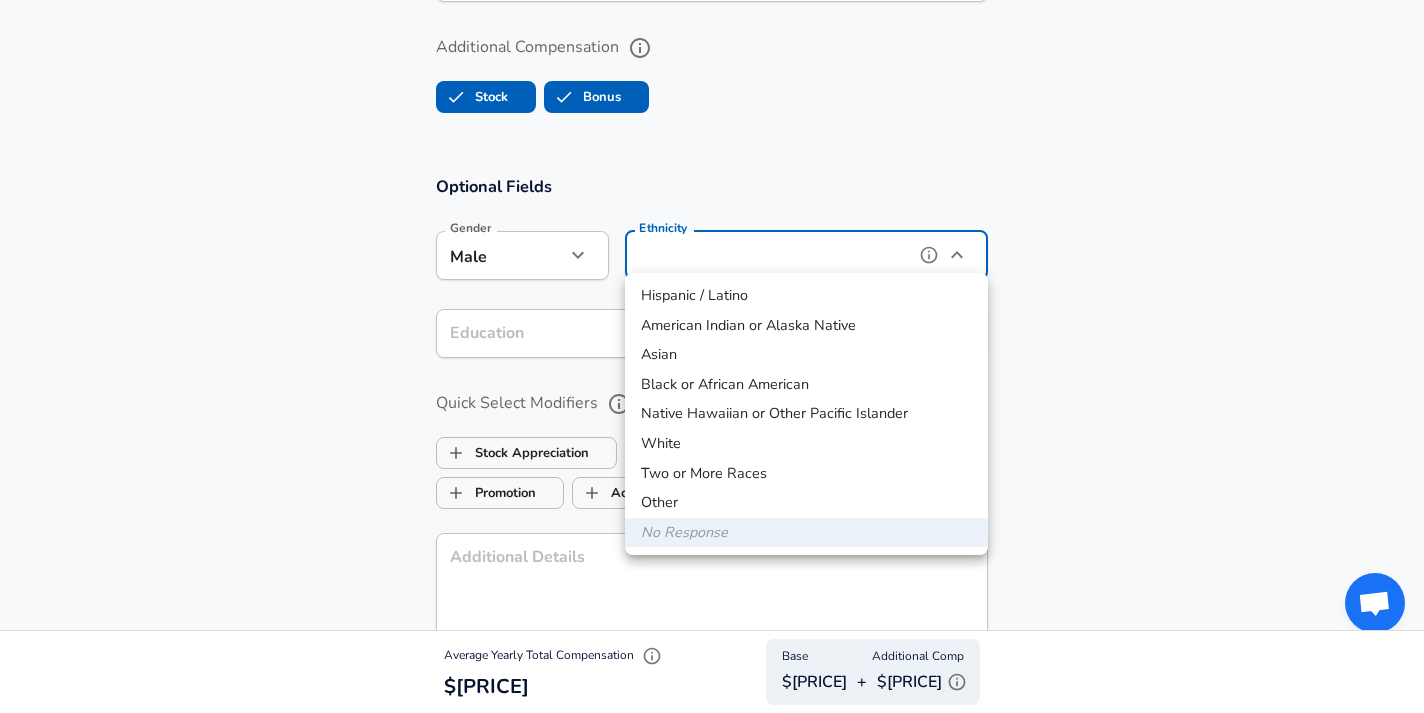 type on "White" 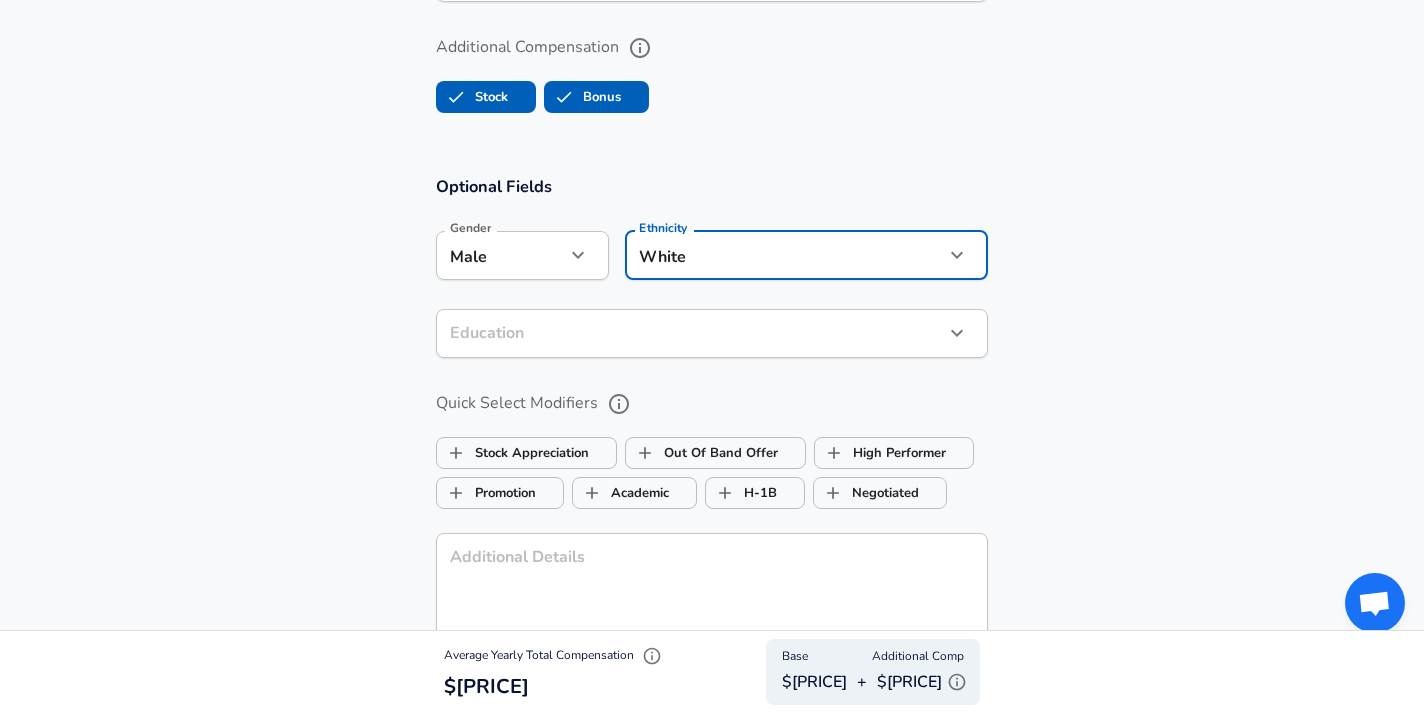 click on "Restart Add Your Salary Upload your offer letter   to verify your submission Enhance Privacy and Anonymity No Automatically hides specific fields until there are enough submissions to safely display the full details.   More Details Based on your submission and the data points that we have already collected, we will automatically hide and anonymize specific fields if there aren't enough data points to remain sufficiently anonymous. Company & Title Information   Enter the company you received your offer from Company Apple Company   Select the title that closest resembles your official title. This should be similar to the title that was present on your offer letter. Title Software Engineer Title Job Family Software Engineer Job Family   Select a Specialization that best fits your role. If you can't find one, select 'Other' to enter a custom specialization Select Specialization Other Other Select Specialization   Specialization (Other) General Specialization (Other)   Level ICT4 / Senior Software Engineer Level 7" at bounding box center [712, -1581] 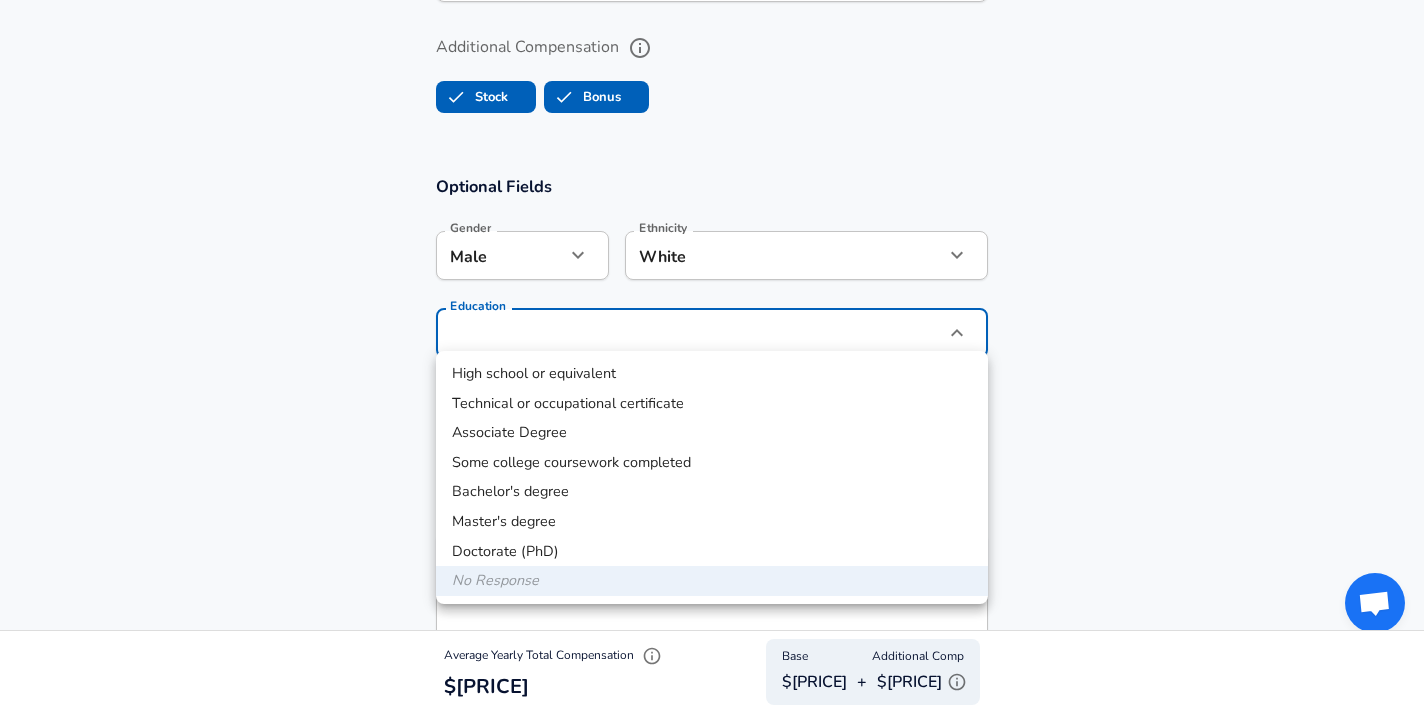click on "Bachelor's degree" at bounding box center [712, 492] 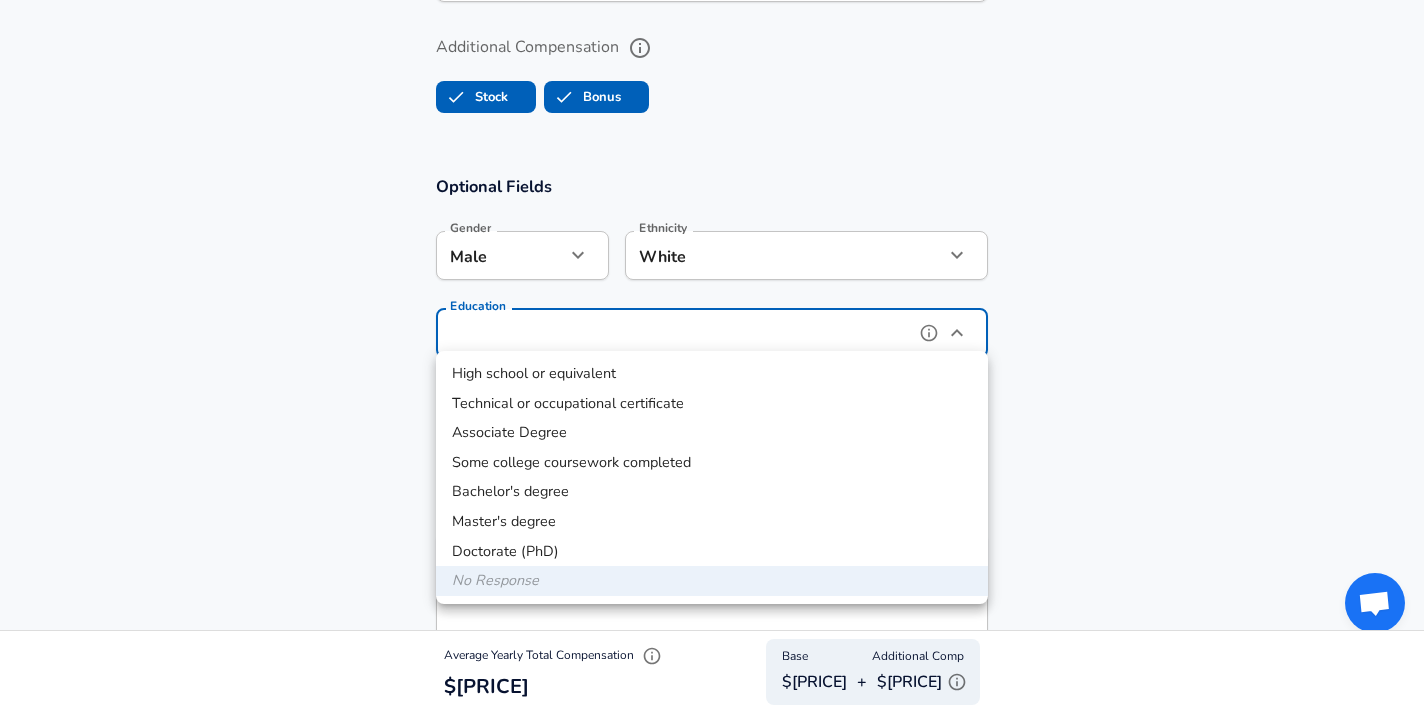 type on "Bachelors degree" 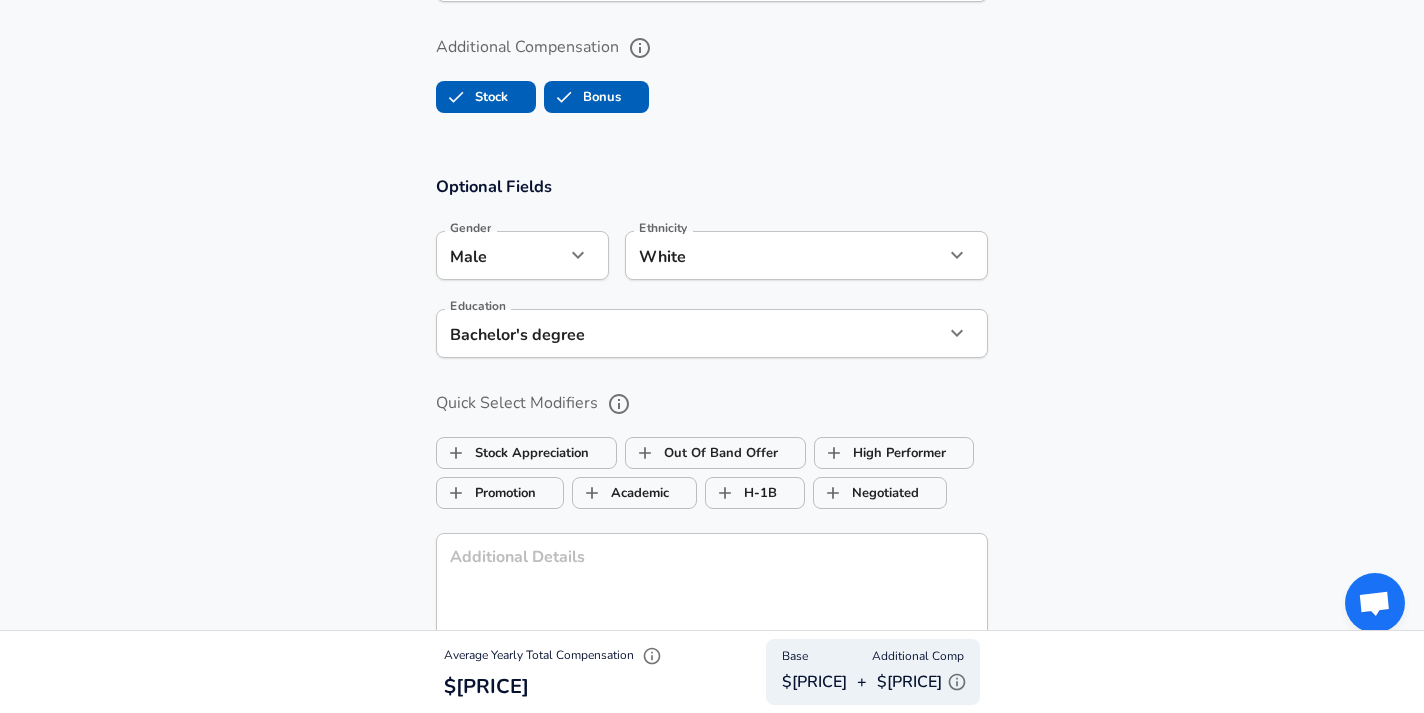 click on "Optional Fields Gender Male male Gender Ethnicity White White Ethnicity Education Bachelor's degree Bachelors degree Education Quick Select Modifiers   Stock Appreciation Out Of Band Offer High Performer Promotion Academic H-1B Negotiated Additional Details x Additional Details 0 /500 characters Email Address Email Address   Providing an email allows for editing or removal of your submission. We may also reach out if we have any questions. Your email will not be published." at bounding box center [712, 501] 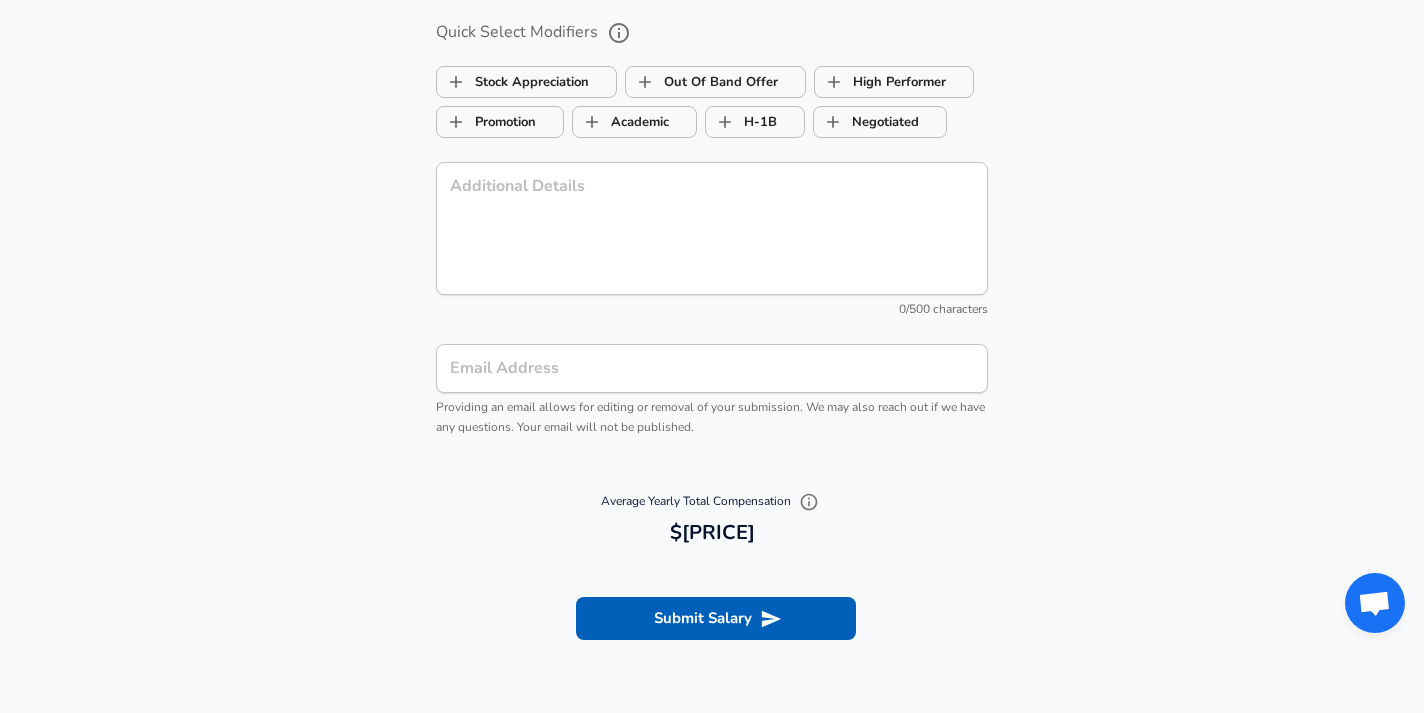 scroll, scrollTop: 2310, scrollLeft: 0, axis: vertical 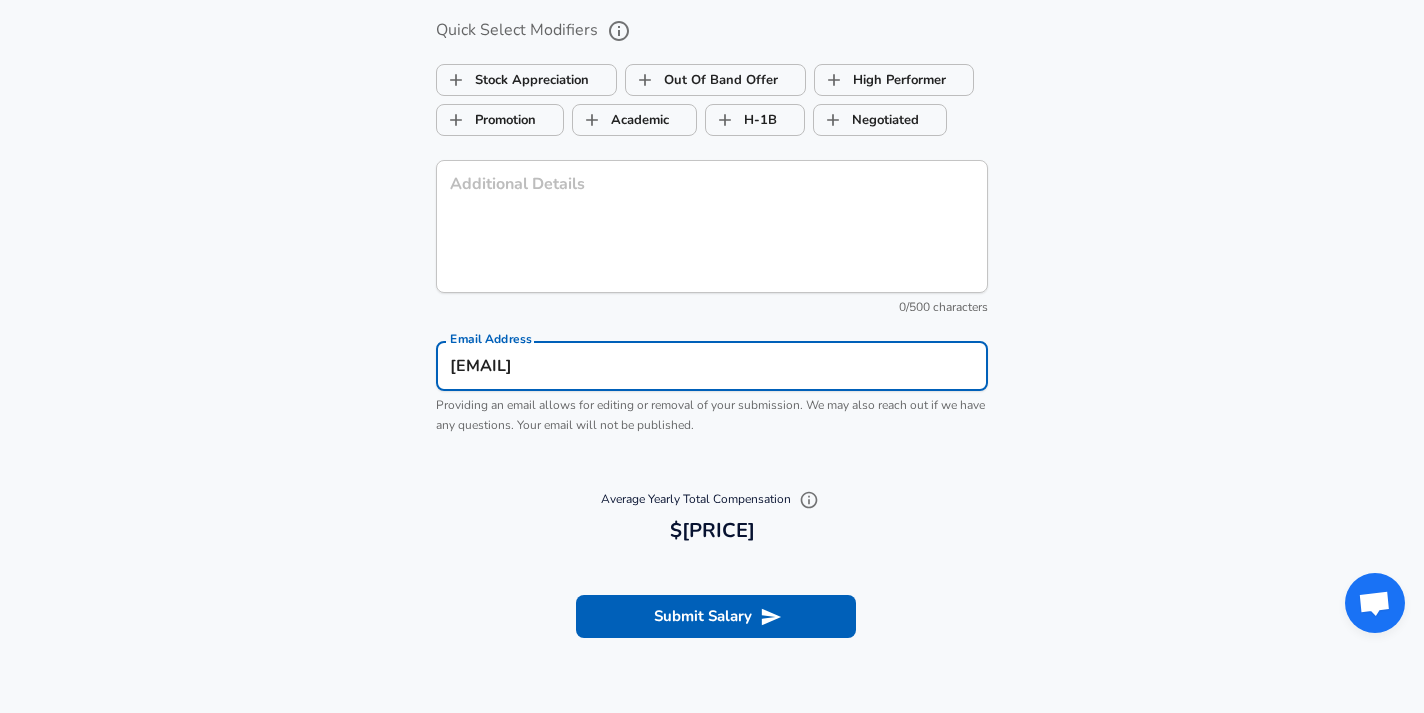 type on "[EMAIL]" 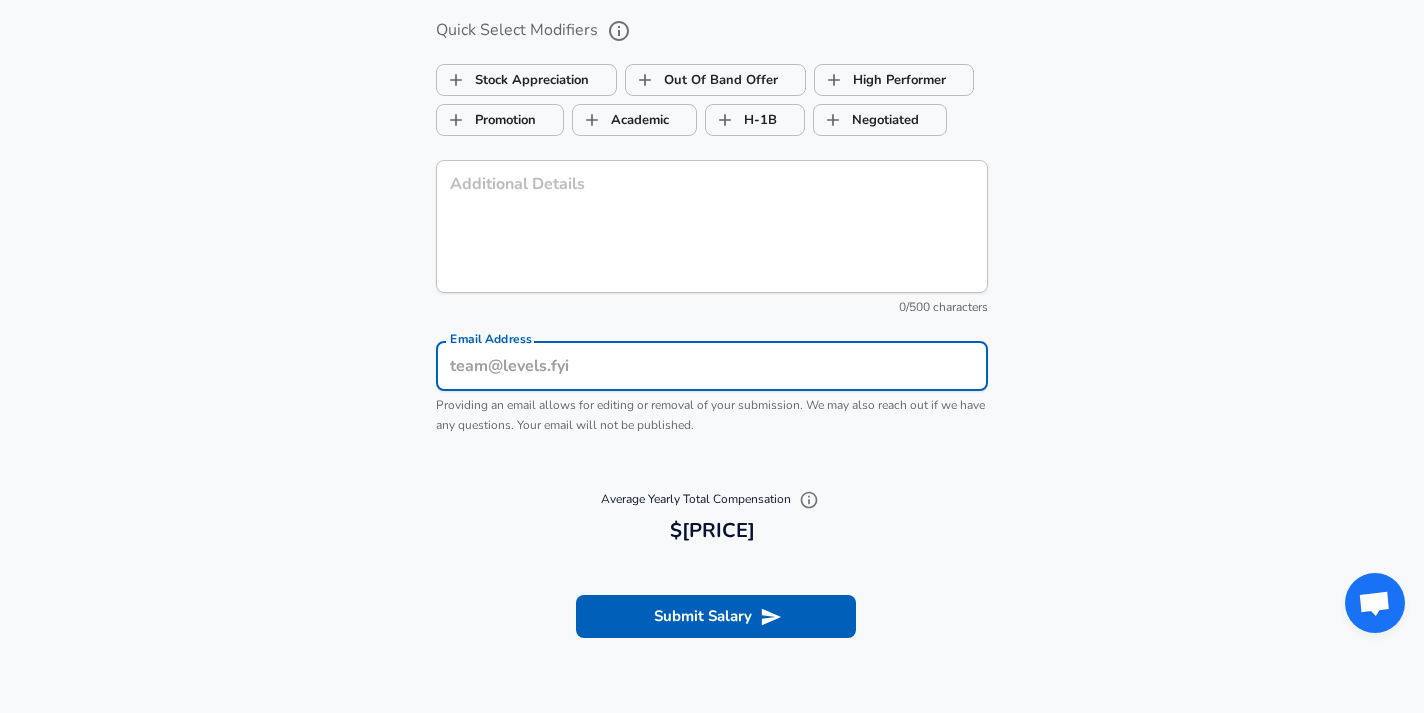 type on "[EMAIL]" 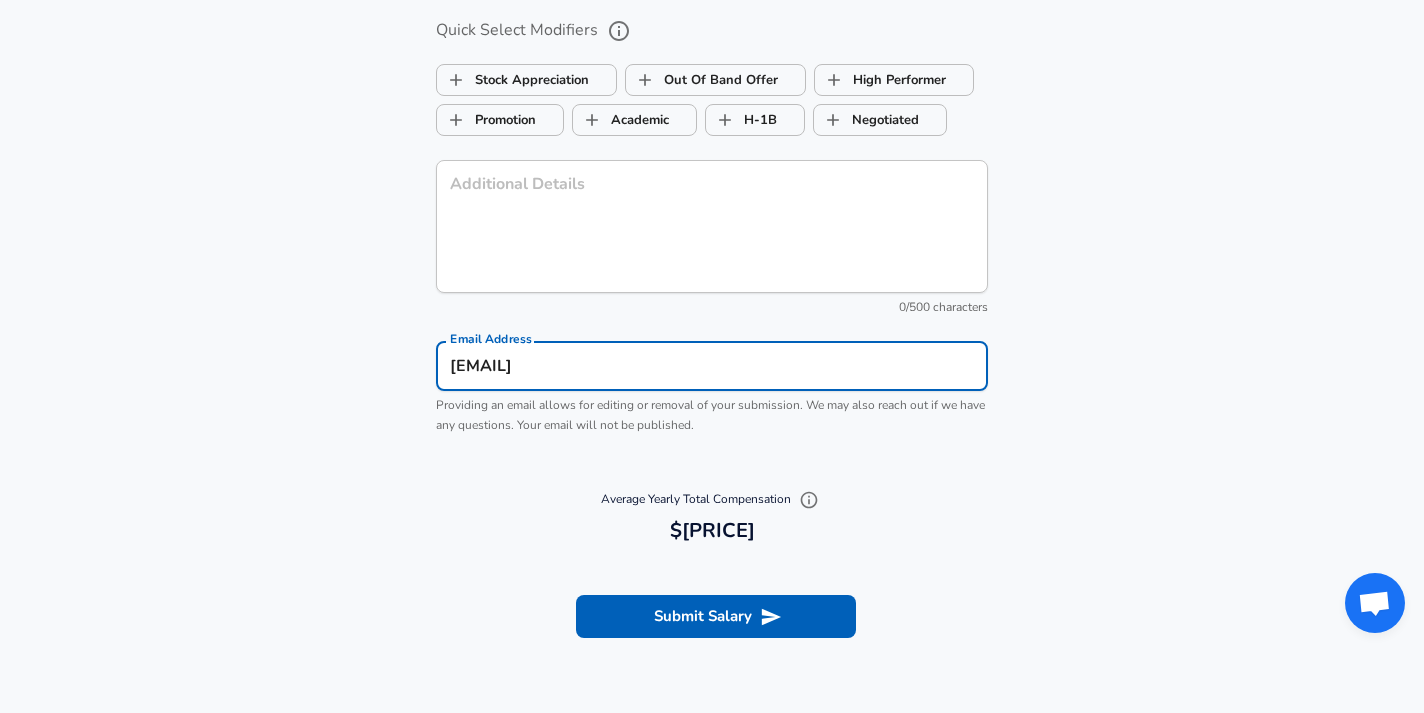 click on "[AMOUNT] [AMOUNT]" at bounding box center [712, 531] 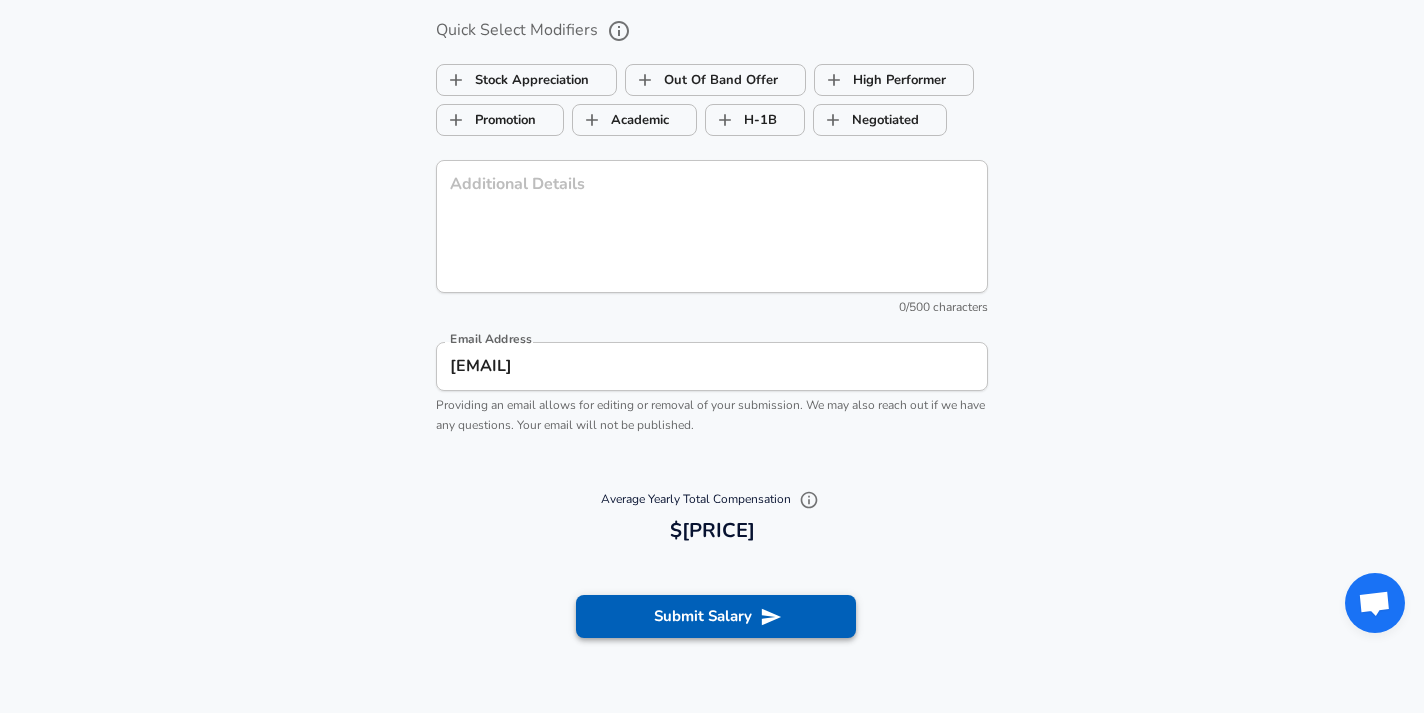 click on "Submit Salary" at bounding box center (716, 616) 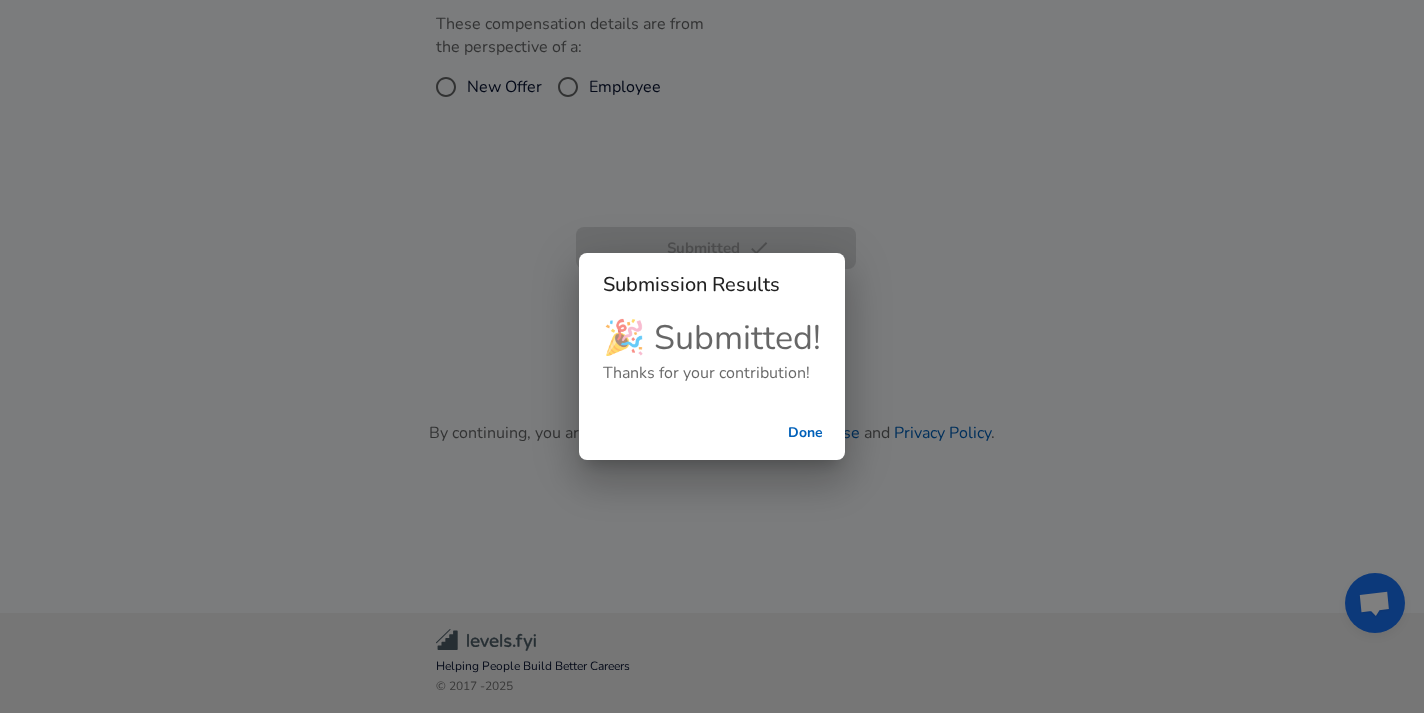 scroll, scrollTop: 808, scrollLeft: 0, axis: vertical 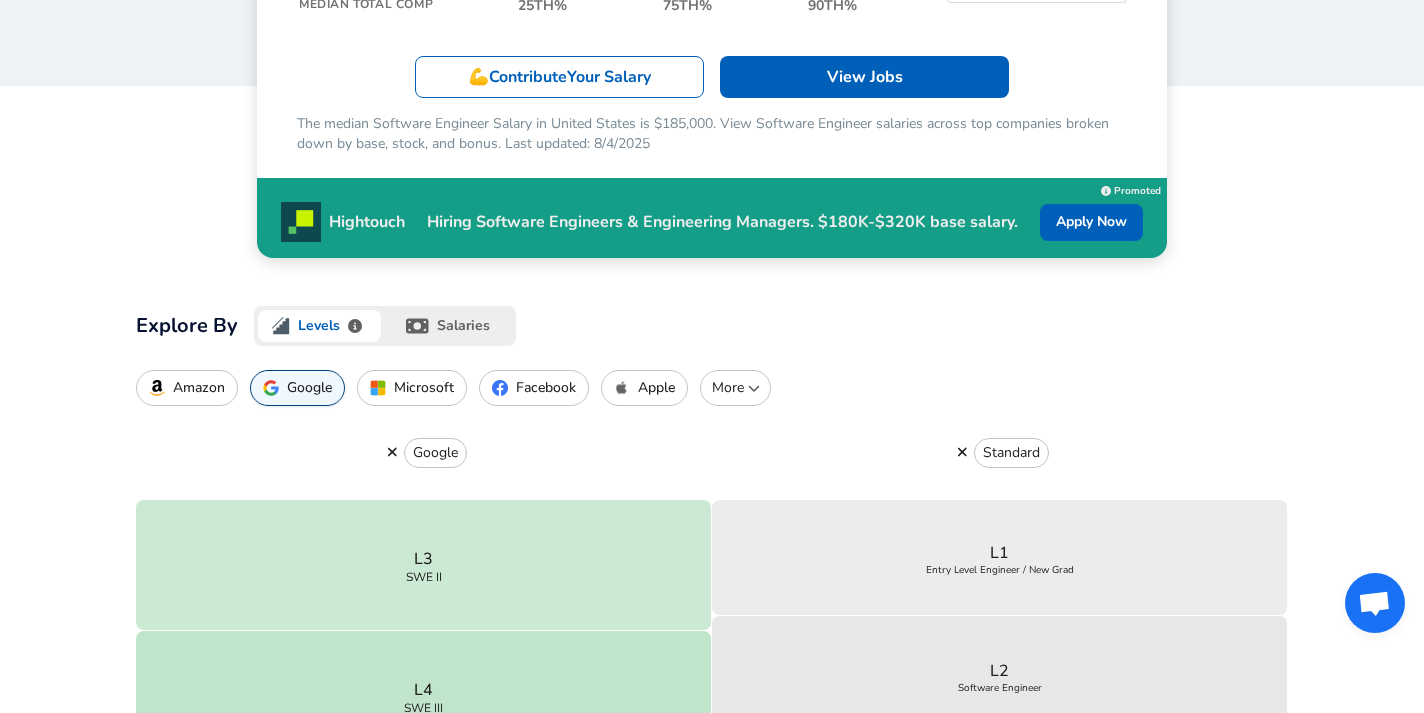 click on "salaries" at bounding box center [450, 326] 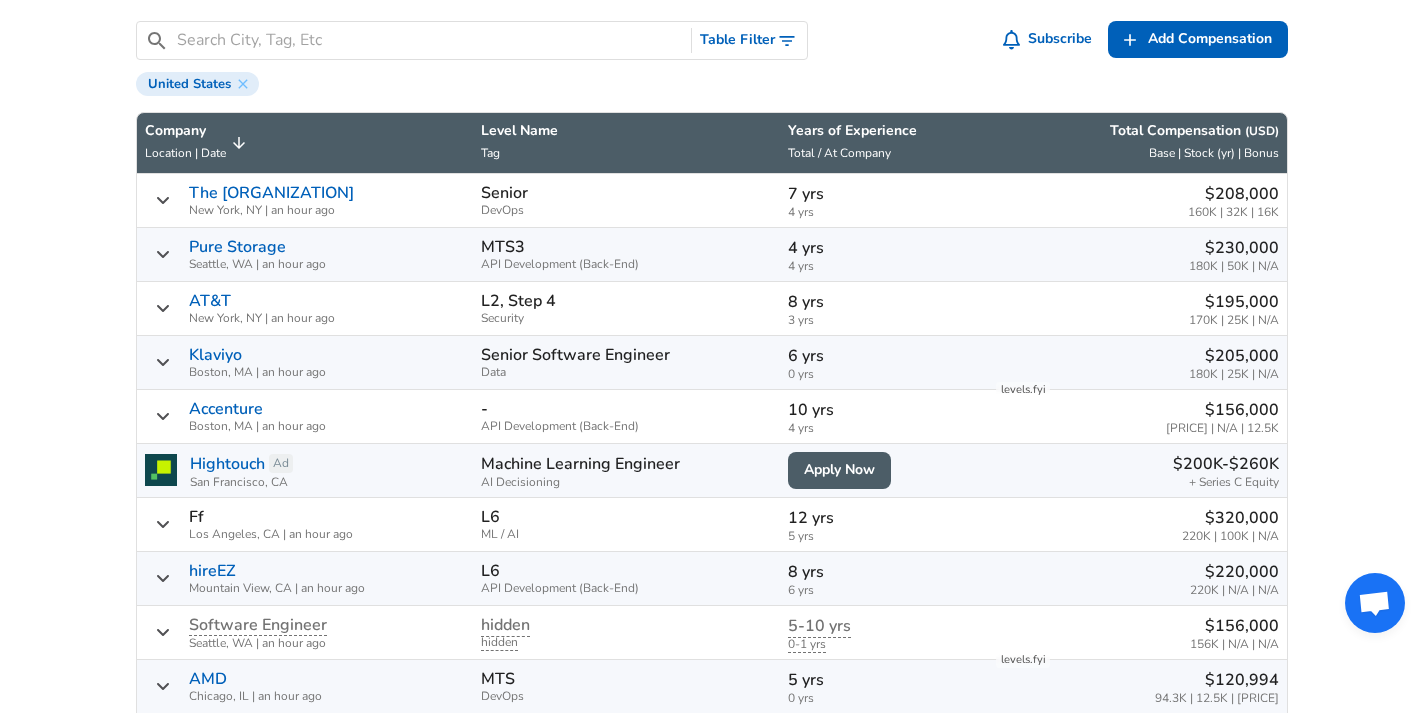 scroll, scrollTop: 691, scrollLeft: 0, axis: vertical 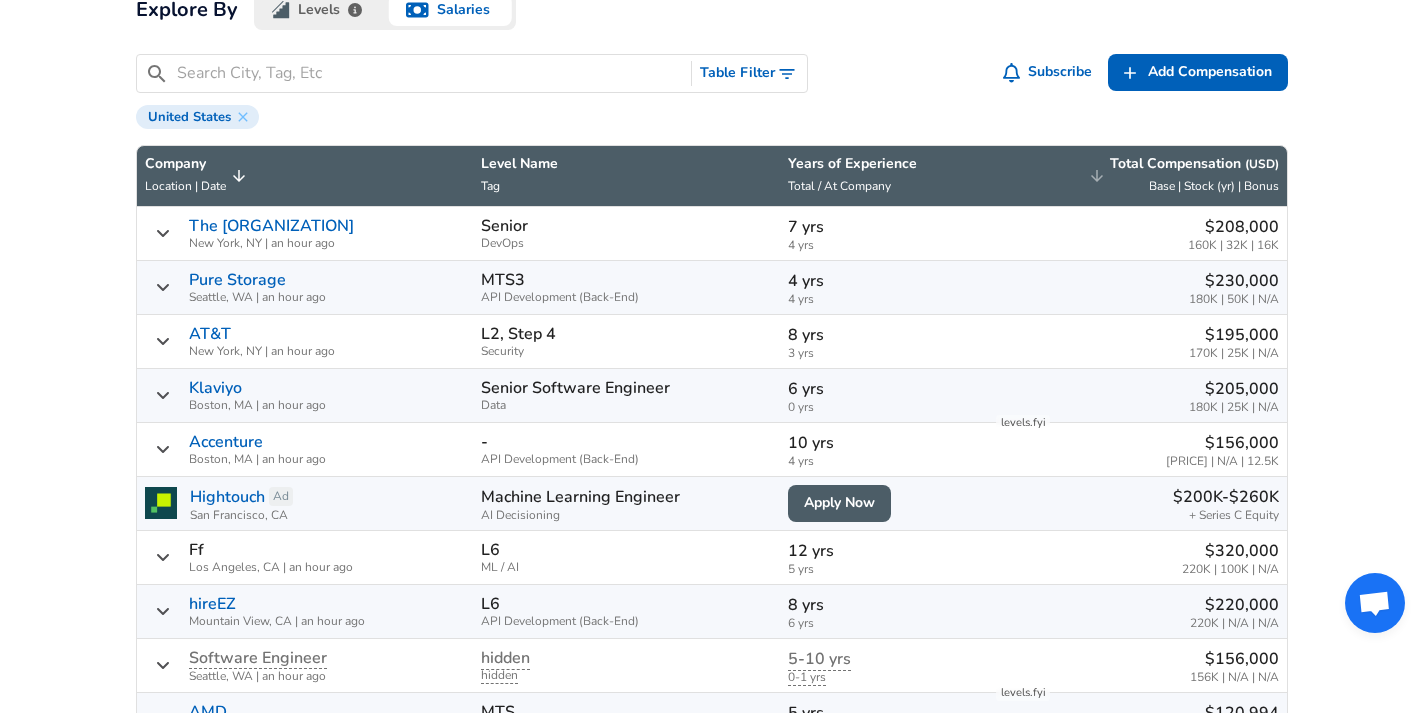 click 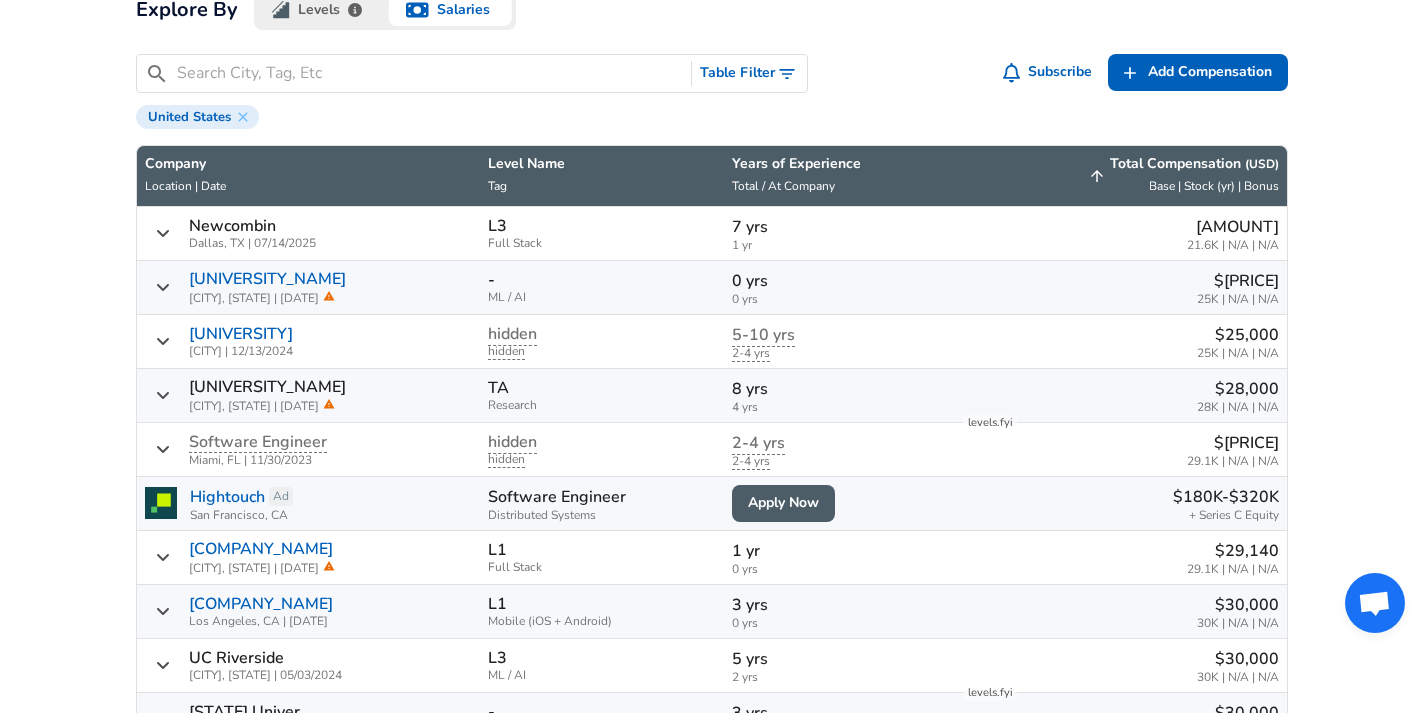 click 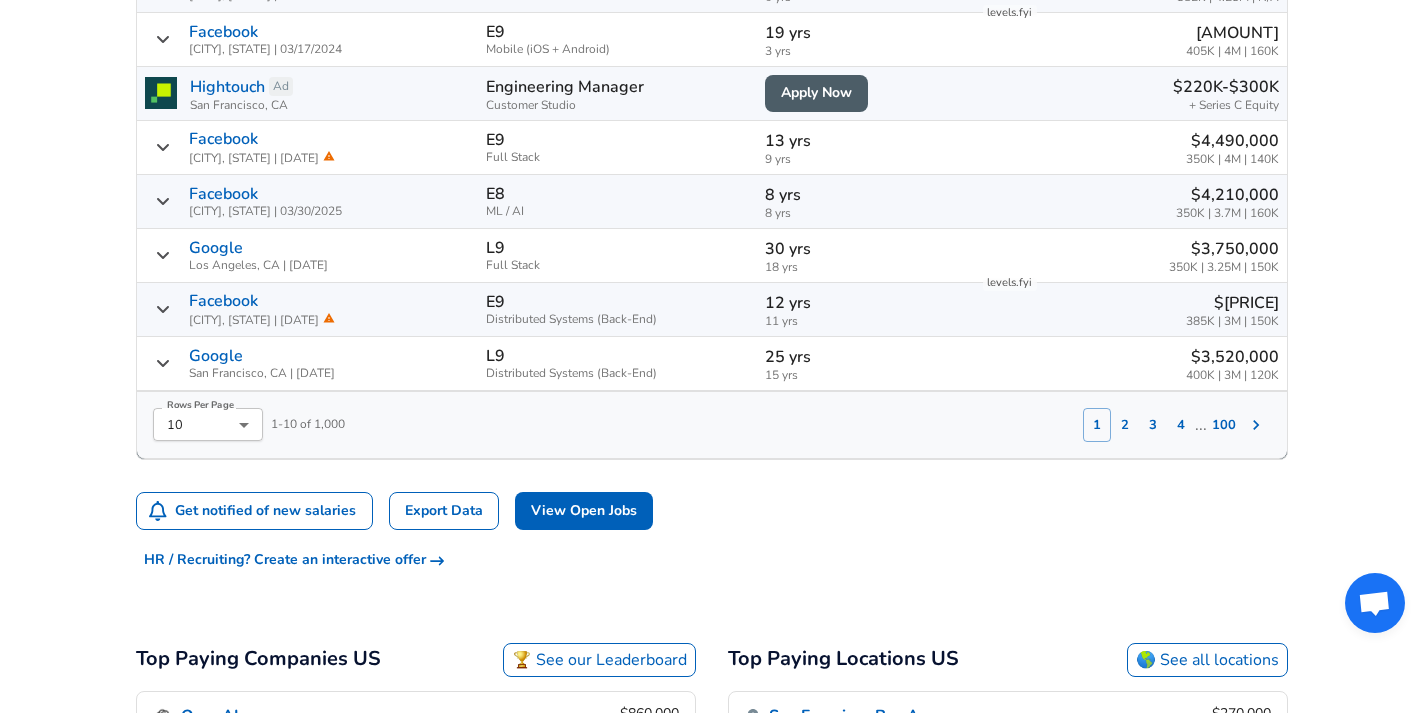 scroll, scrollTop: 1103, scrollLeft: 0, axis: vertical 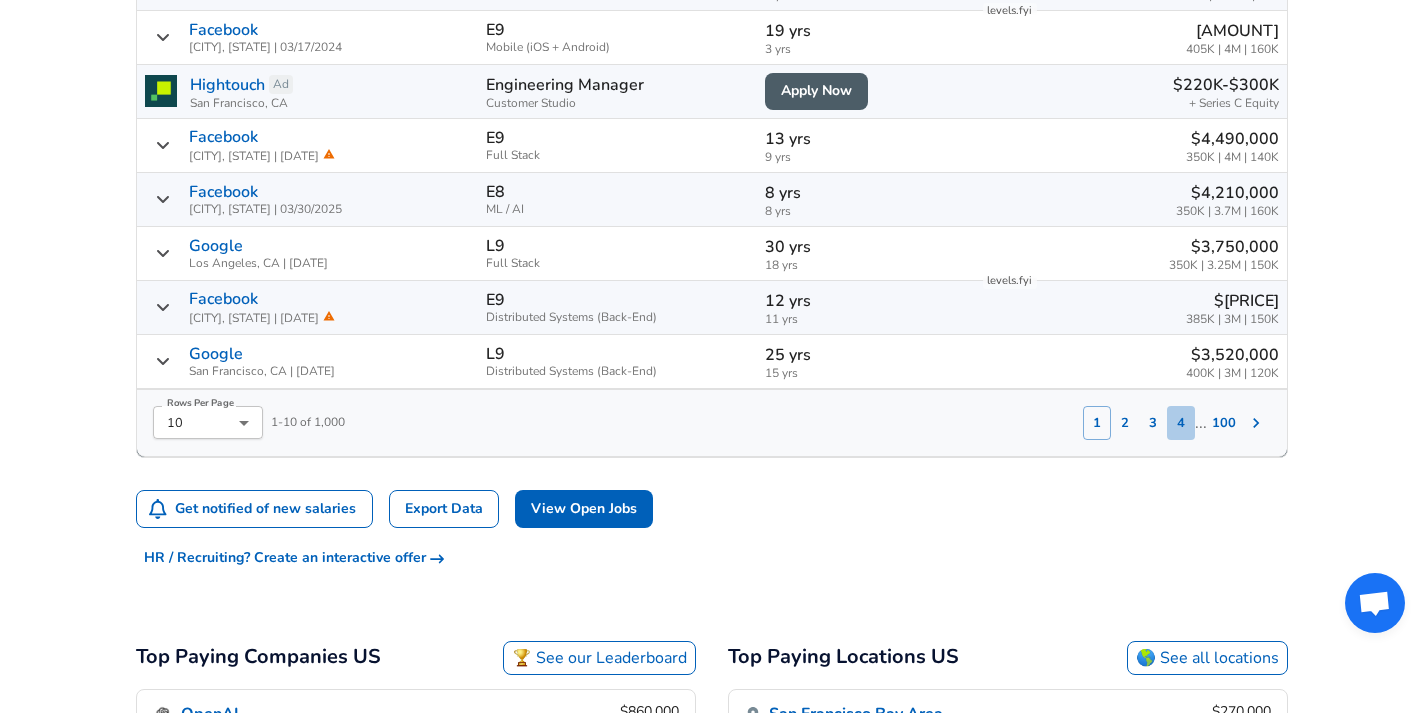 click on "4" at bounding box center [1181, 423] 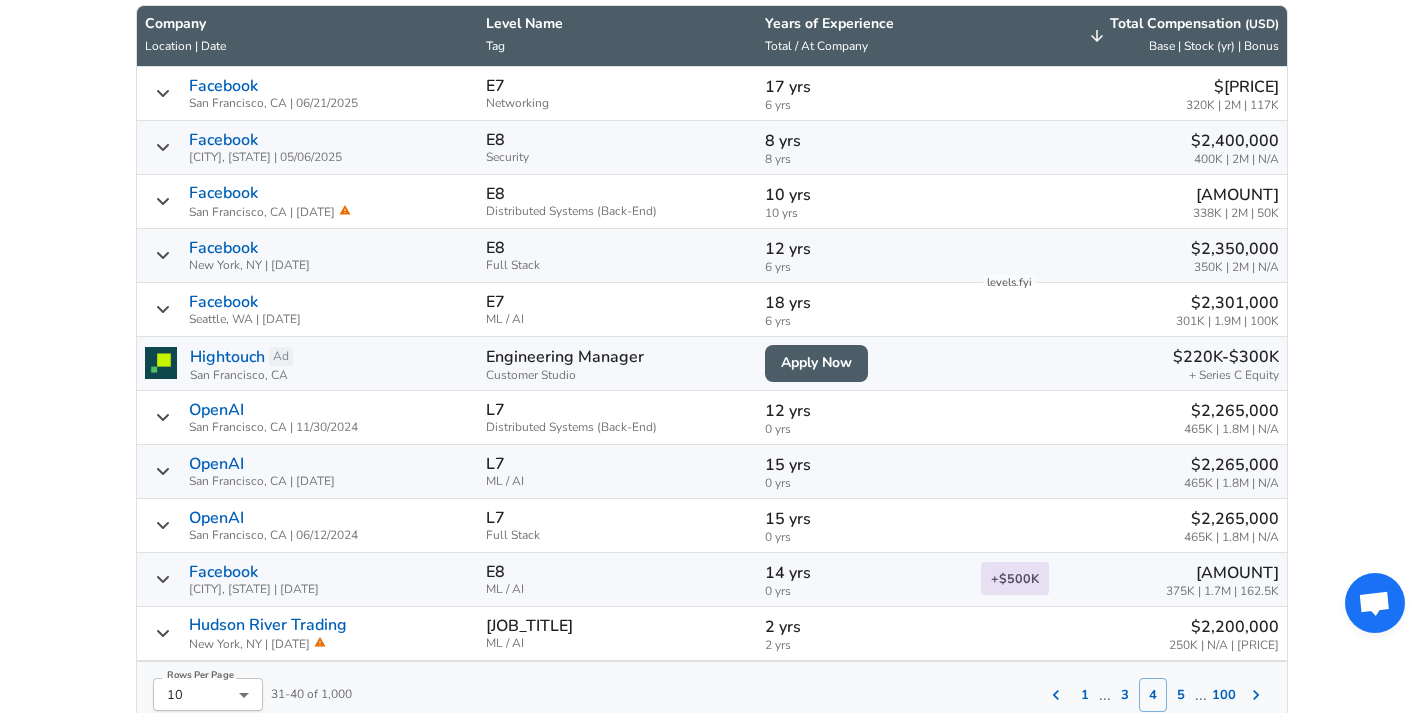 scroll, scrollTop: 832, scrollLeft: 0, axis: vertical 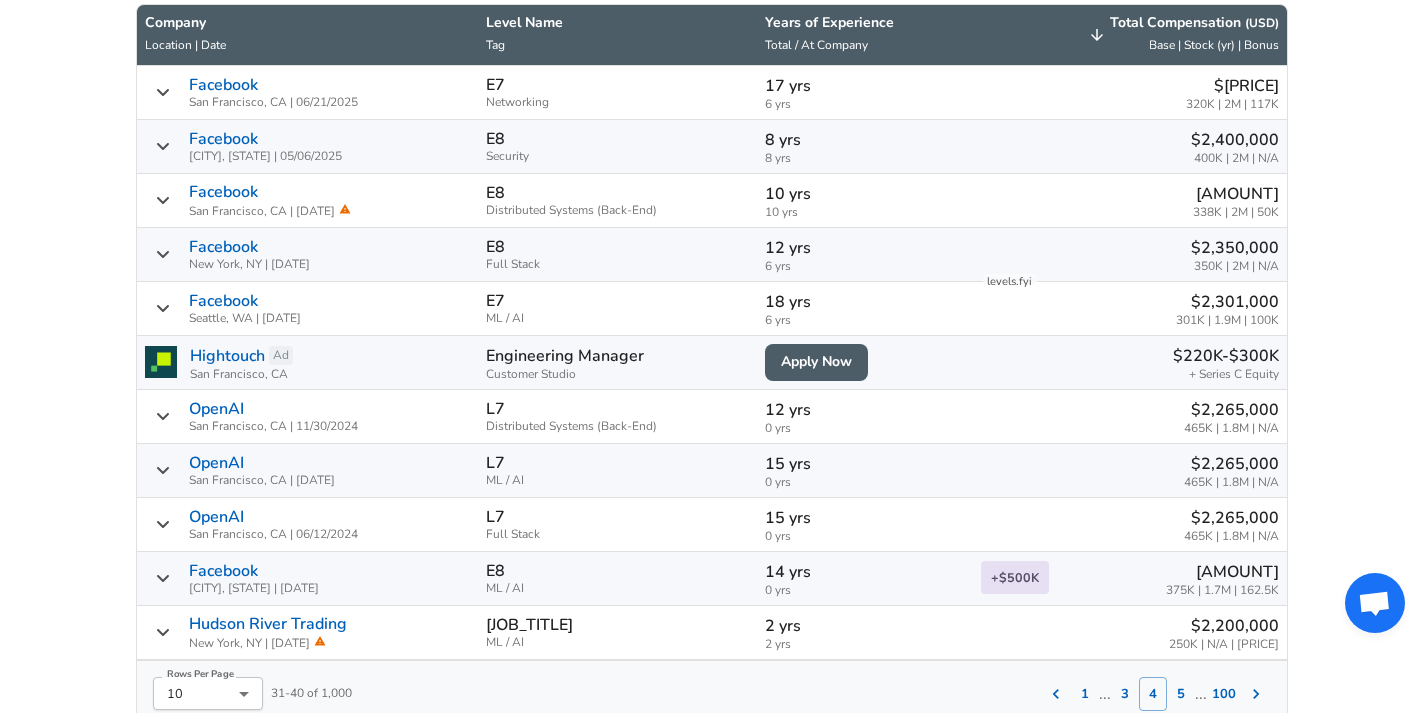 click on "5" at bounding box center [1181, 694] 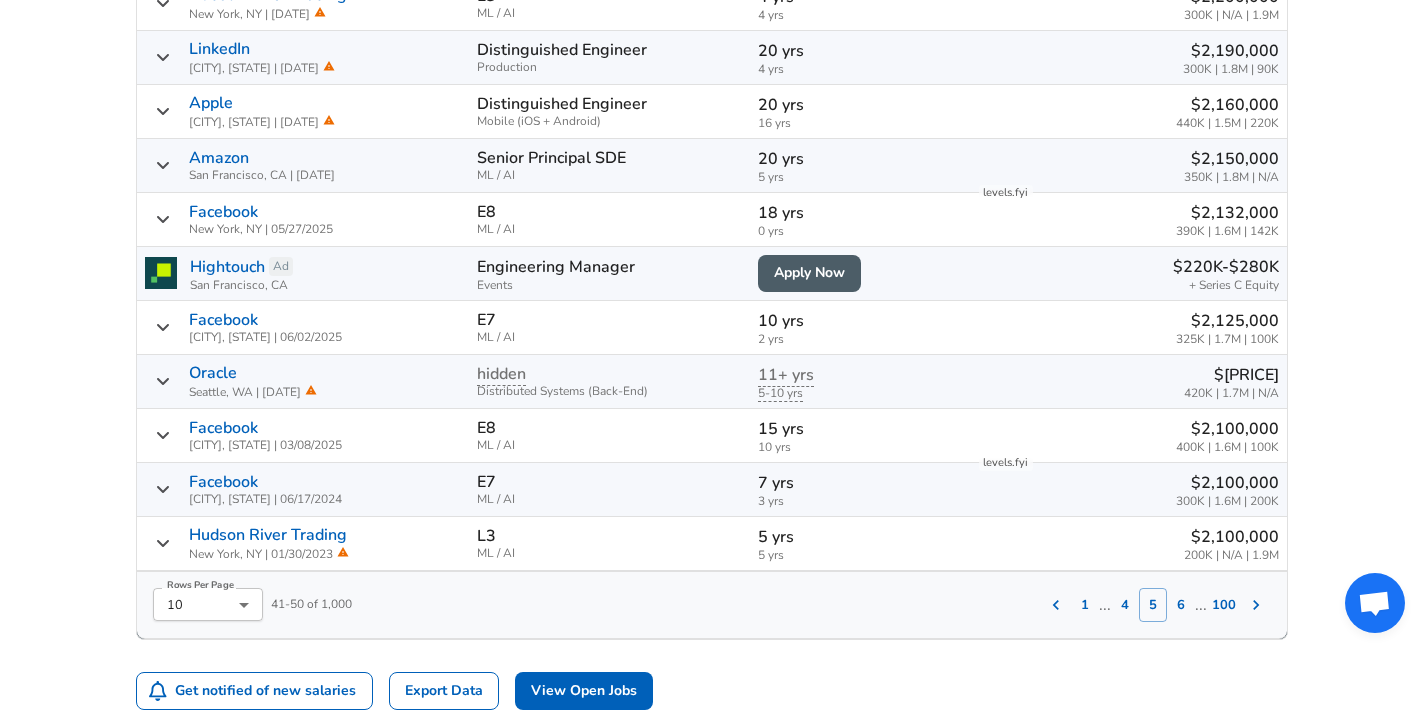 scroll, scrollTop: 922, scrollLeft: 0, axis: vertical 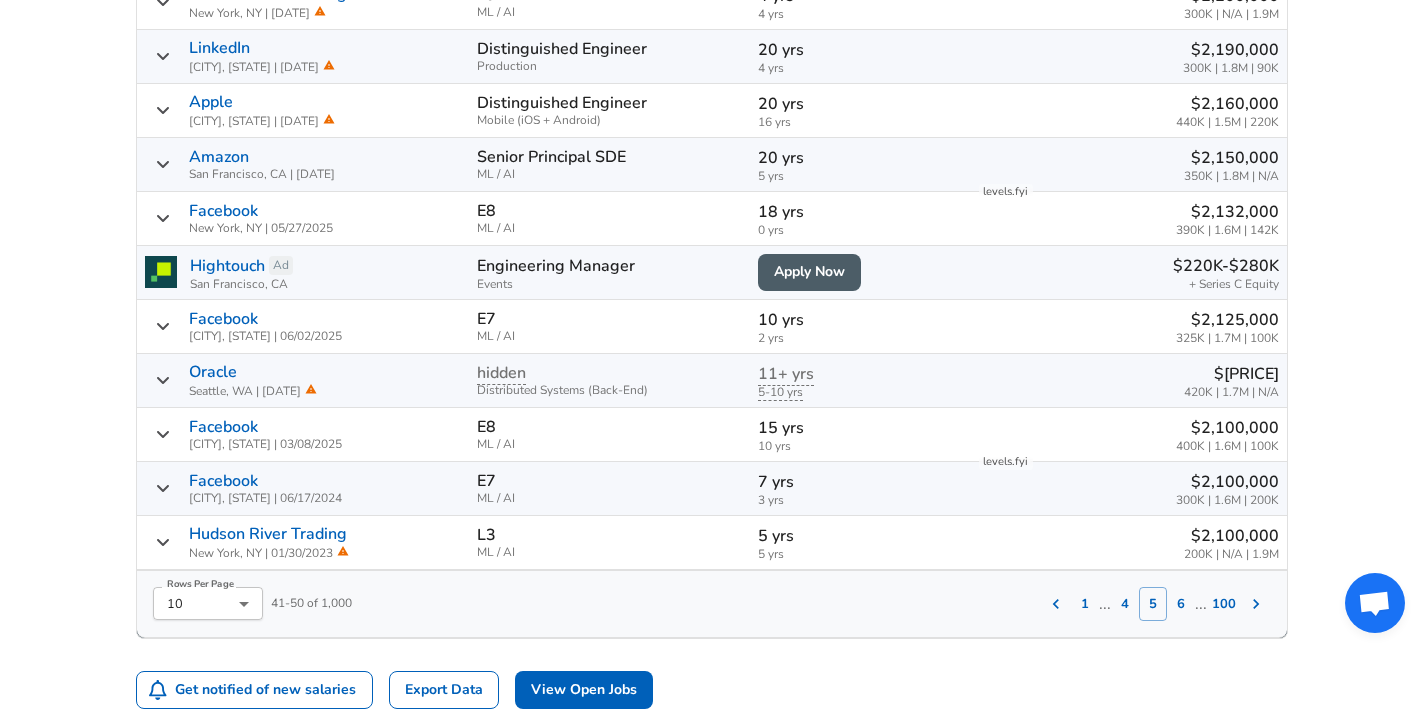 click on "6" at bounding box center (1181, 604) 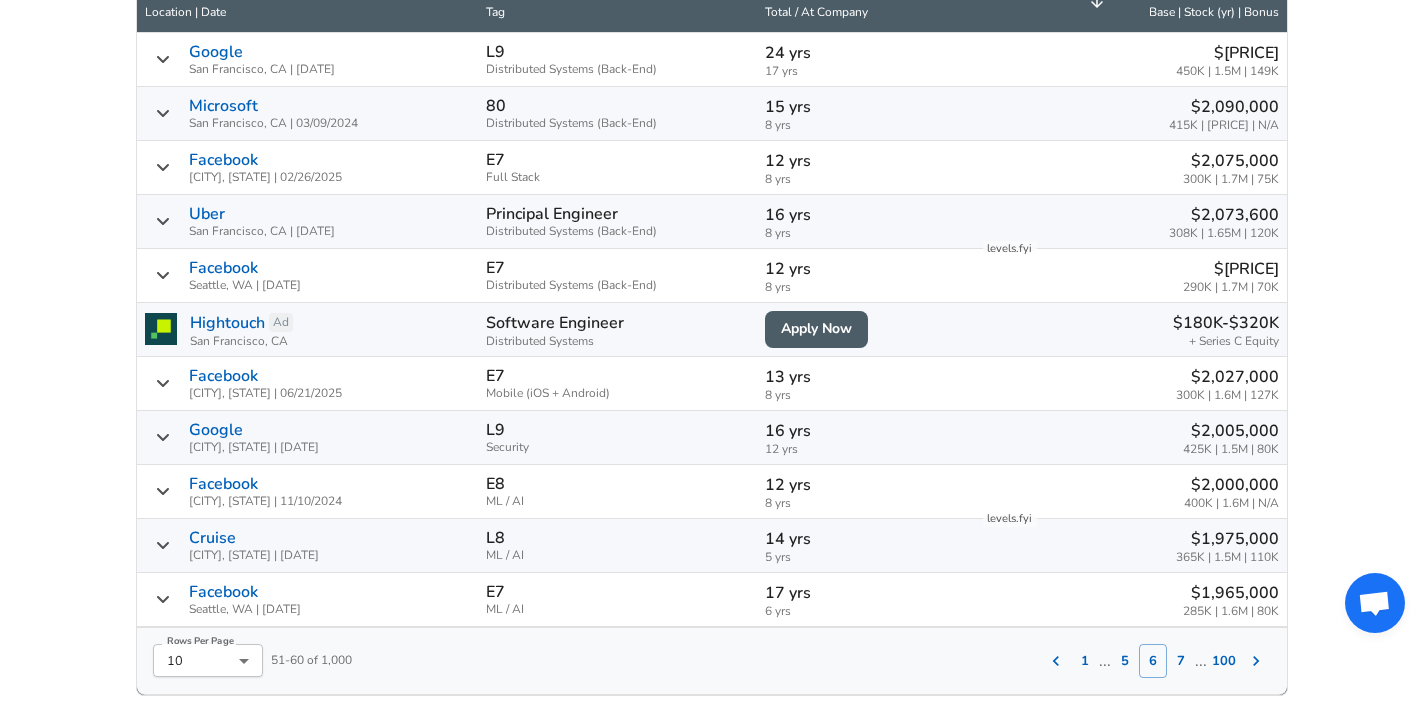 scroll, scrollTop: 876, scrollLeft: 0, axis: vertical 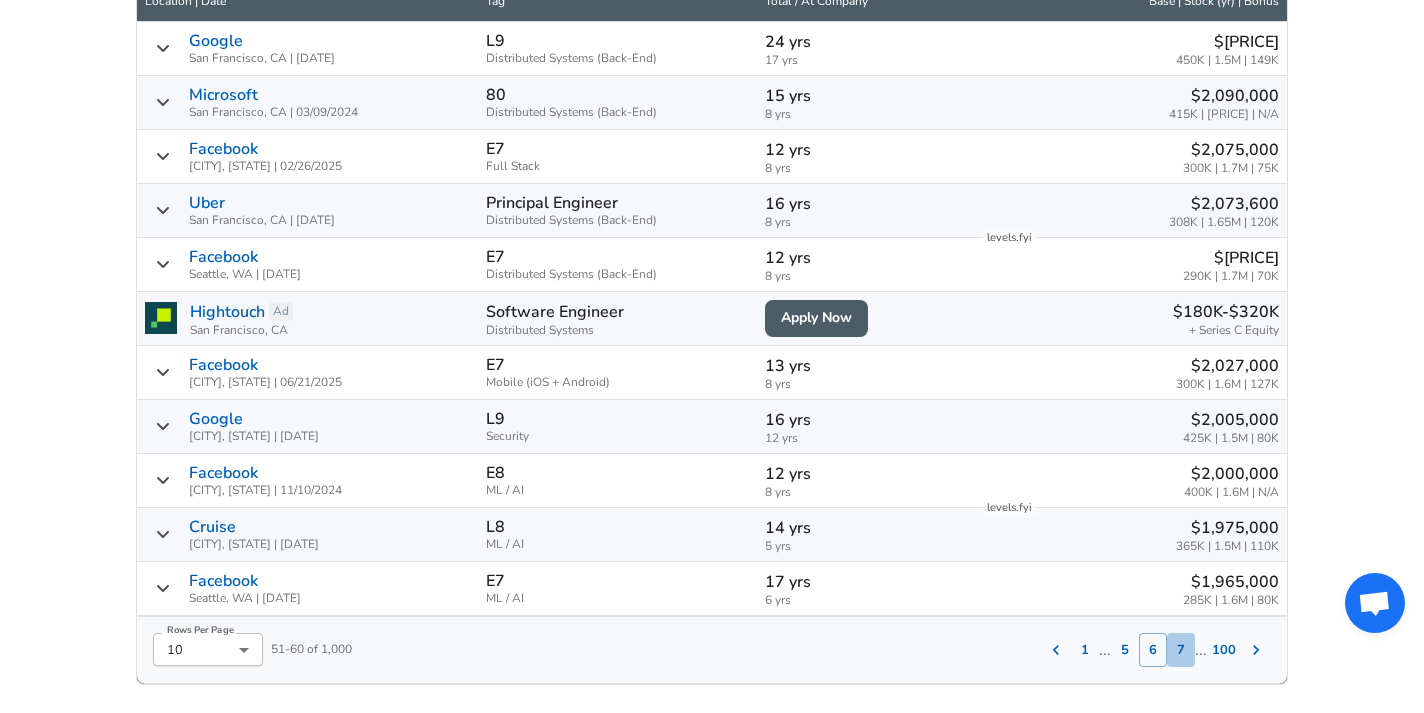 click on "7" at bounding box center (1181, 650) 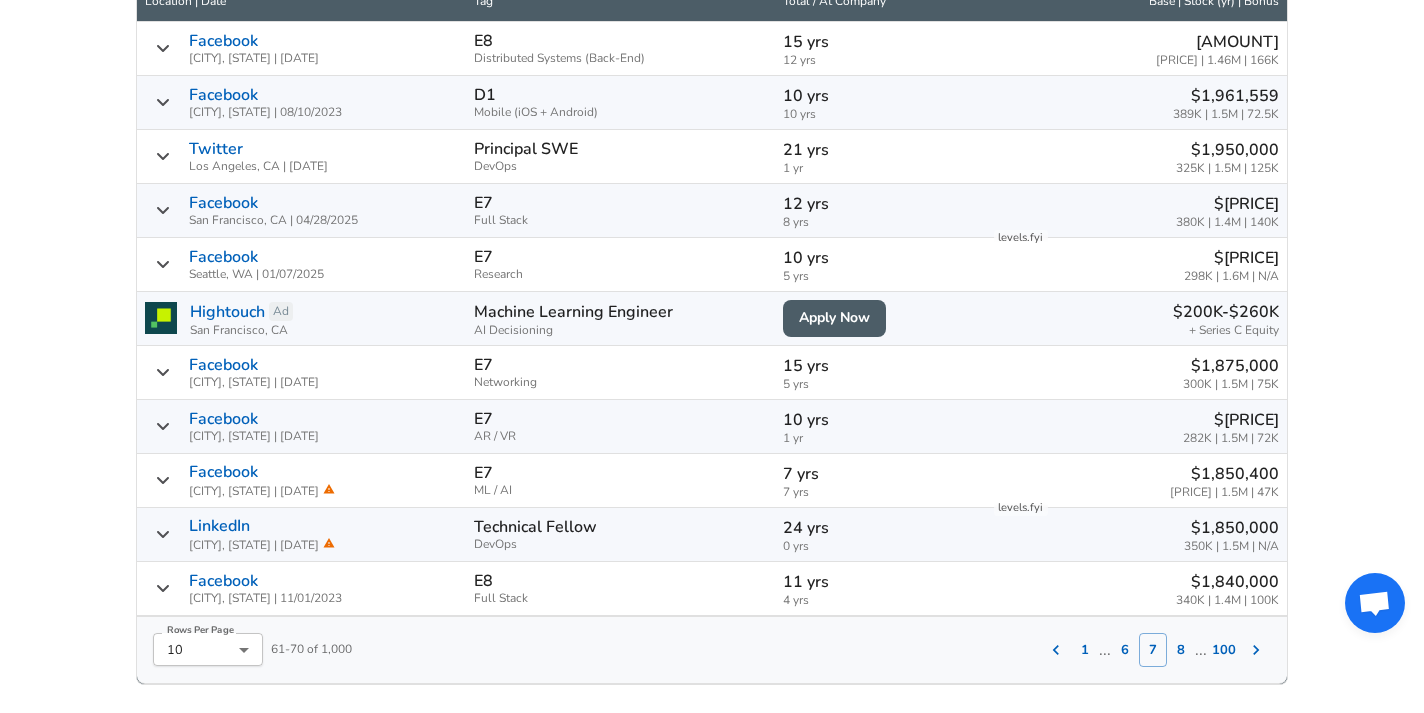 scroll, scrollTop: 818, scrollLeft: 0, axis: vertical 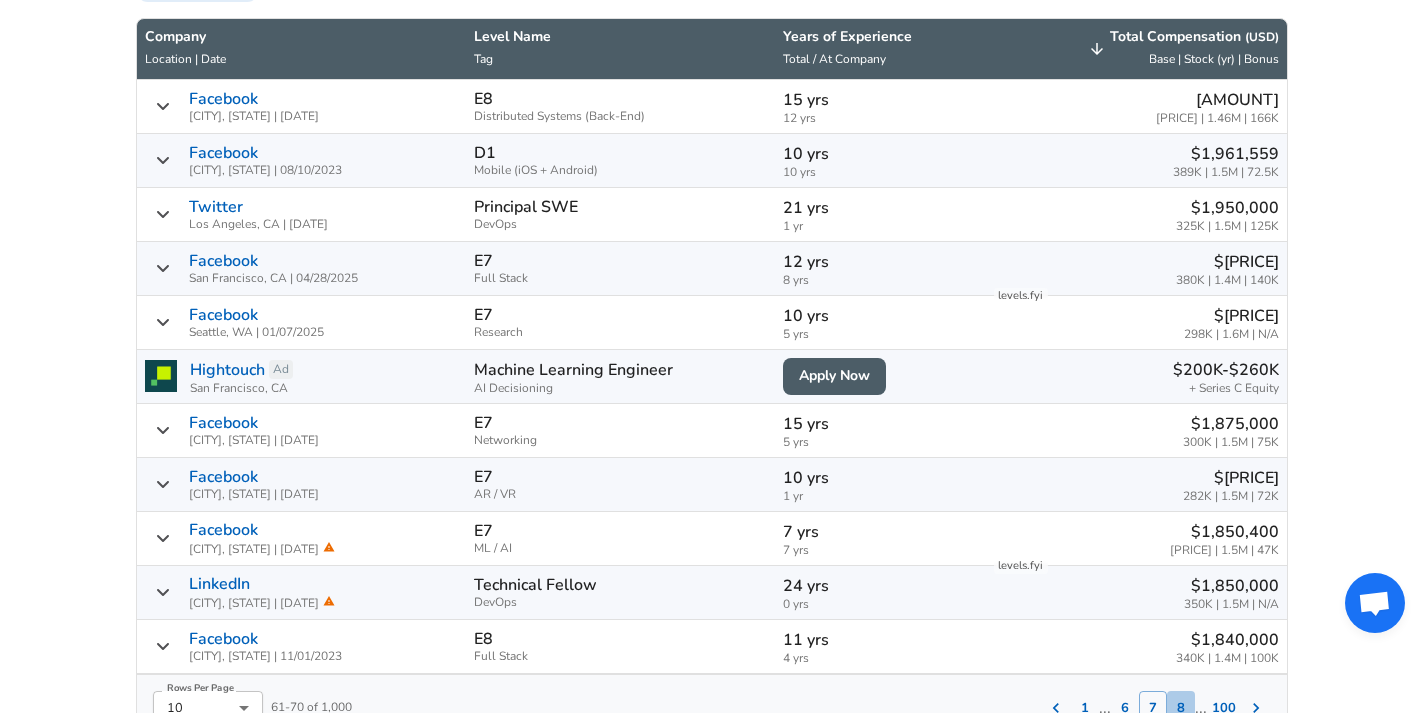 click on "8" at bounding box center [1181, 708] 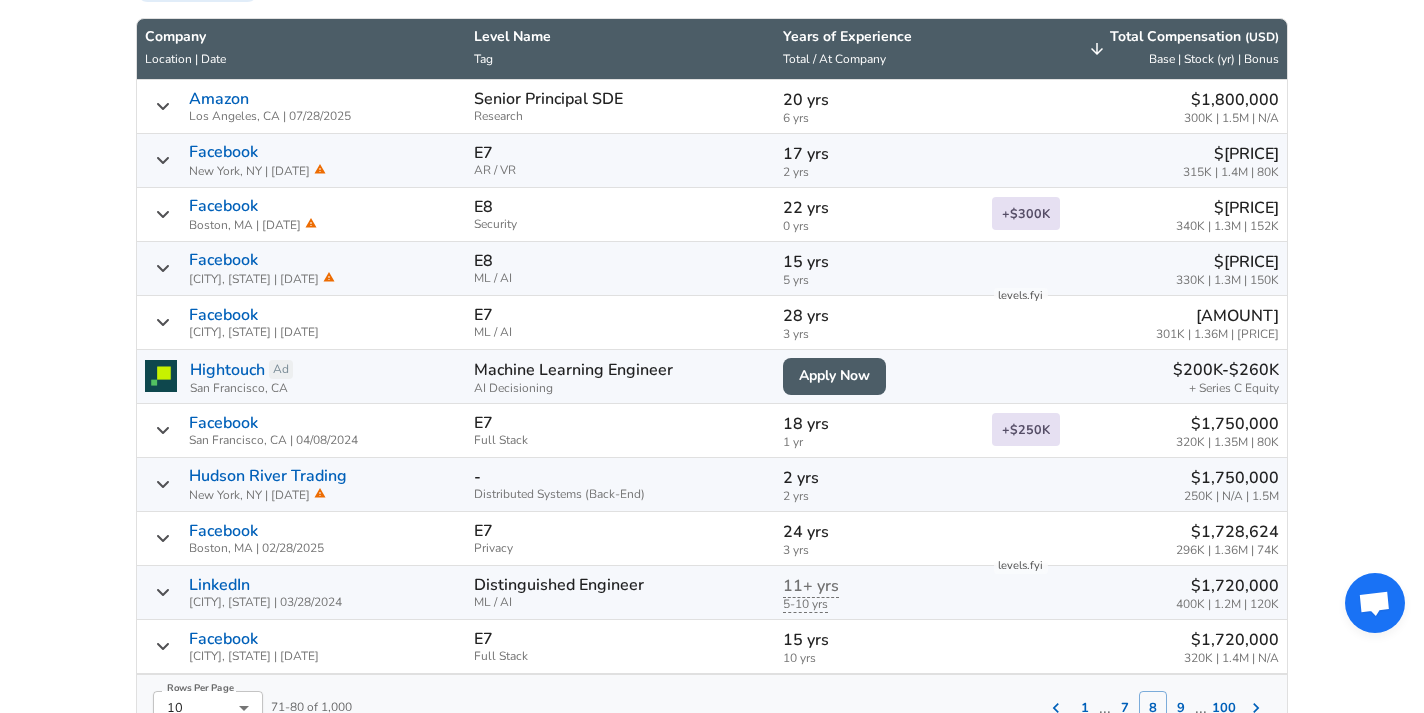 click on "9" at bounding box center (1181, 708) 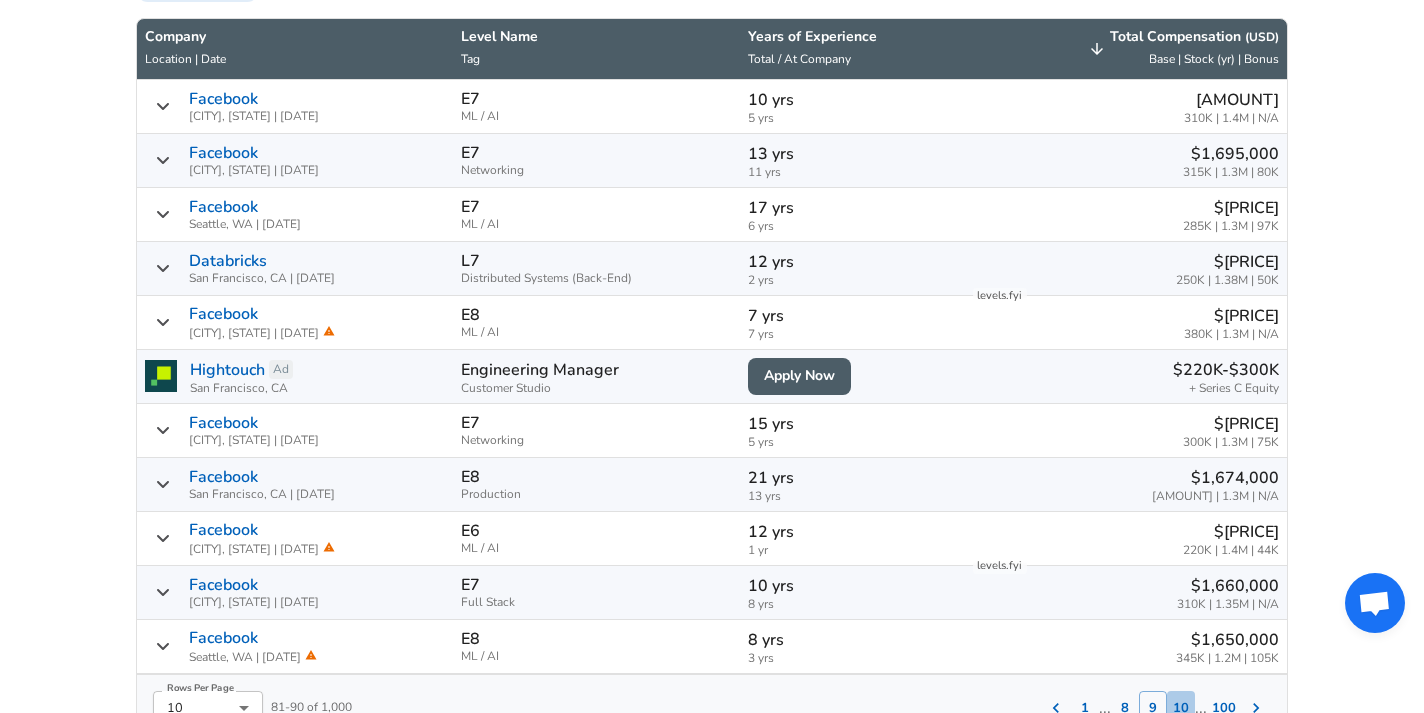 click on "10" at bounding box center [1181, 708] 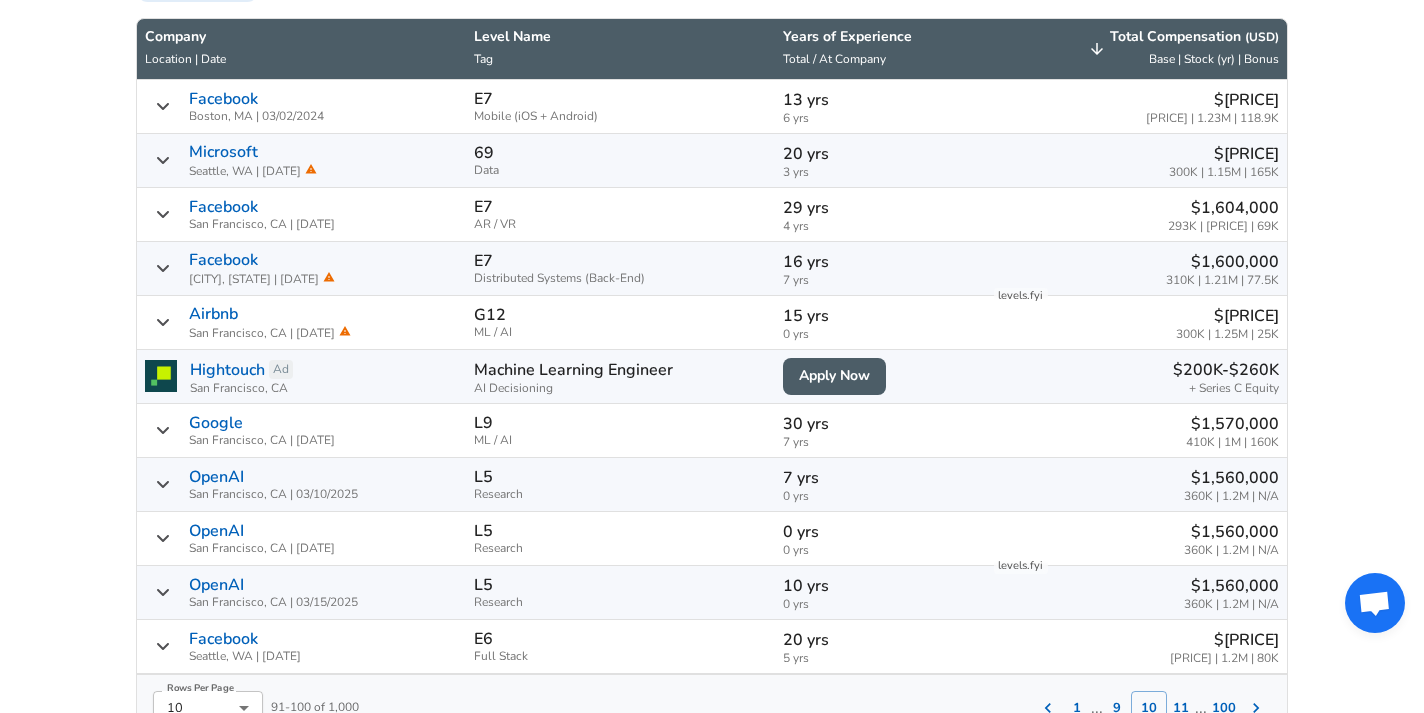 click on "11" at bounding box center [1181, 708] 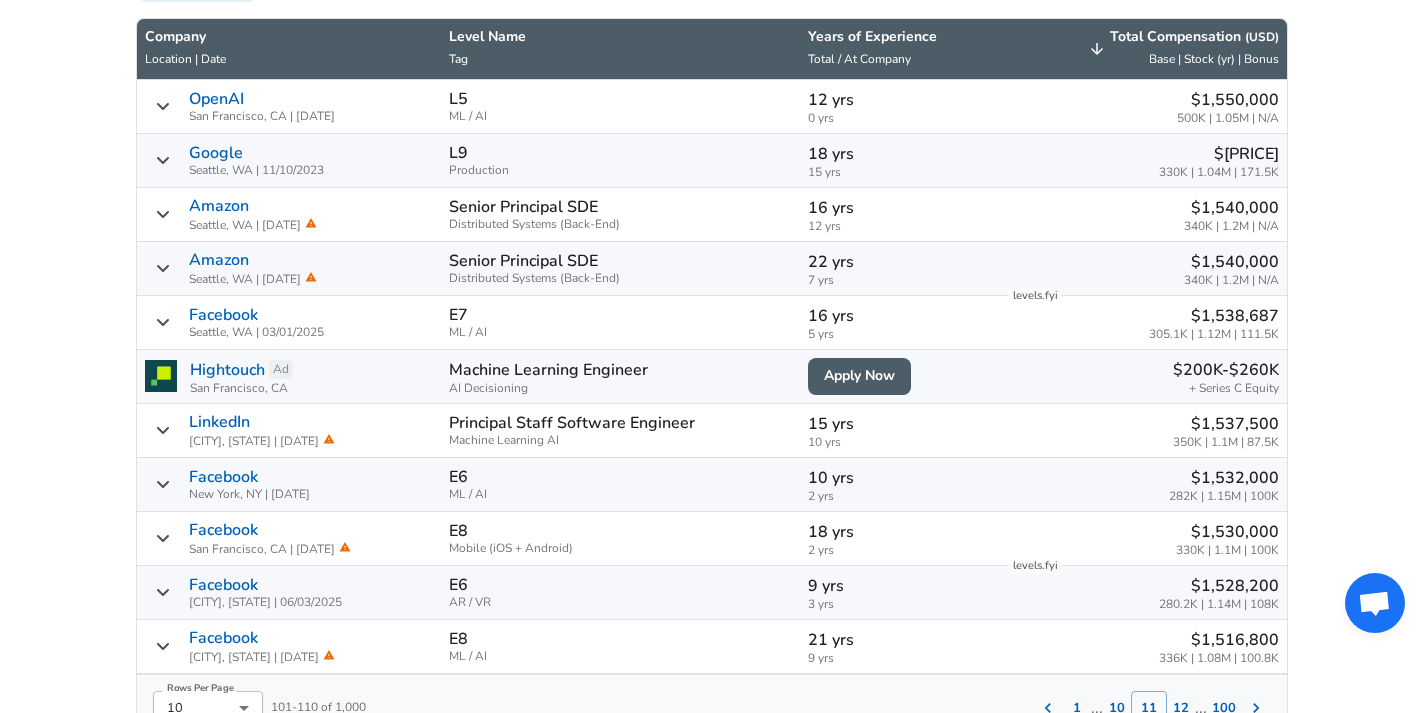 click on "12" at bounding box center (1181, 708) 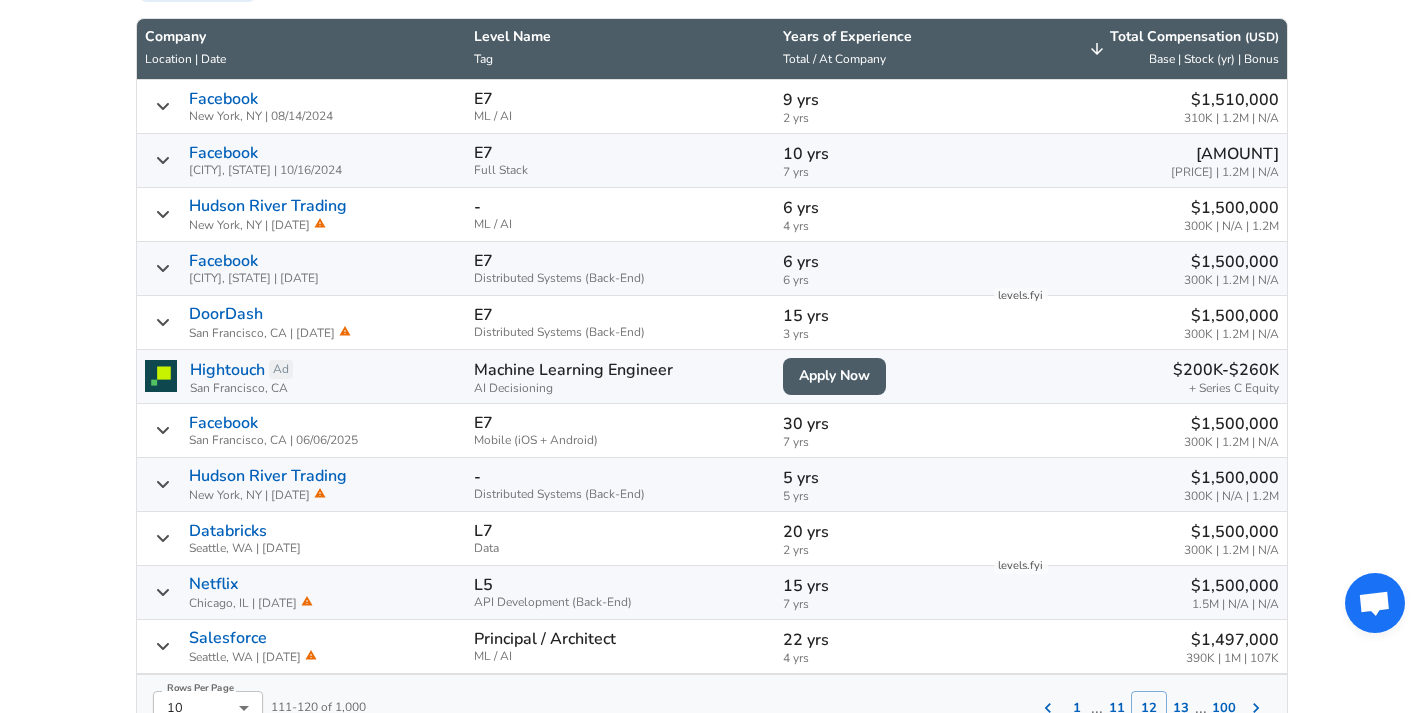 click on "13" at bounding box center [1181, 708] 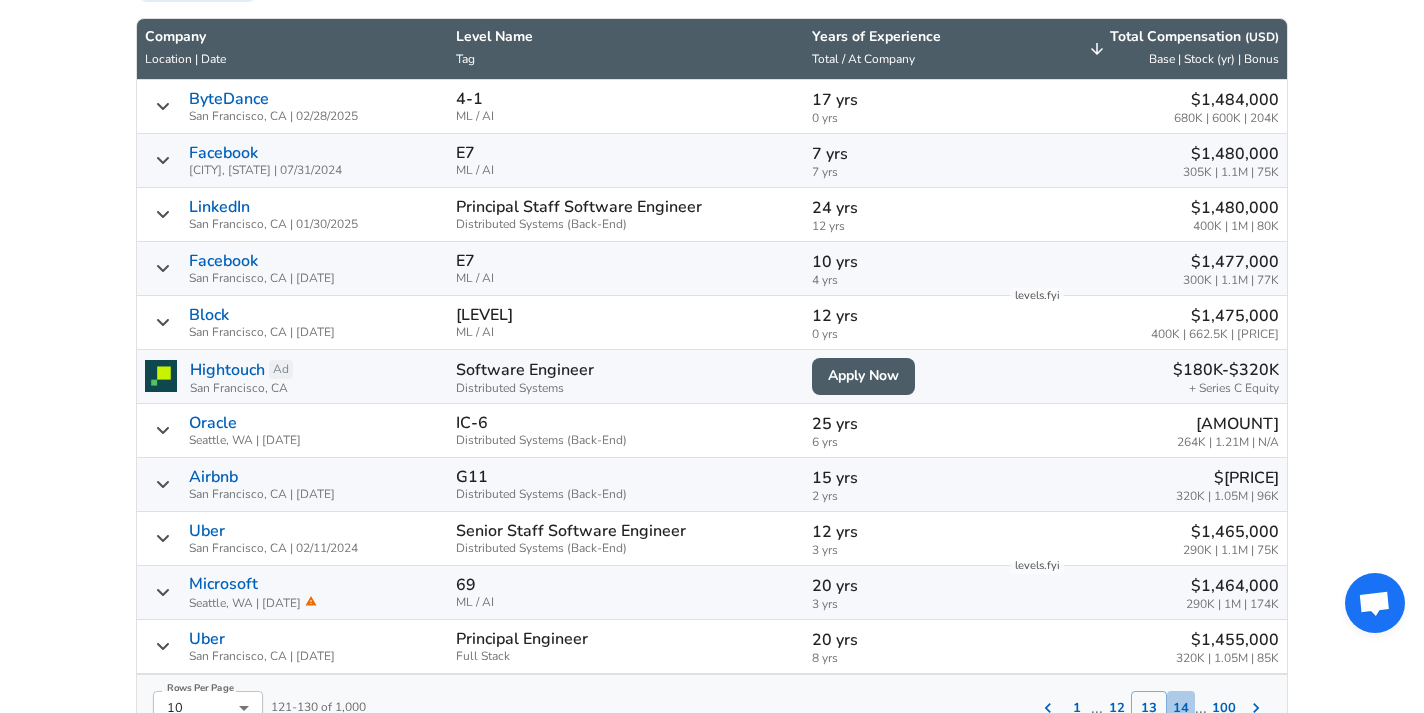 click on "14" at bounding box center [1181, 708] 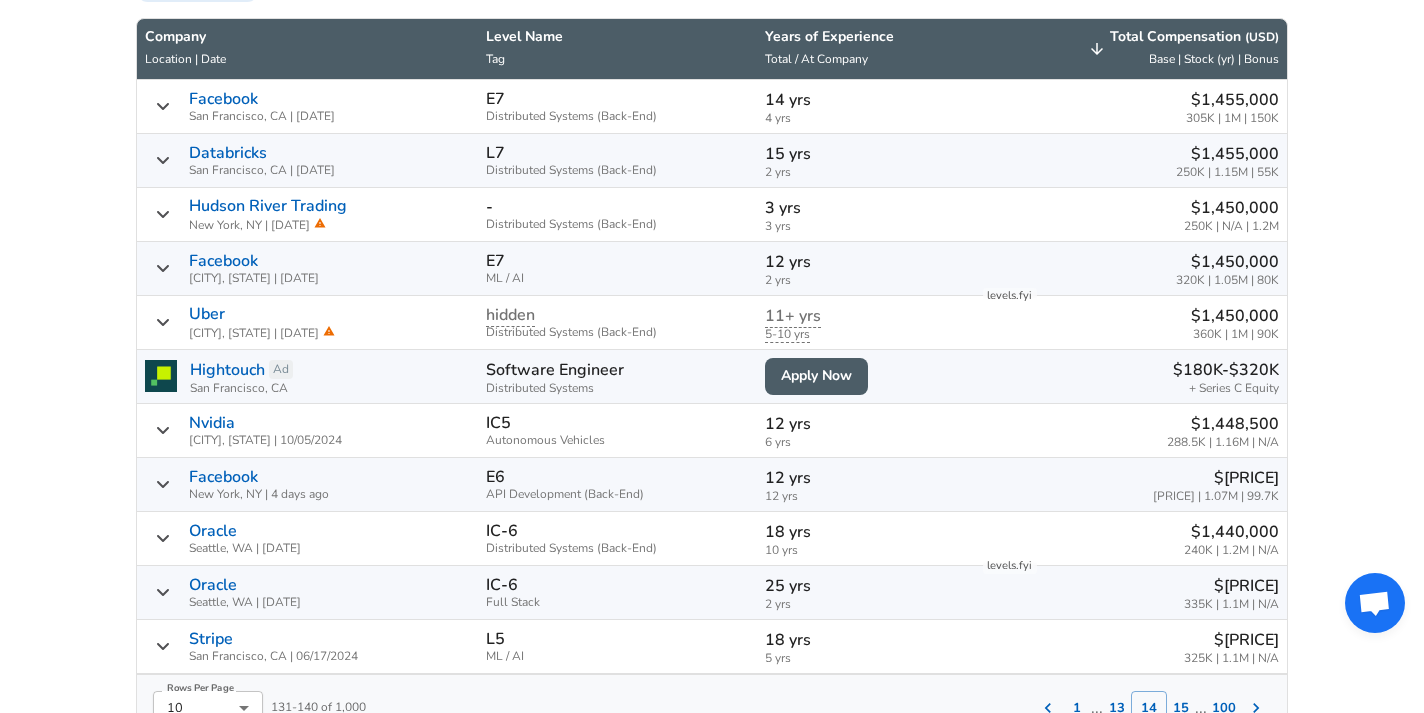 click on "15" at bounding box center (1181, 708) 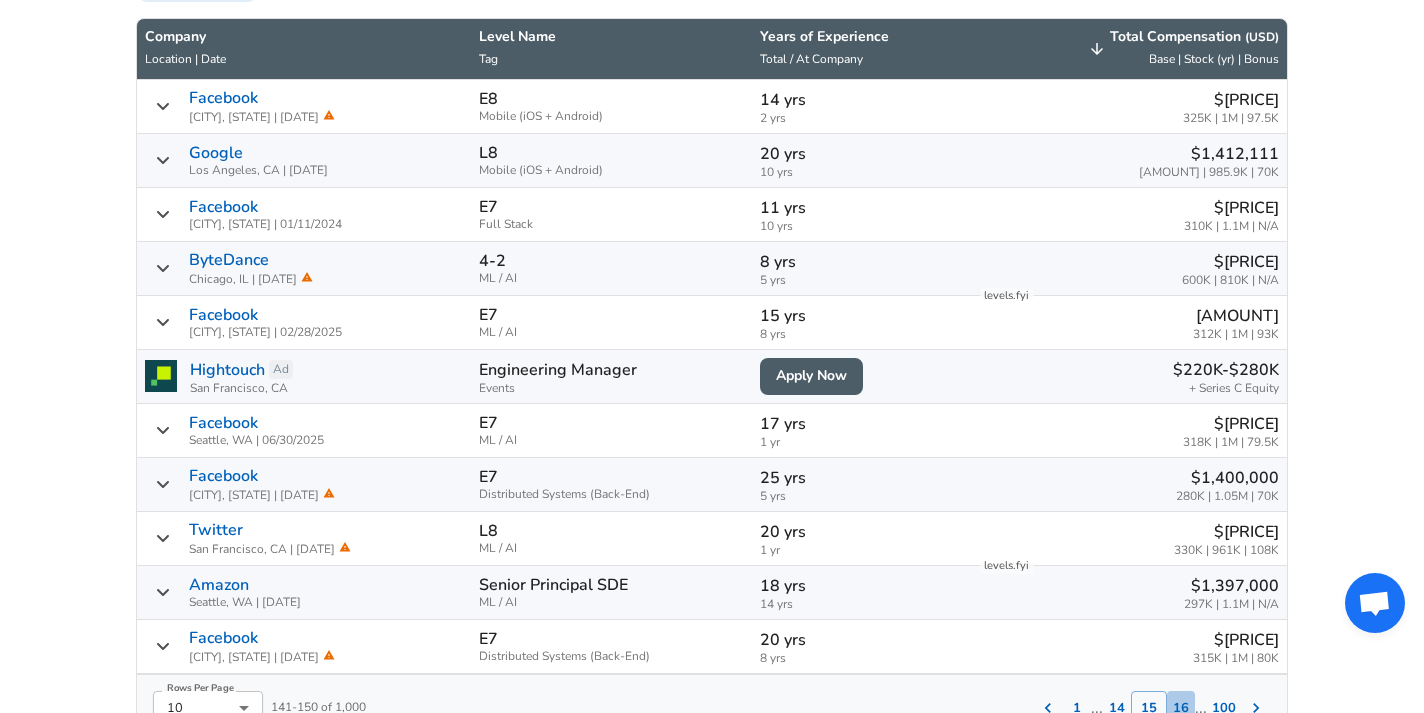 click on "16" at bounding box center [1181, 708] 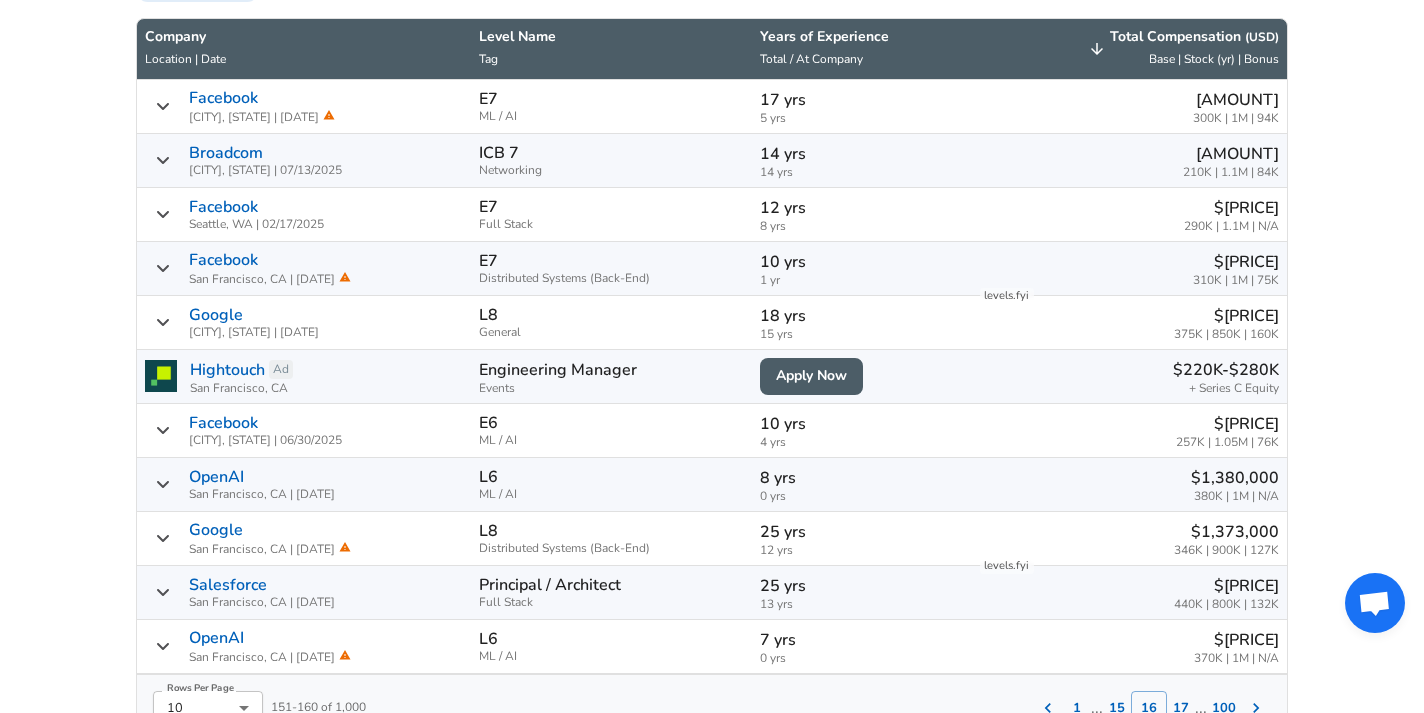 click on "17" at bounding box center (1181, 708) 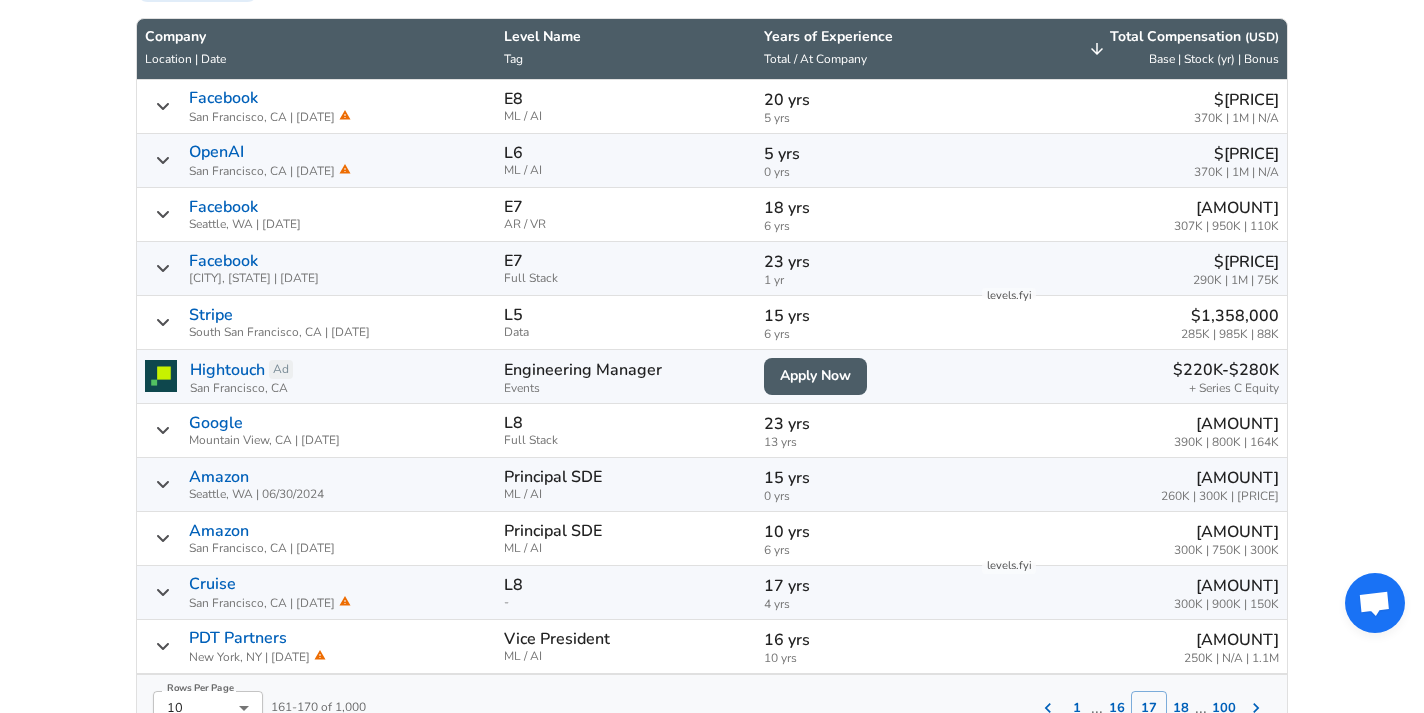 click on "18" at bounding box center [1181, 708] 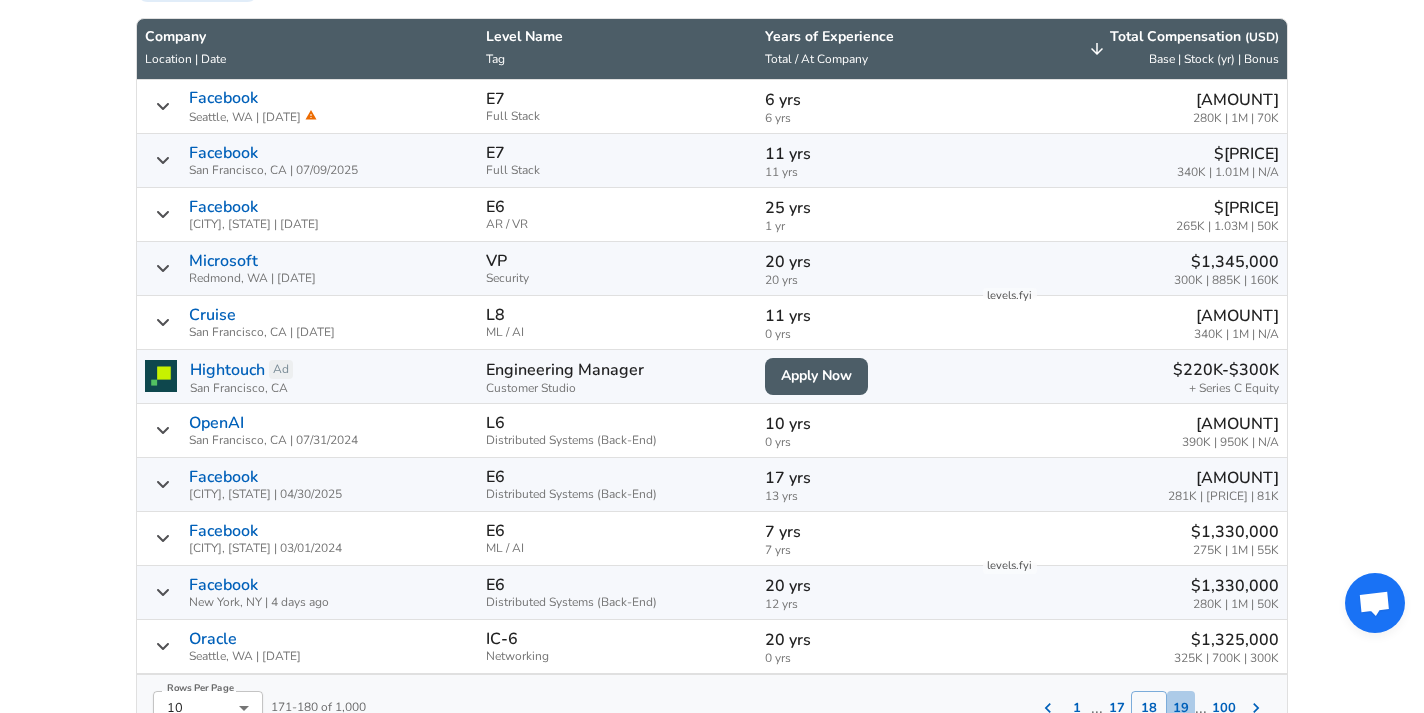 click on "19" at bounding box center (1181, 708) 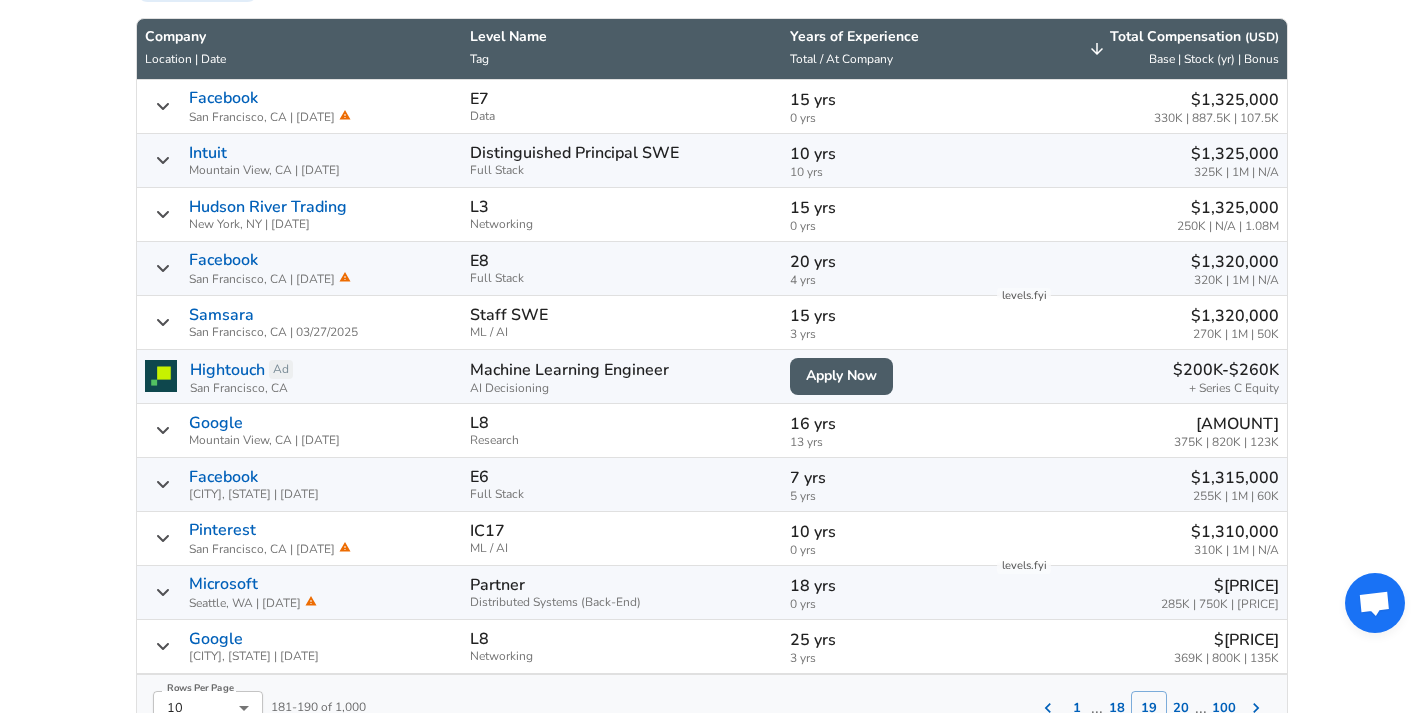 click on "20" at bounding box center (1181, 708) 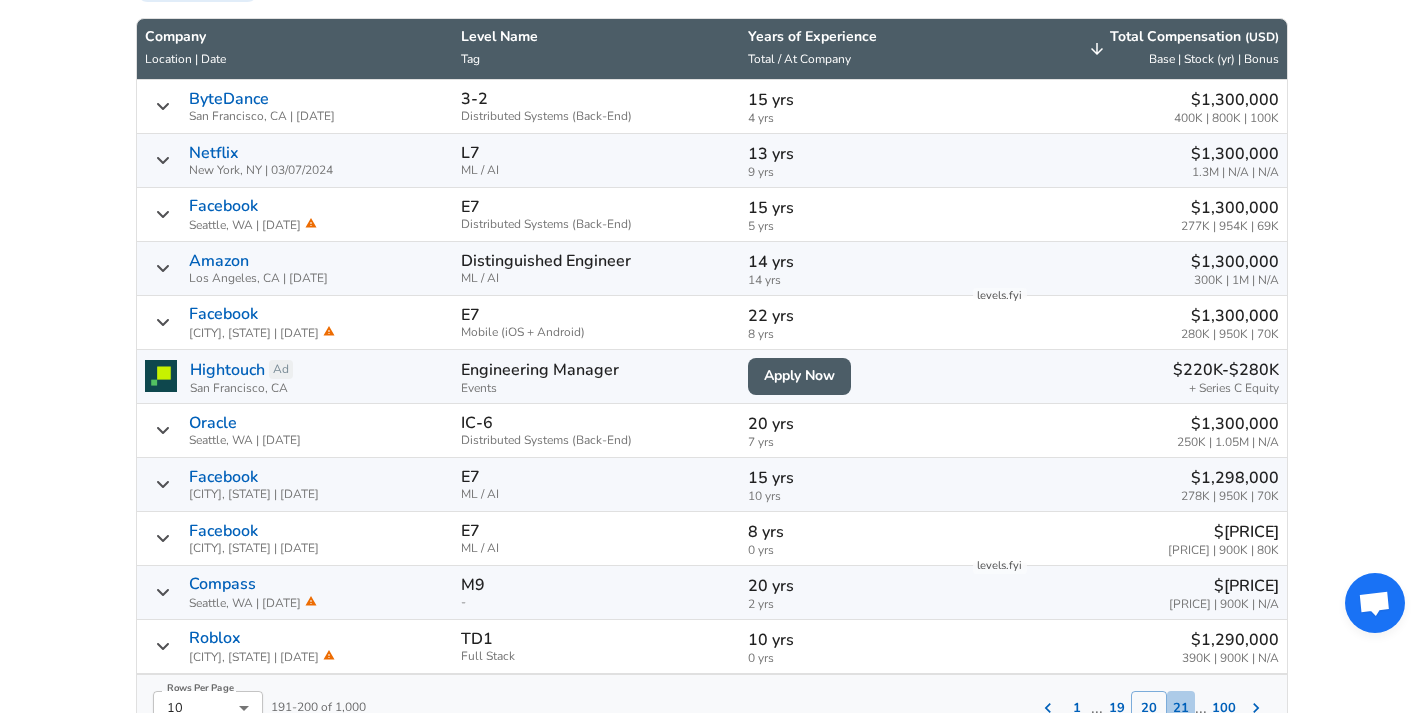 click on "21" at bounding box center (1181, 708) 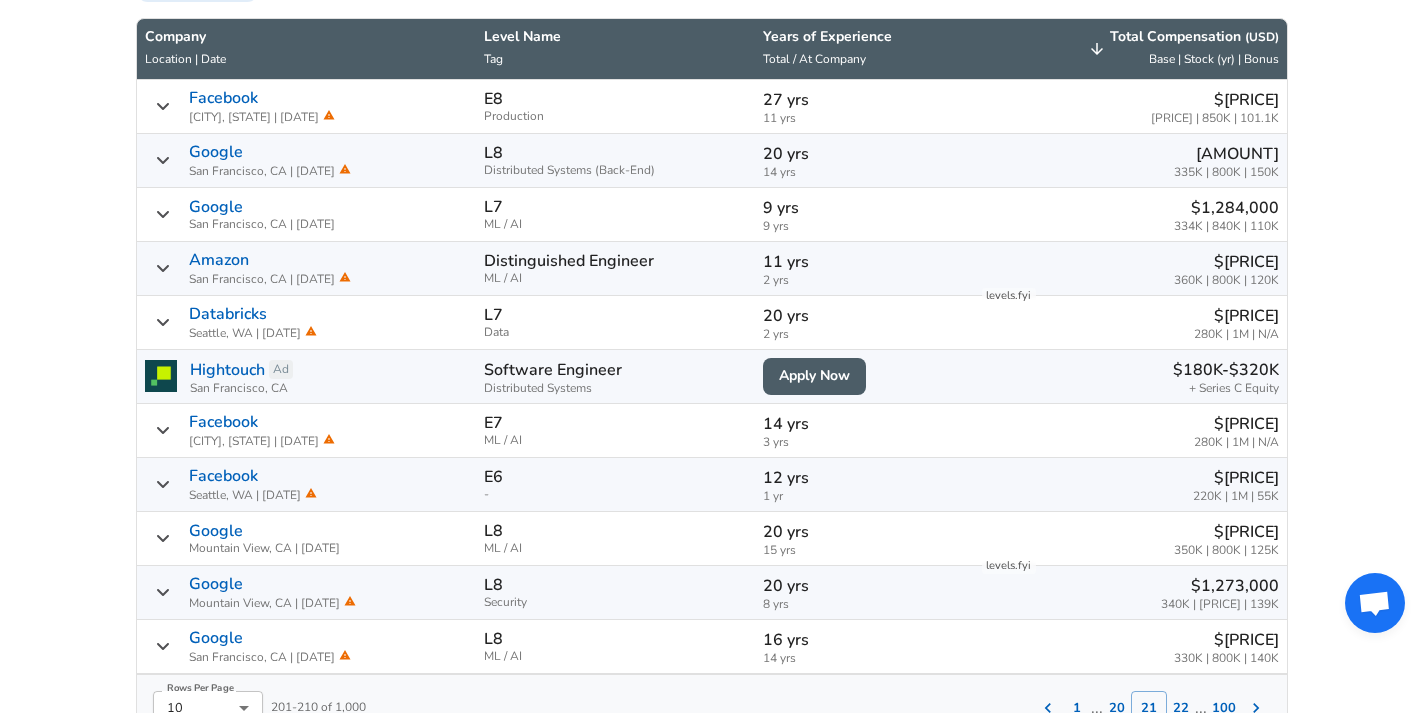 click on "22" at bounding box center (1181, 708) 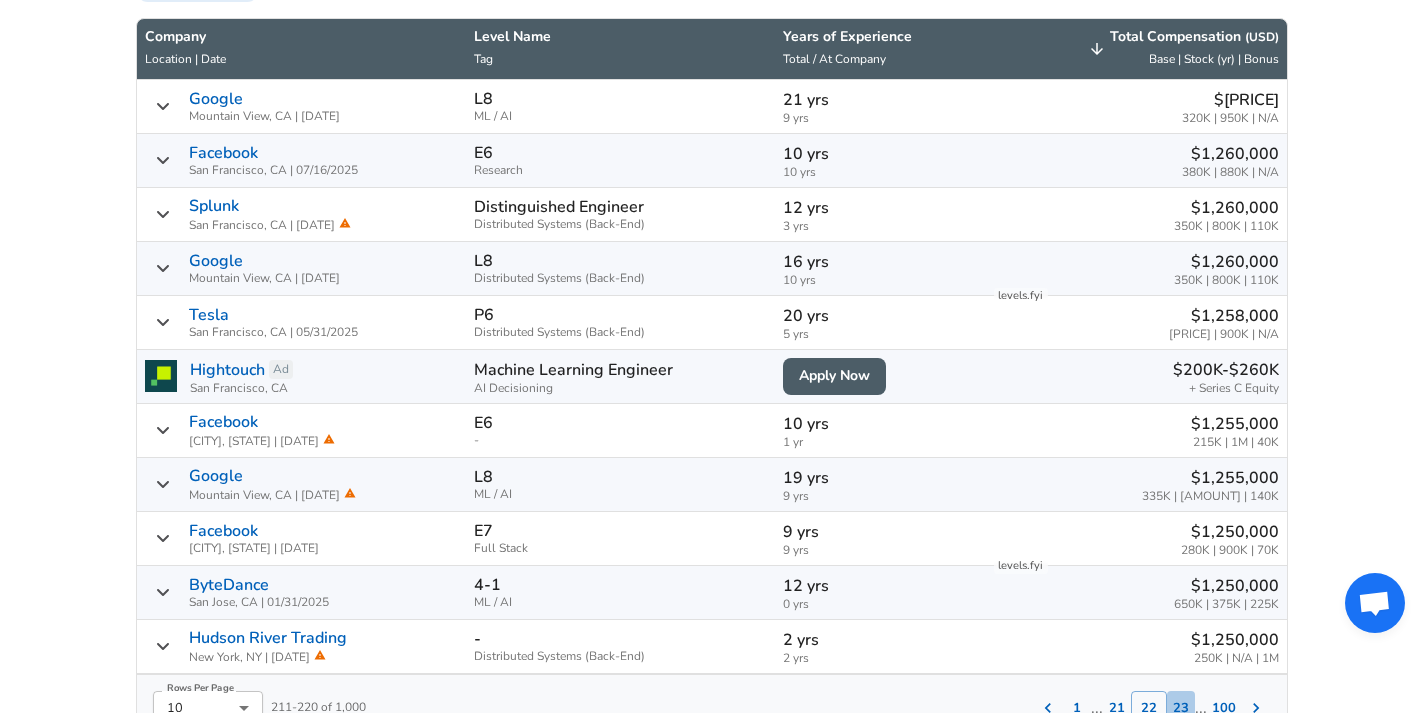 click on "23" at bounding box center (1181, 708) 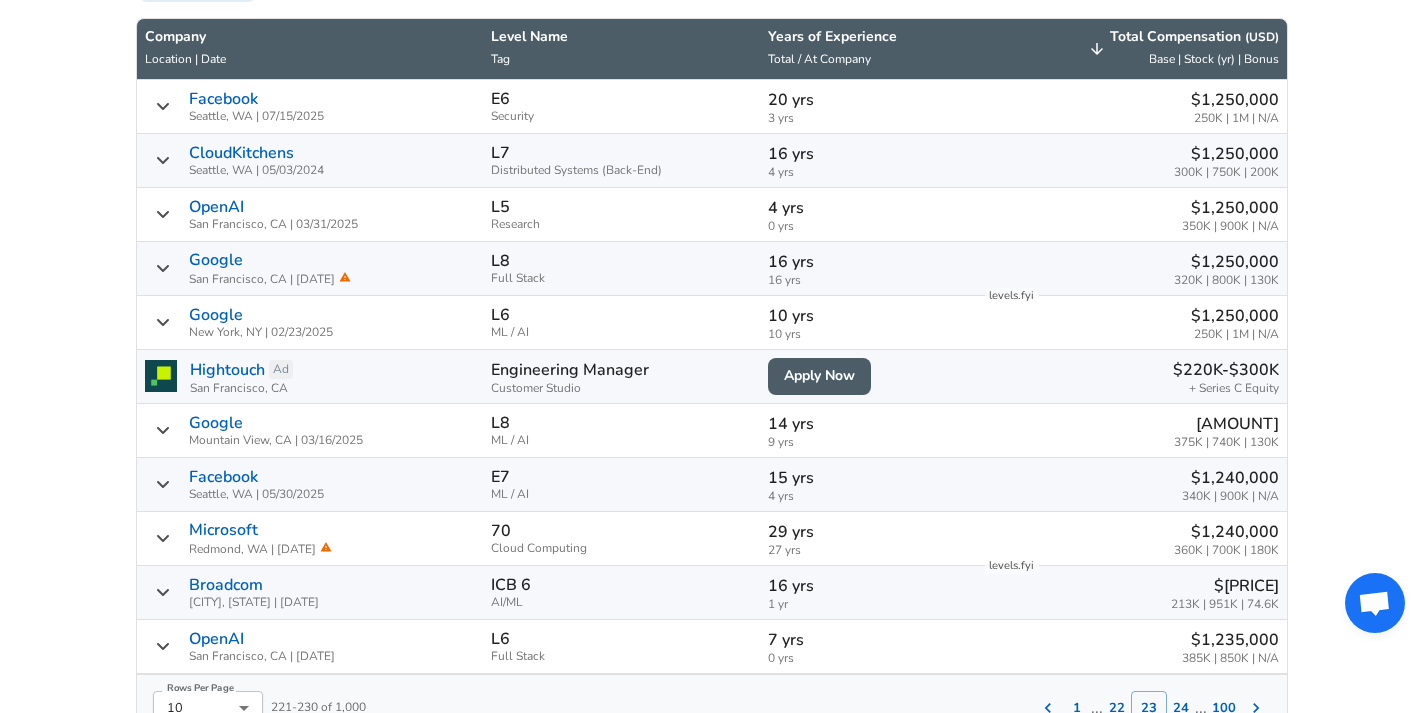 click on "24" at bounding box center (1181, 708) 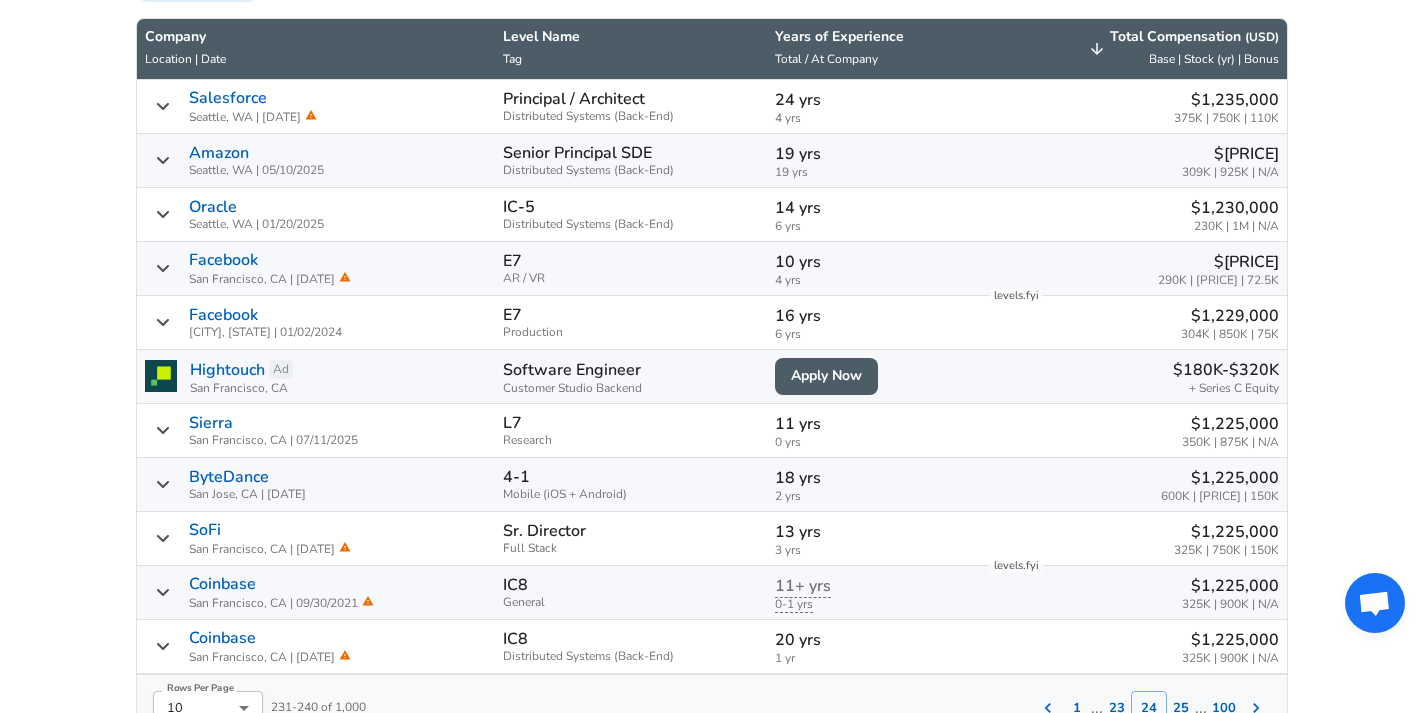 click on "25" at bounding box center (1181, 708) 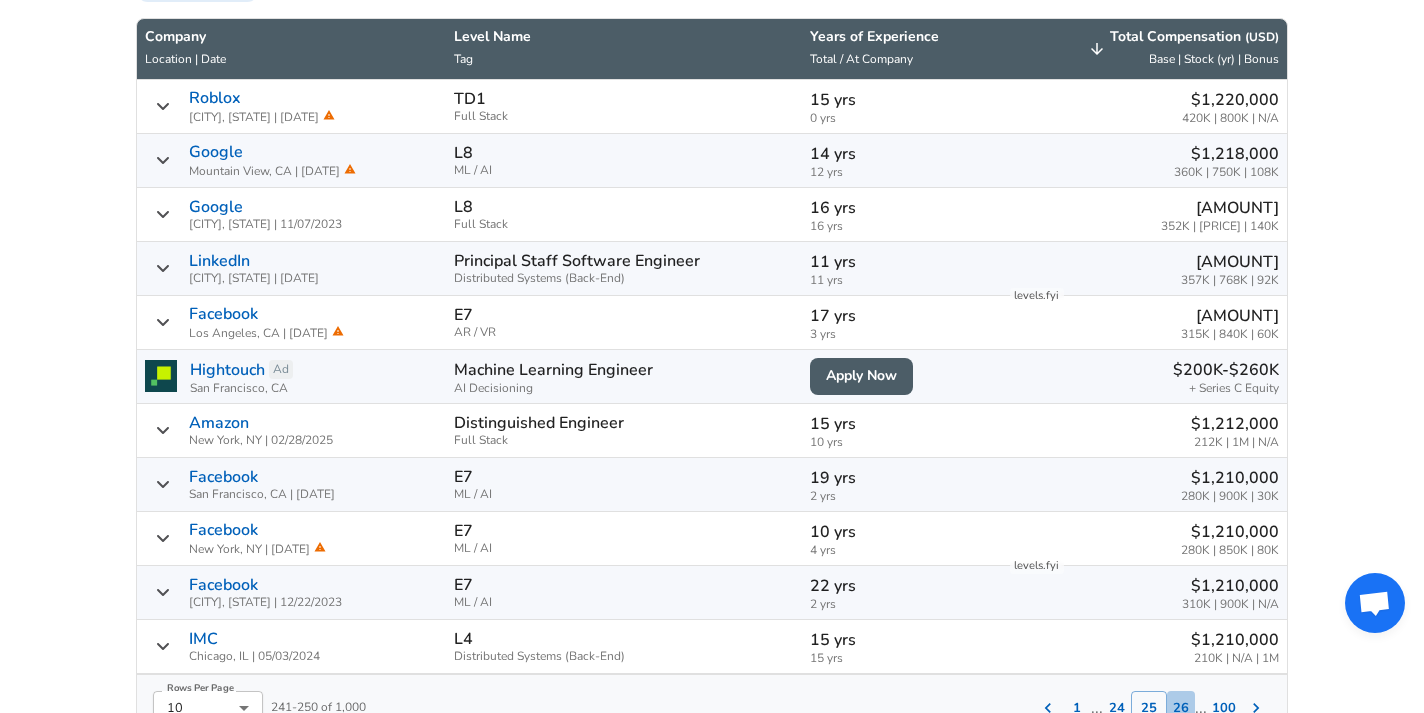 click on "26" at bounding box center [1181, 708] 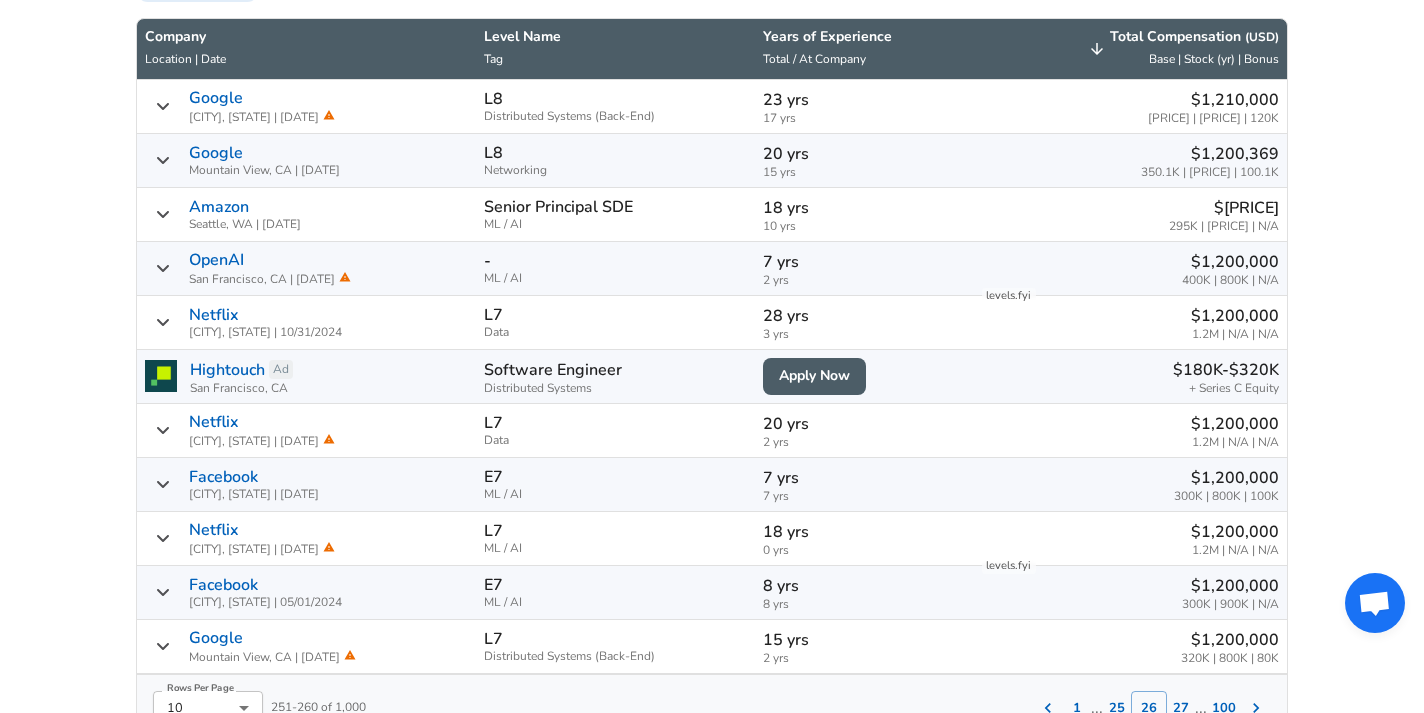 click on "27" at bounding box center [1181, 708] 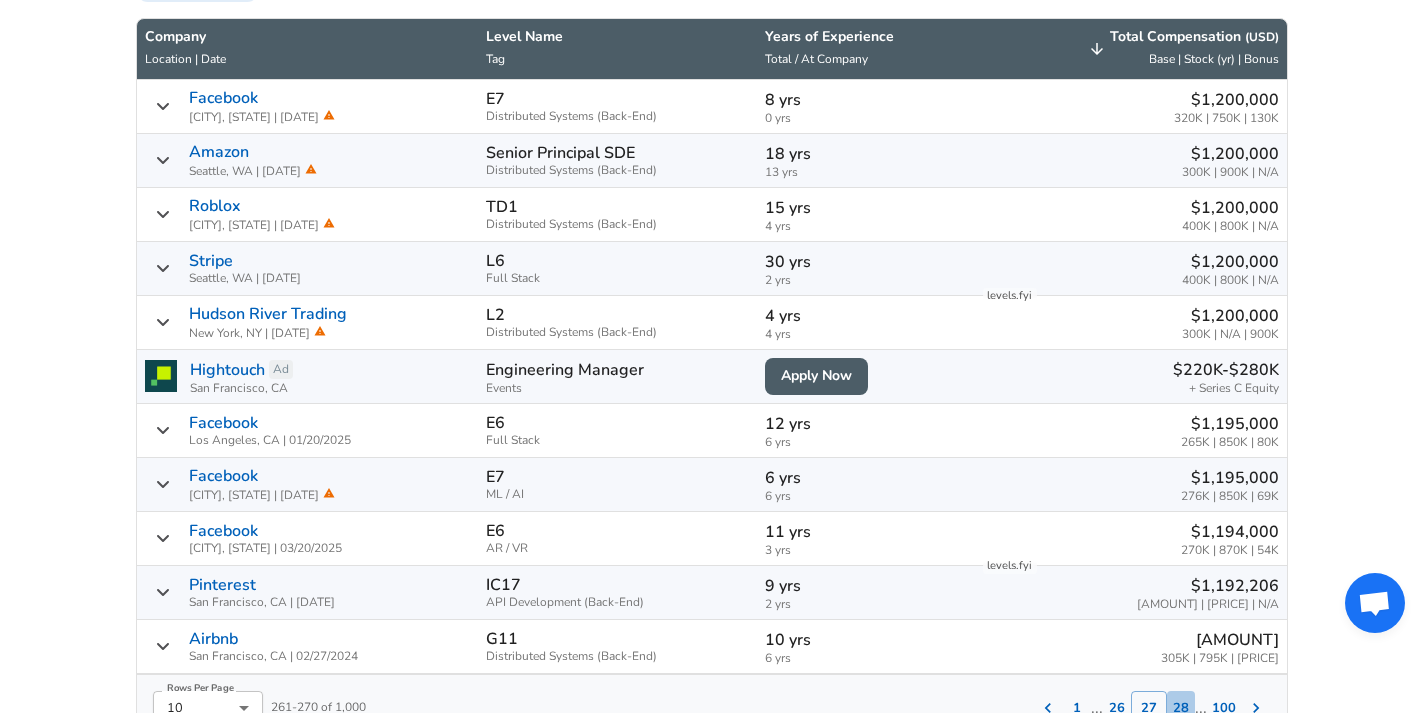click on "28" at bounding box center [1181, 708] 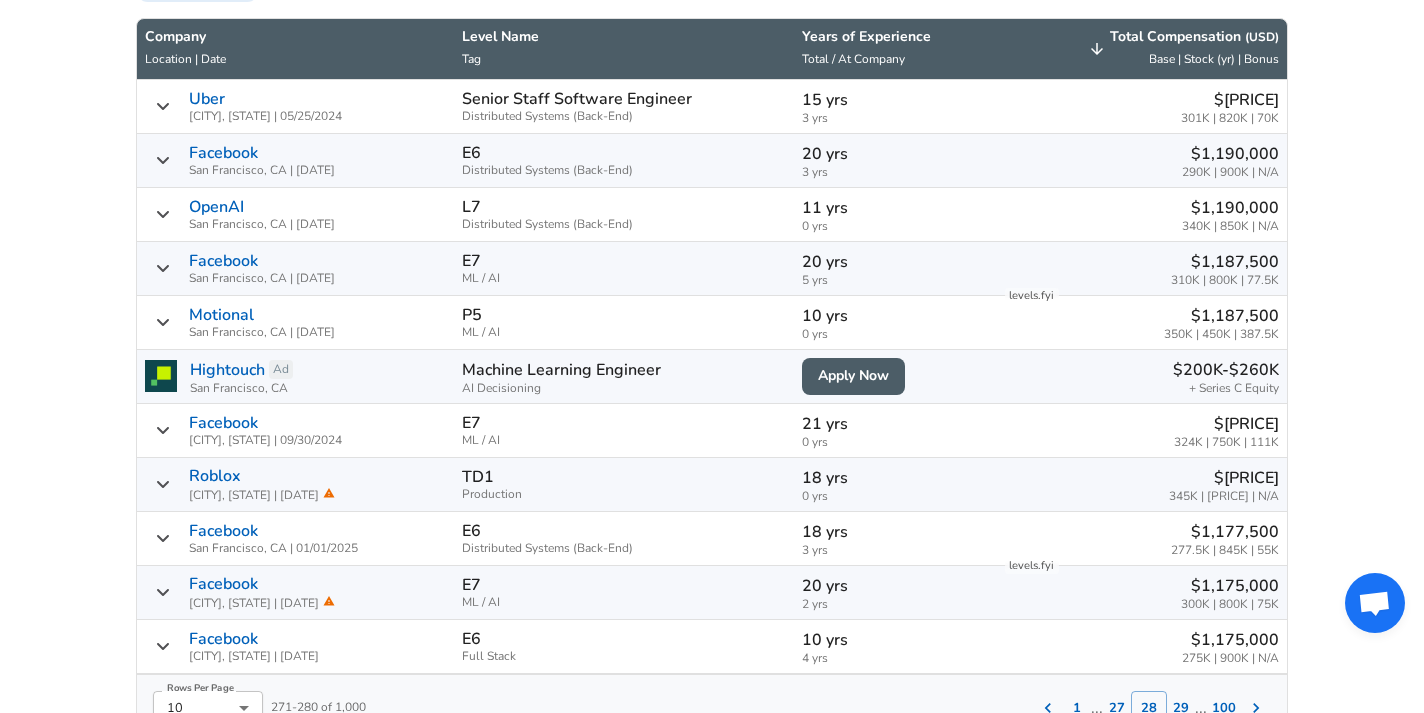 click on "29" at bounding box center [1181, 708] 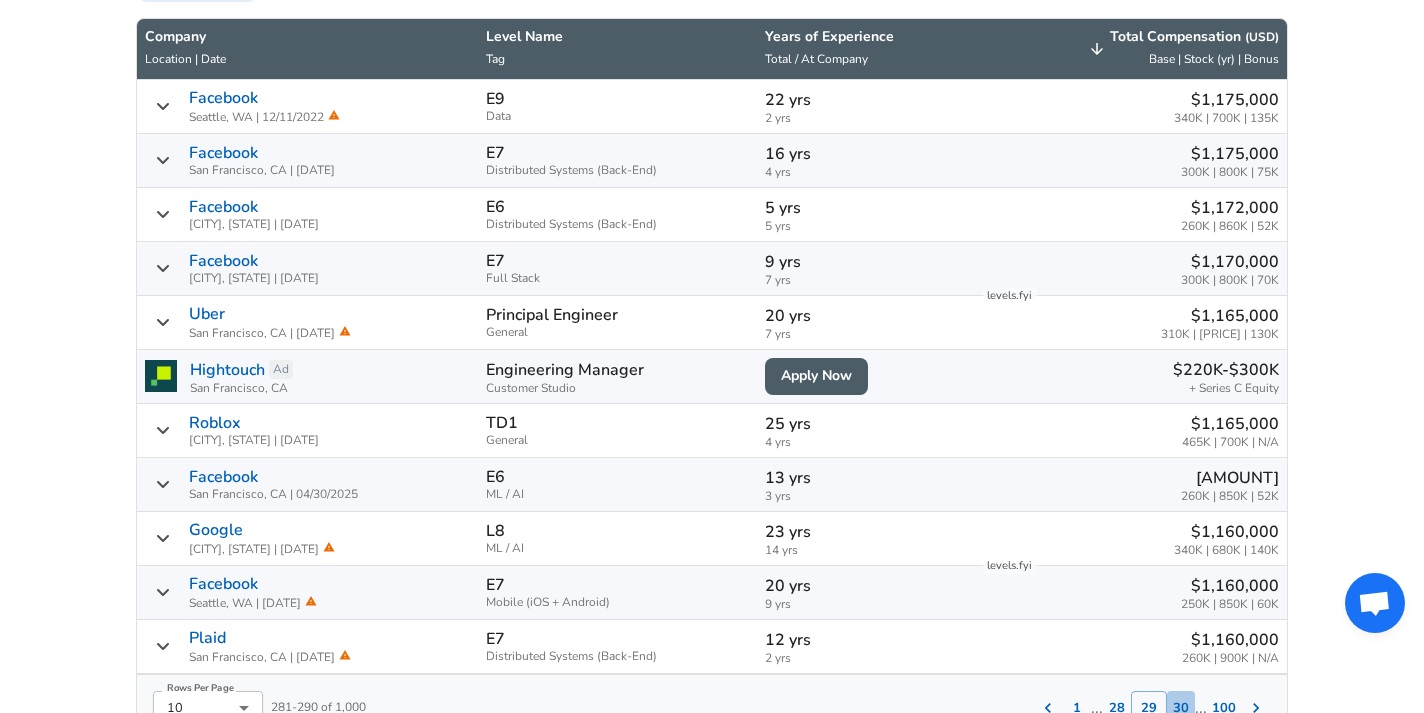 click on "30" at bounding box center (1181, 708) 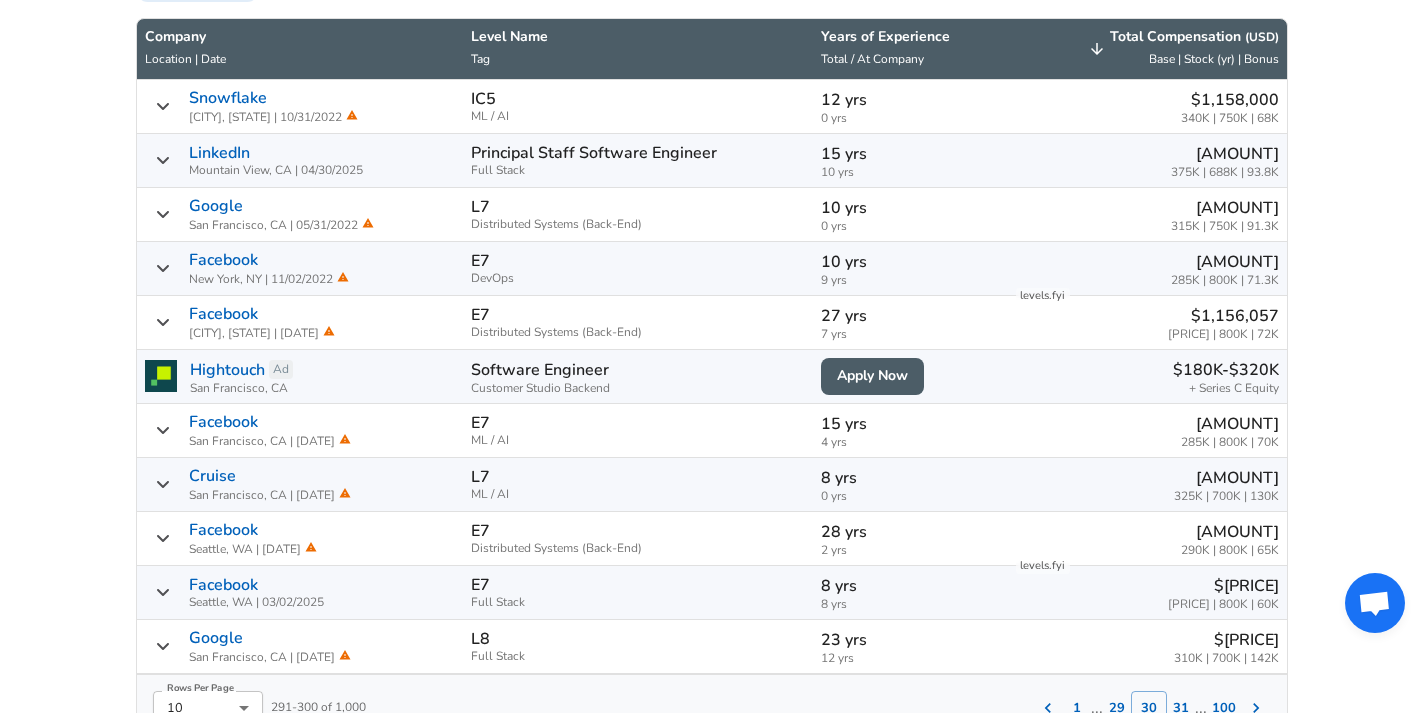 click on "31" at bounding box center [1181, 708] 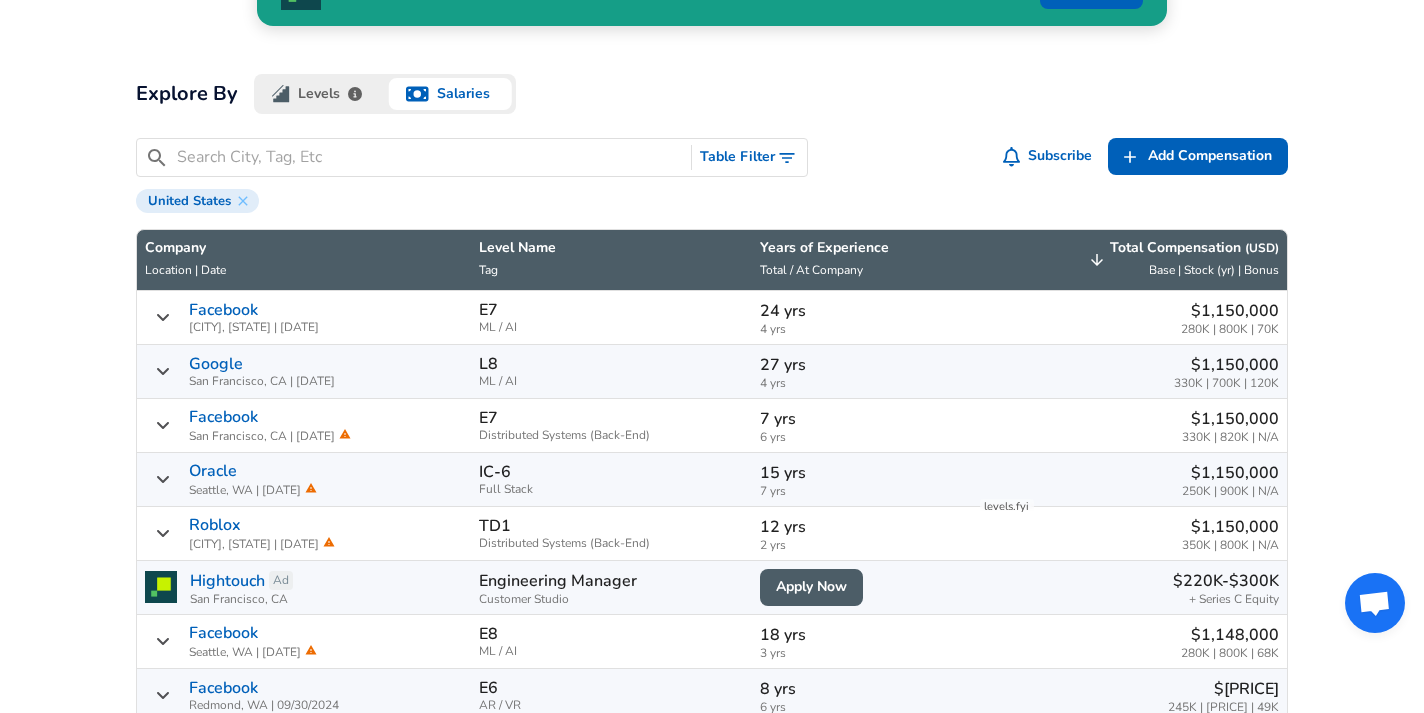 scroll, scrollTop: 568, scrollLeft: 0, axis: vertical 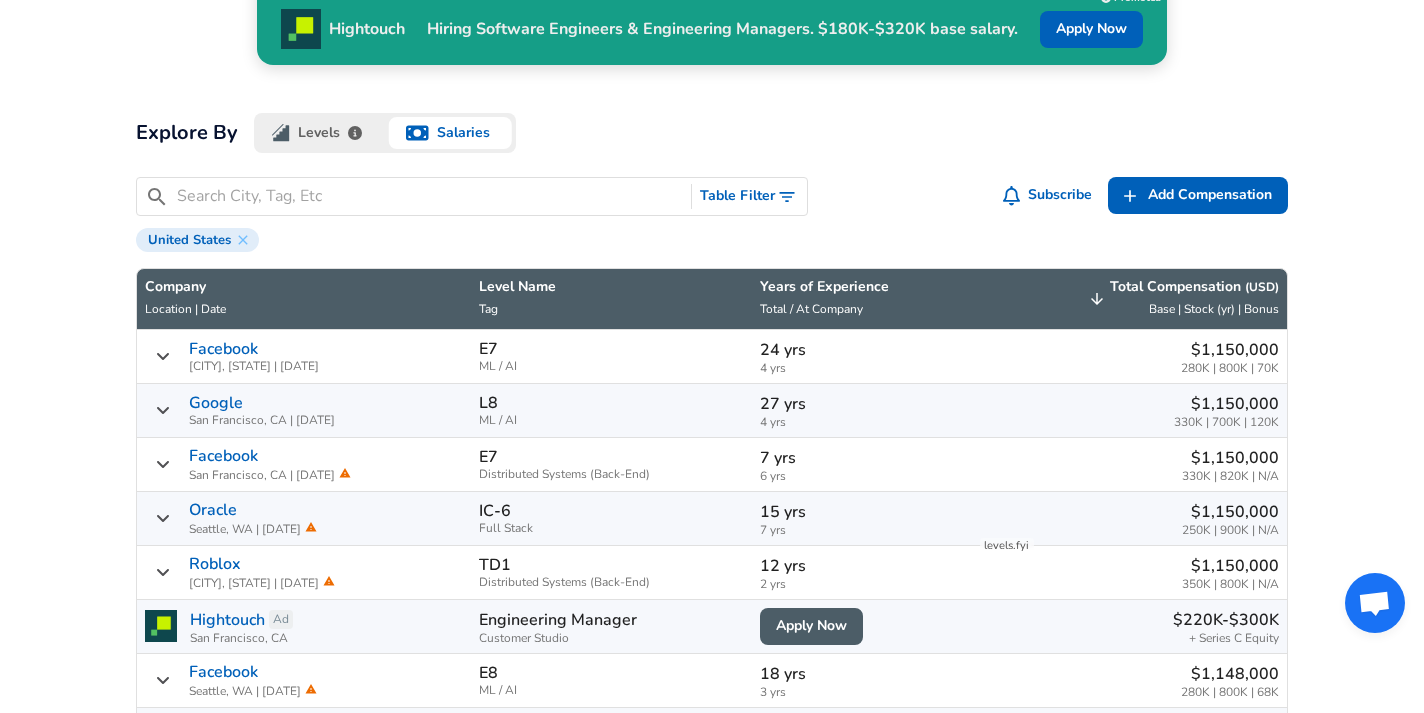click on "Level Name" at bounding box center (611, 287) 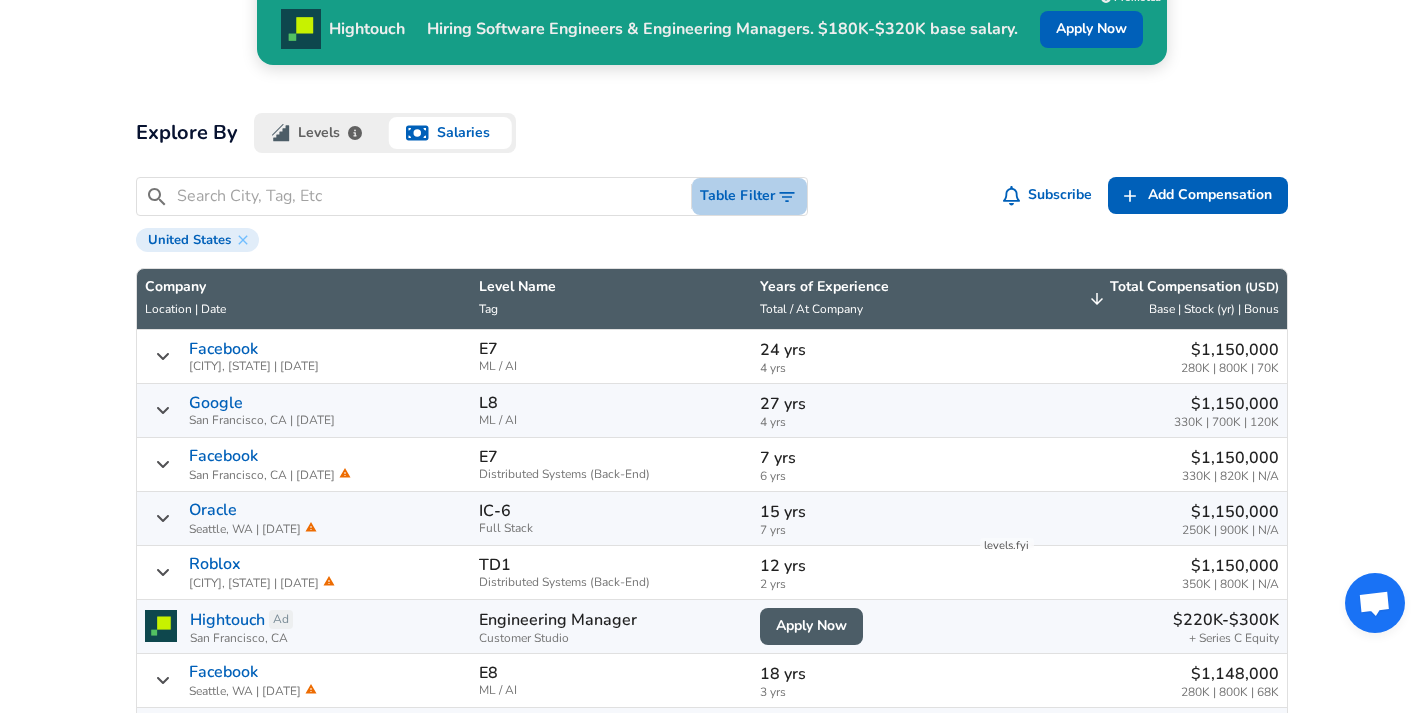 click on "Table Filter" at bounding box center [749, 196] 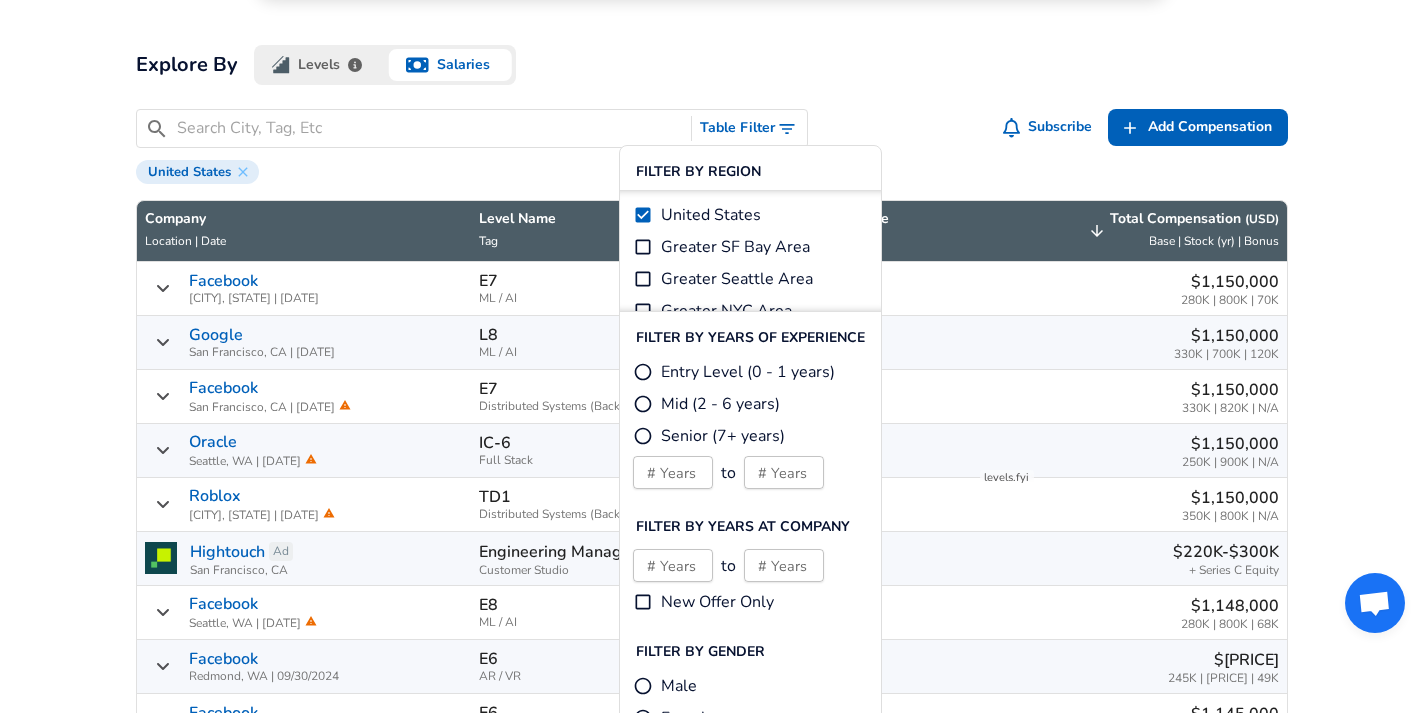 scroll, scrollTop: 637, scrollLeft: 0, axis: vertical 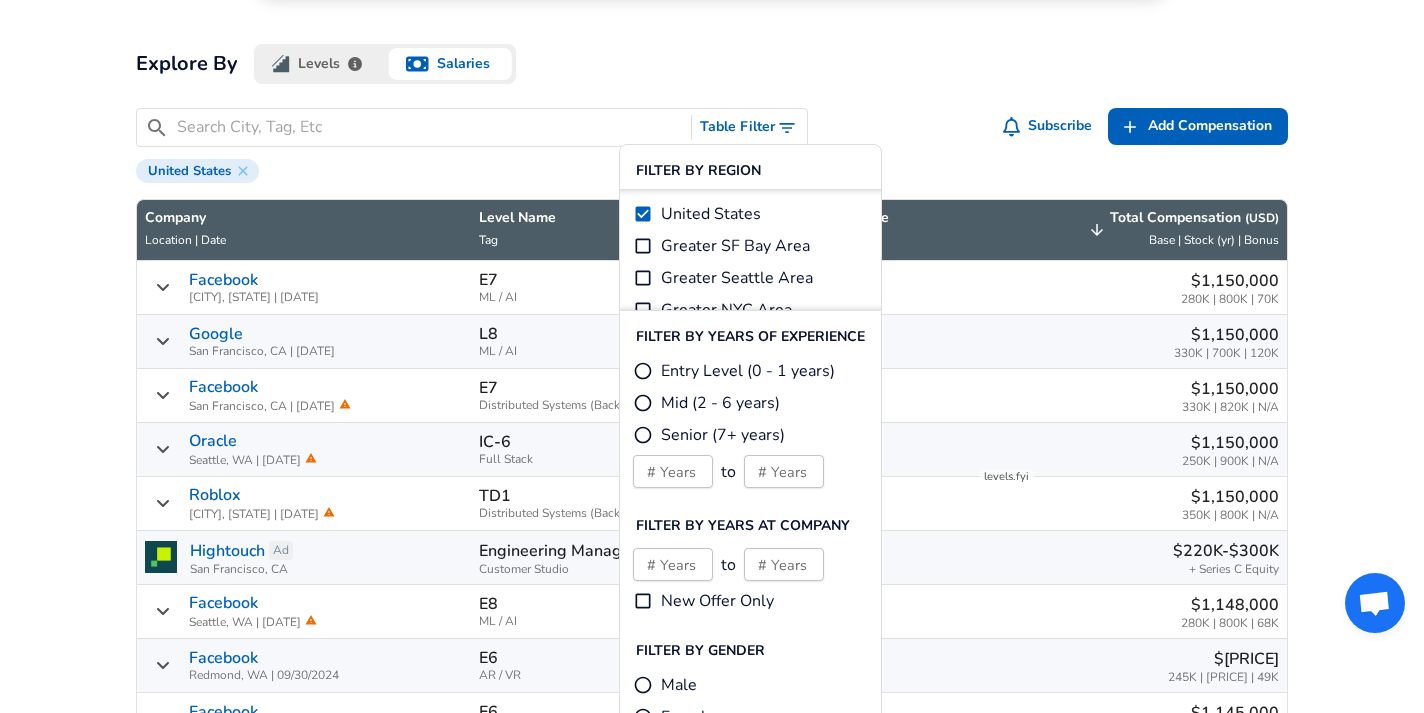 click on "# Years # Years" at bounding box center (673, 471) 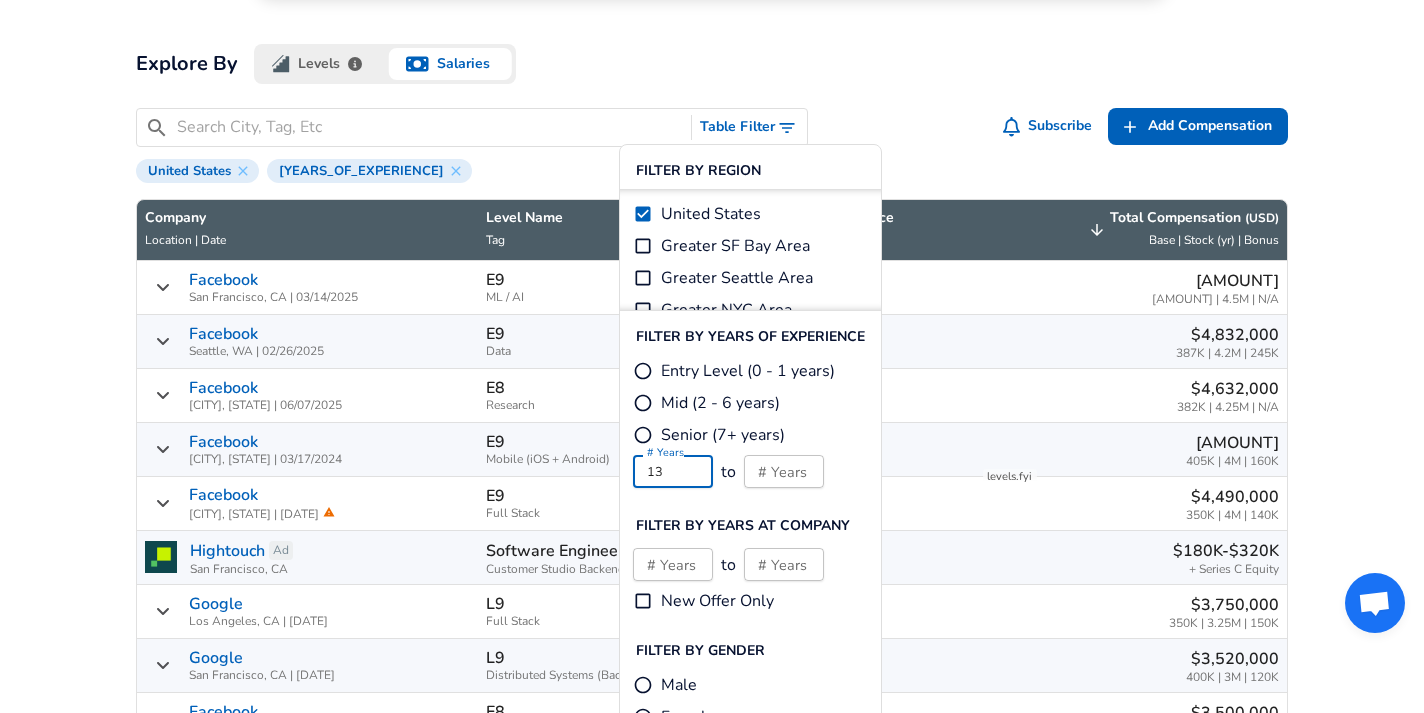 type on "13" 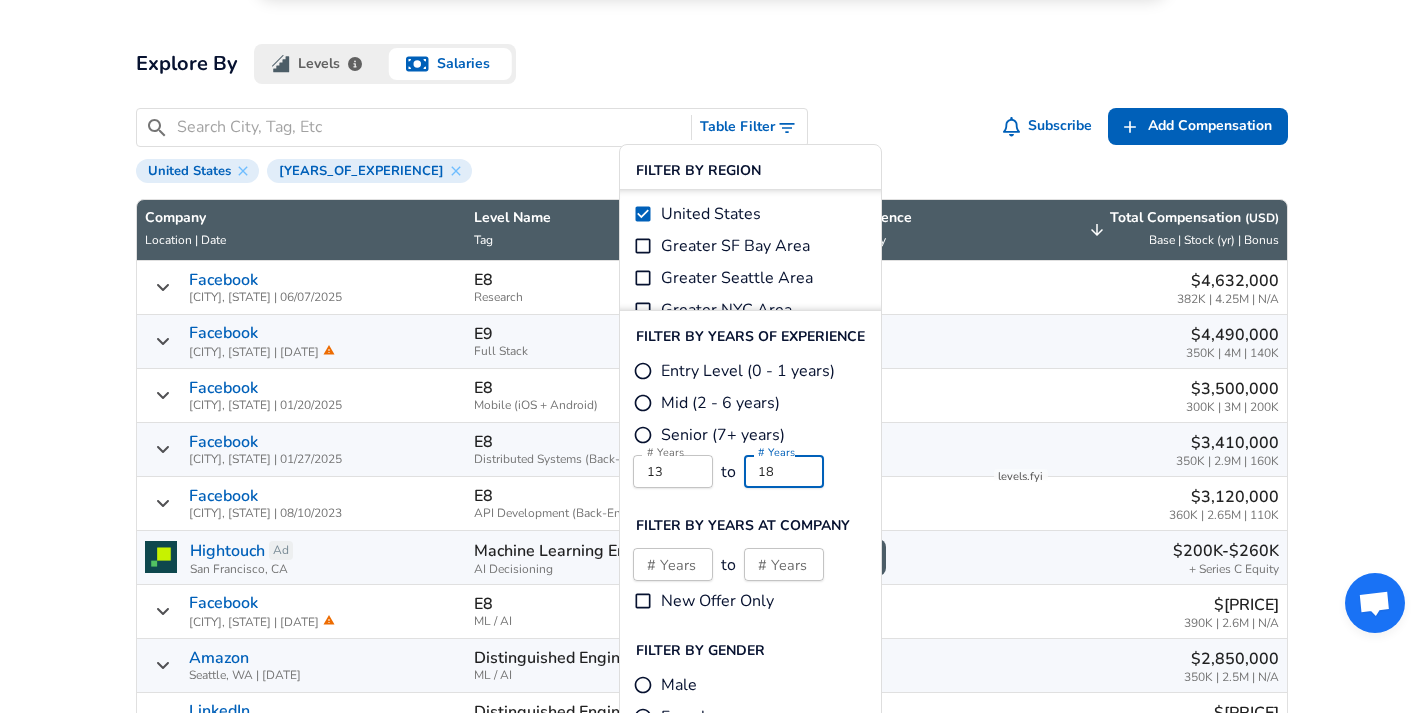 type on "18" 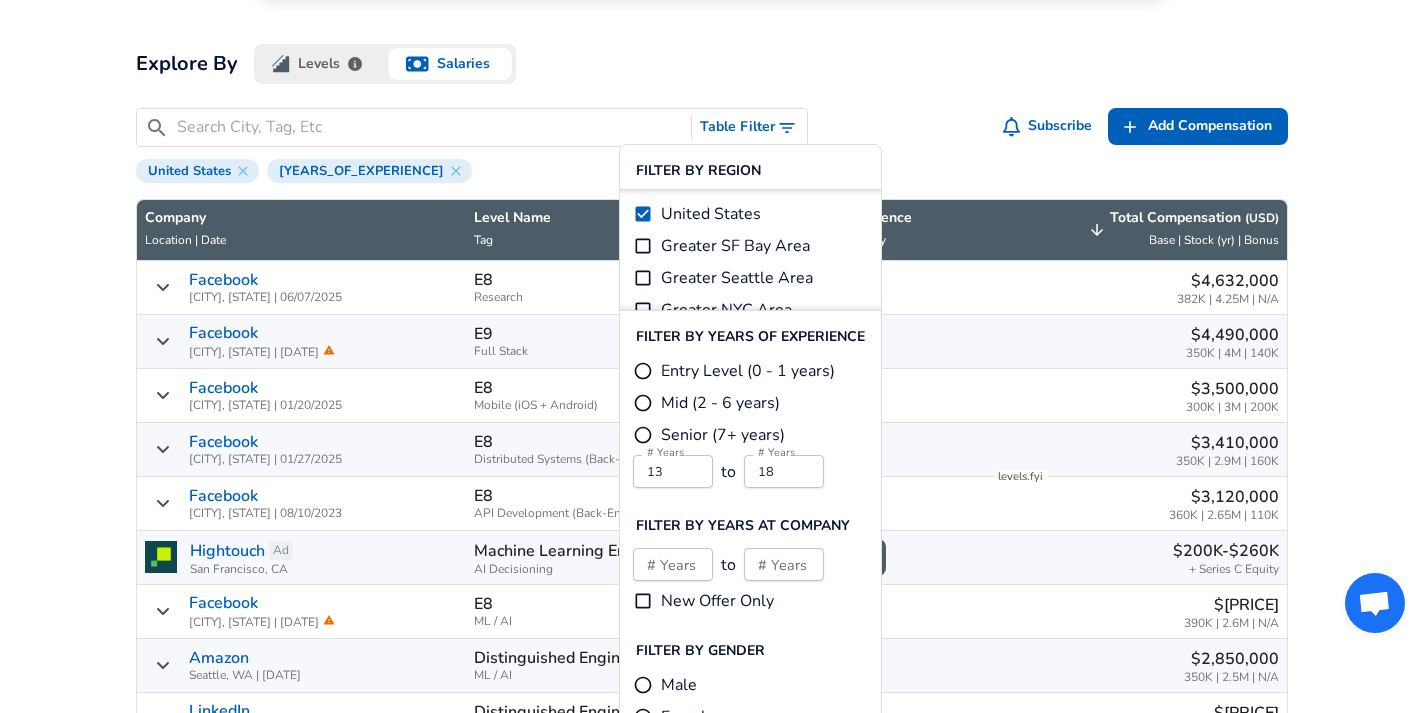 click on "# Years 13 # Years to # Years 18 # Years" at bounding box center (754, 471) 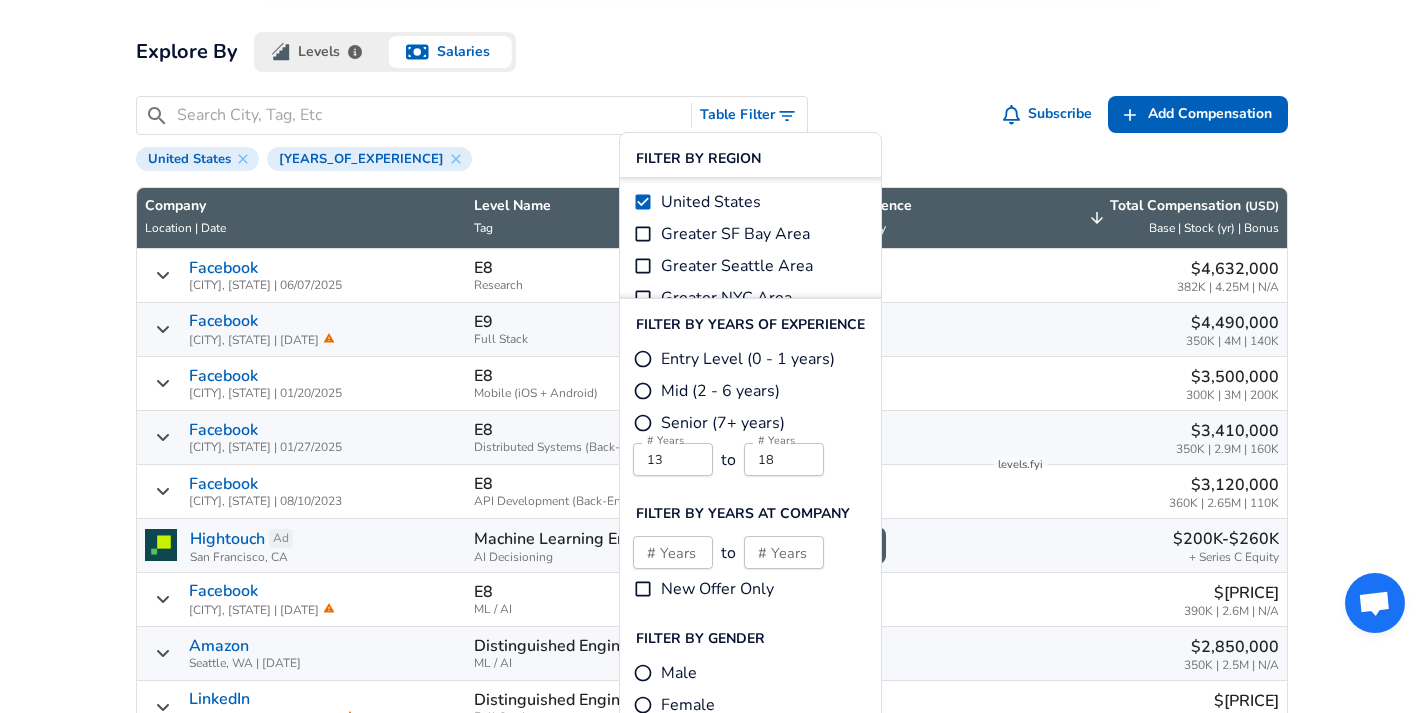 scroll, scrollTop: 631, scrollLeft: 0, axis: vertical 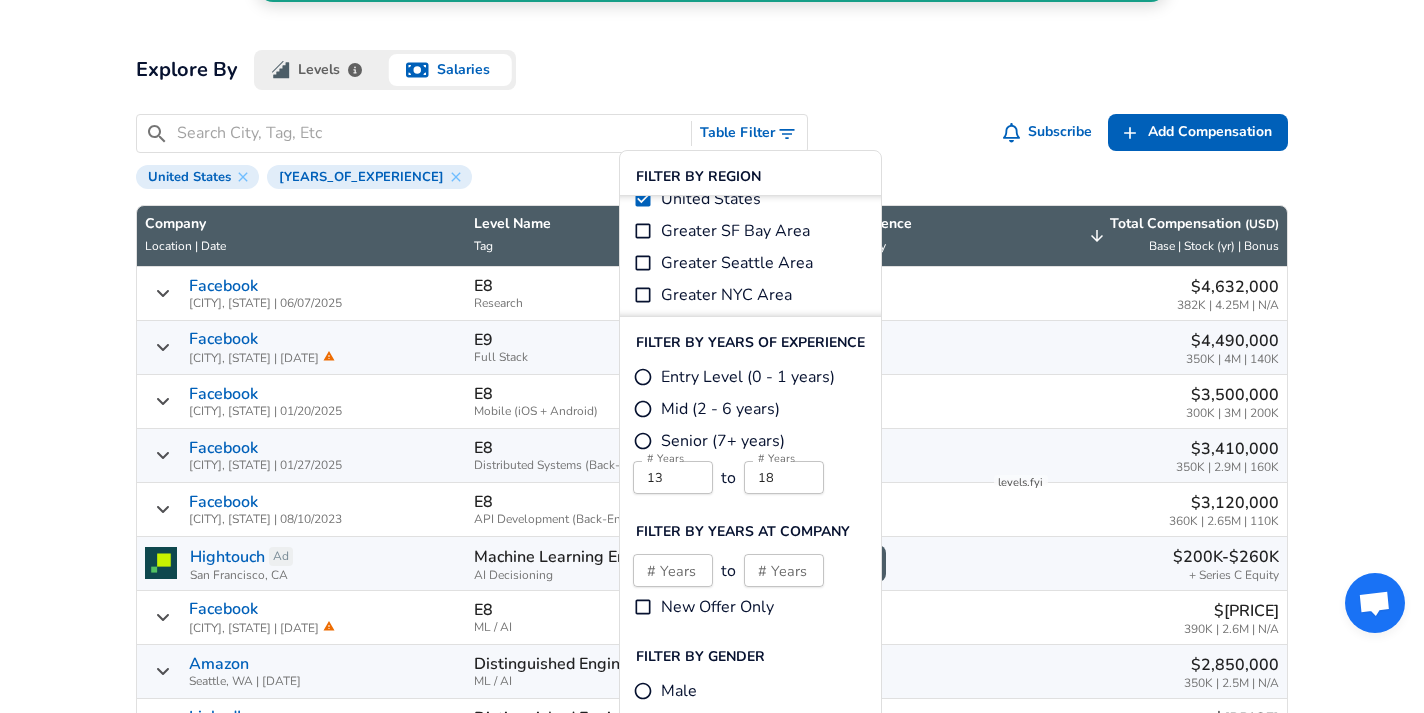 click on "Greater SF Bay Area" at bounding box center (643, 231) 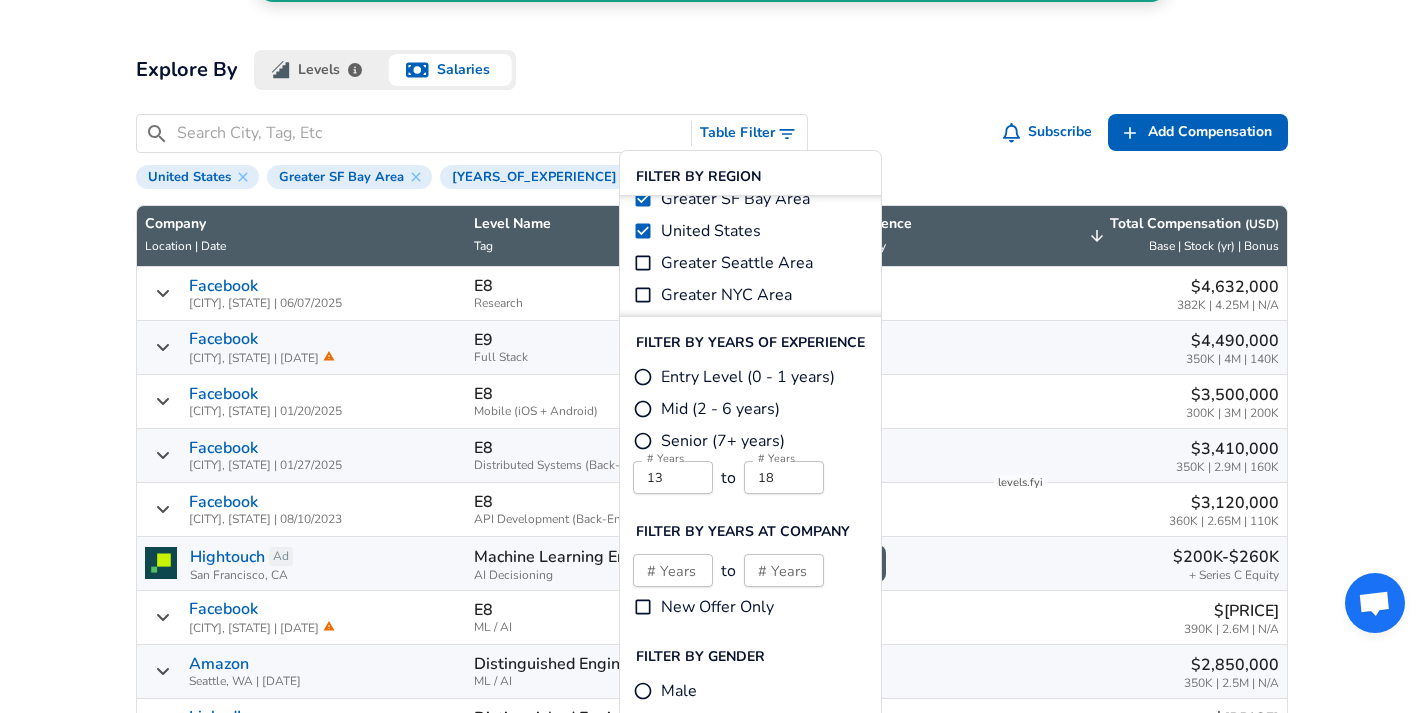 click on "United States" at bounding box center (643, 231) 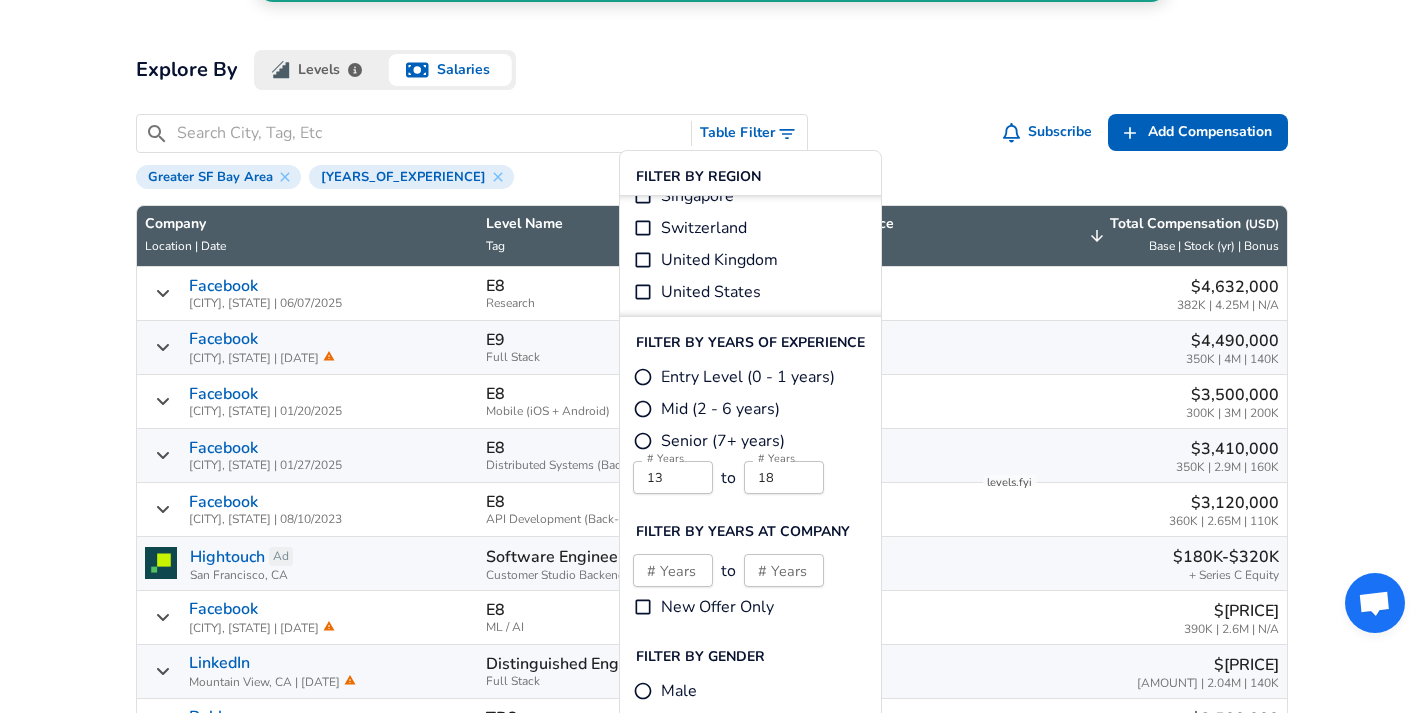 scroll, scrollTop: 568, scrollLeft: 0, axis: vertical 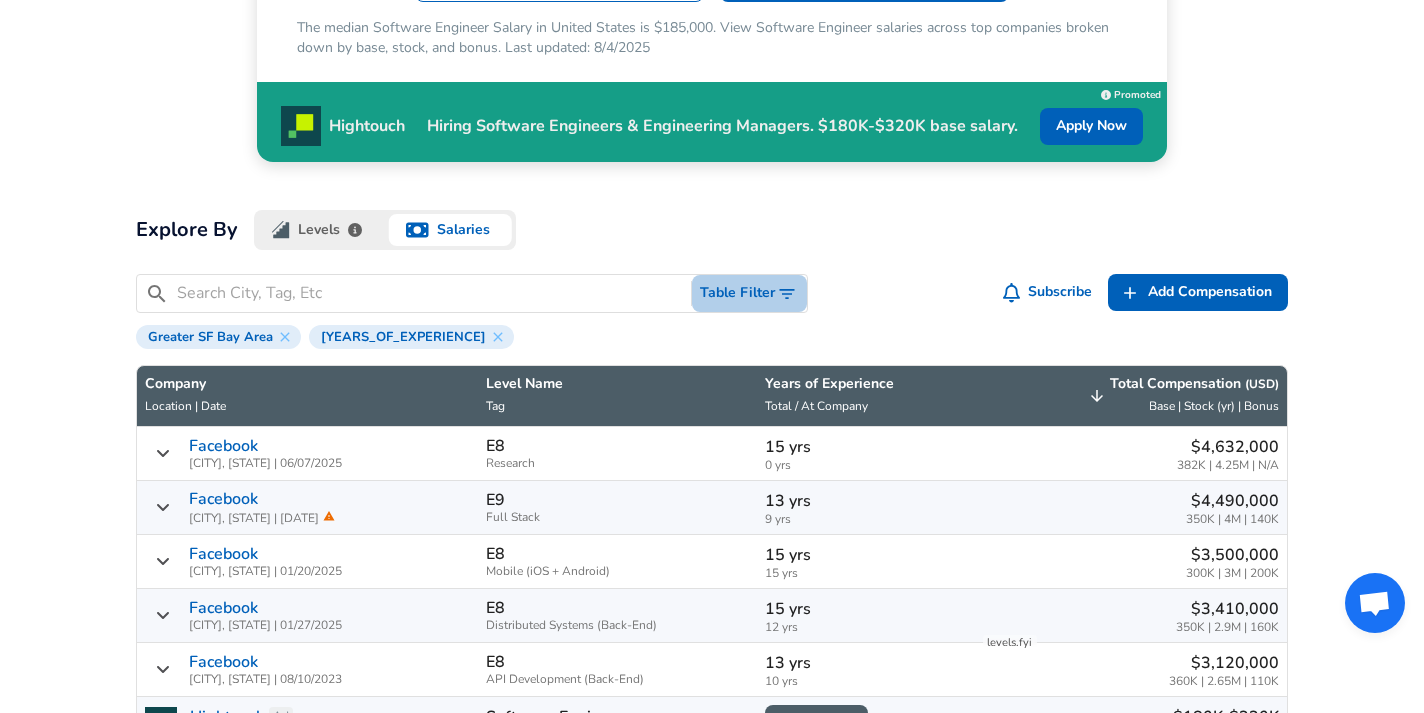 click on "Table Filter" at bounding box center [749, 293] 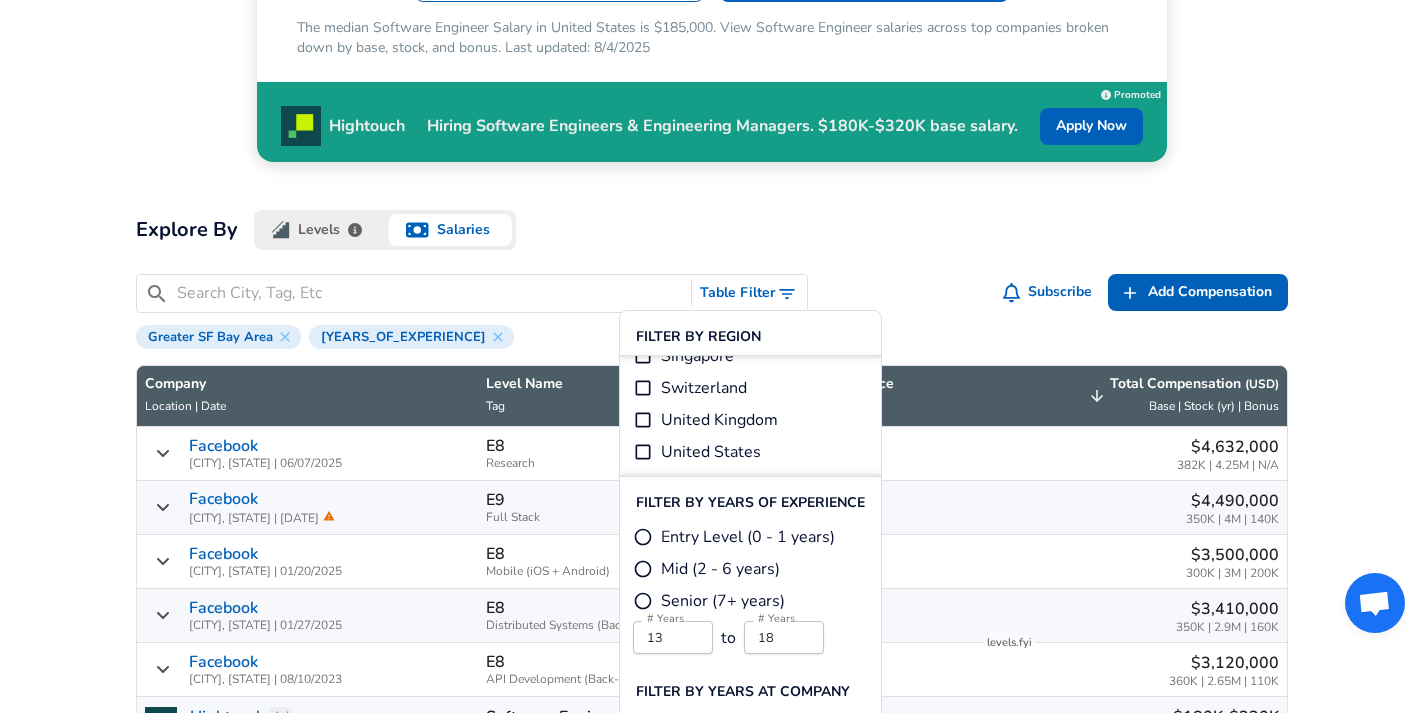 scroll, scrollTop: 568, scrollLeft: 0, axis: vertical 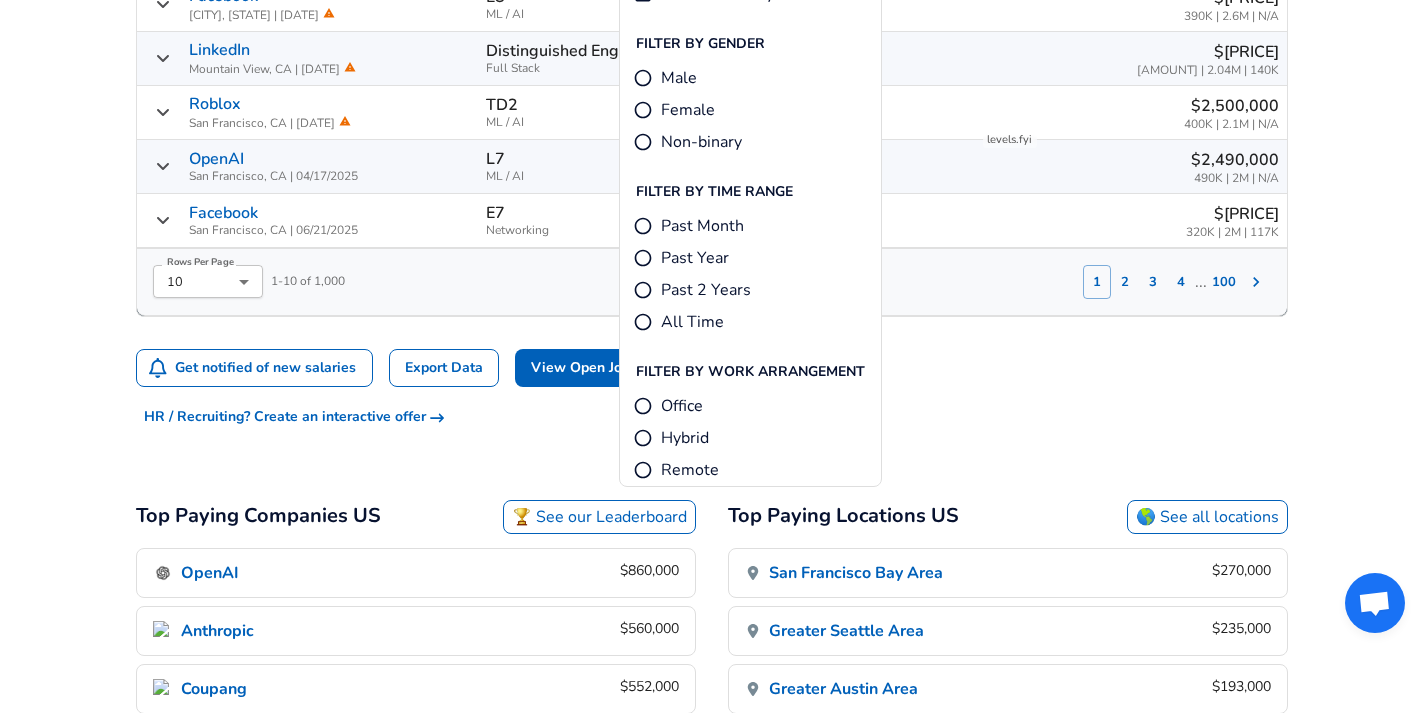 click on "For Employers $ USD / yr Change English (US) Change Login Sign Up All Data By Location By Company By Title Salary Calculator Chart Visualizations Verified Salaries Internships Negotiation Support Compare Benefits Who's Hiring 2024 Pay Report Top Paying Companies Integrate Blog Press Google Software Engineer Product Manager [CITY], [STATE] Data Scientist View Individual Data Points Levels FYI Logo Salaries 📂 All Data 🌎 By Location 🏢 By Company 🖋 By Title 🏭️ By Industry 📍 Salary Heatmap 📈 Chart Visualizations 🔥 Real-time Percentiles 🎓 Internships ❣️ Compare Benefits 🎬 2024 Pay Report 🏆 Top Paying Companies 💸 Calculate Meeting Cost #️⃣ Salary Calculator Contribute Add Salary Add Company Benefits Add Level Mapping Jobs Services Candidate Services 💵 Negotiation Coaching 📄 Resume Review 🎁 Gift a Resume Review For Employers Interactive Offers Real-time Percentiles 🔥 Compensation Benchmarking For Academic Research $130K" at bounding box center (712, 1004) 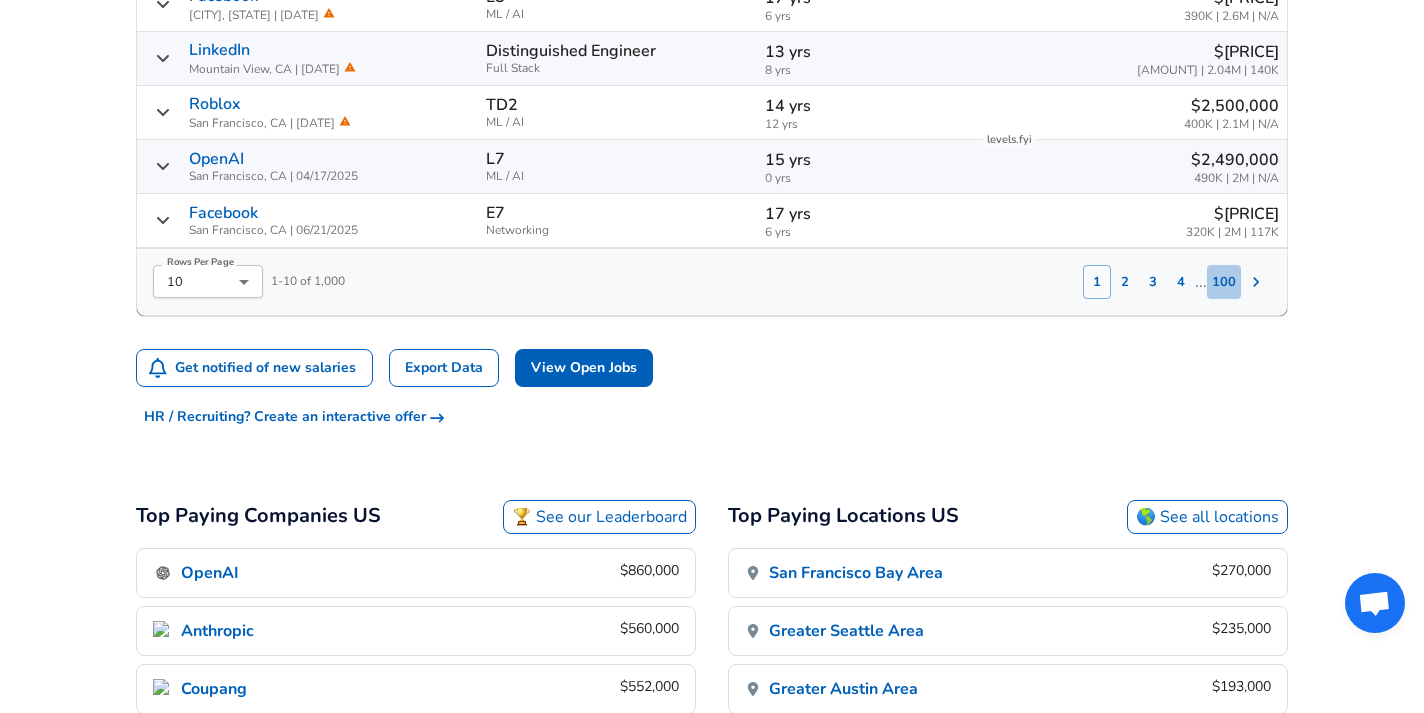 click on "100" at bounding box center (1224, 282) 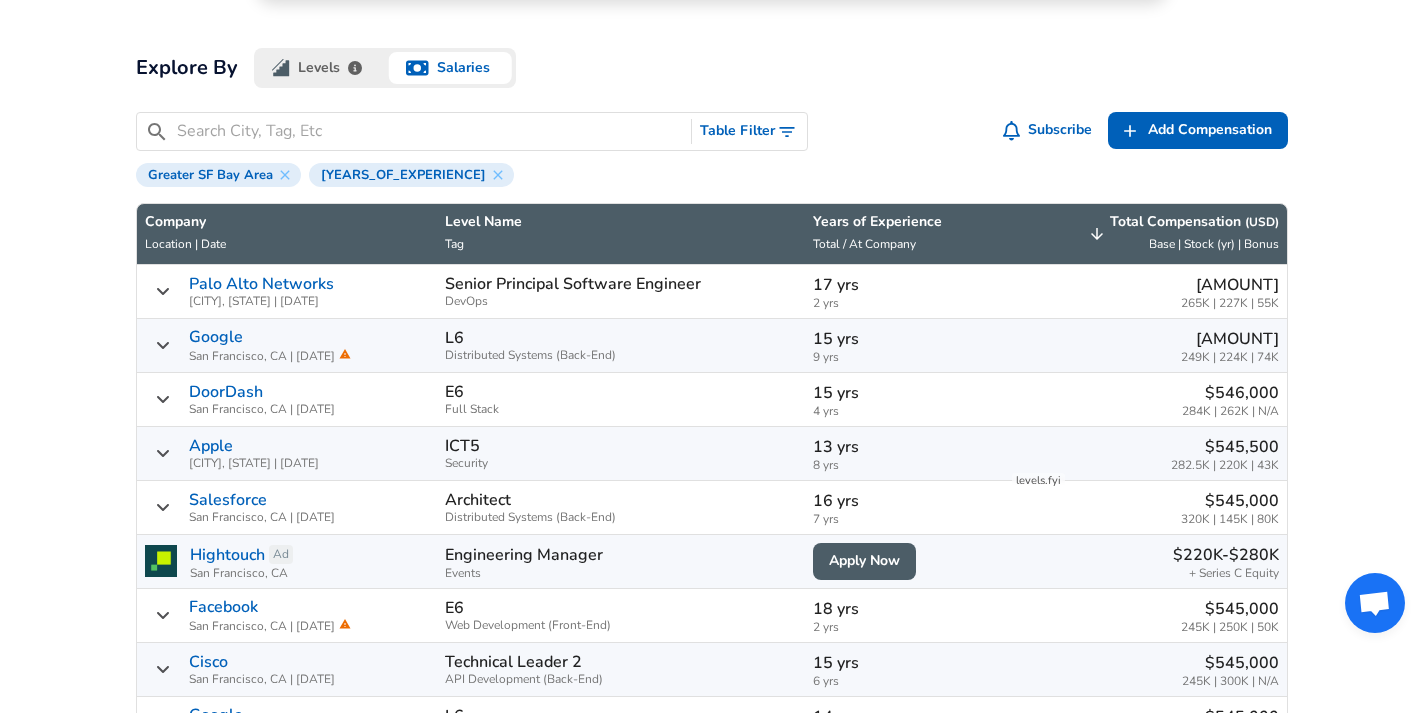 scroll, scrollTop: 539, scrollLeft: 0, axis: vertical 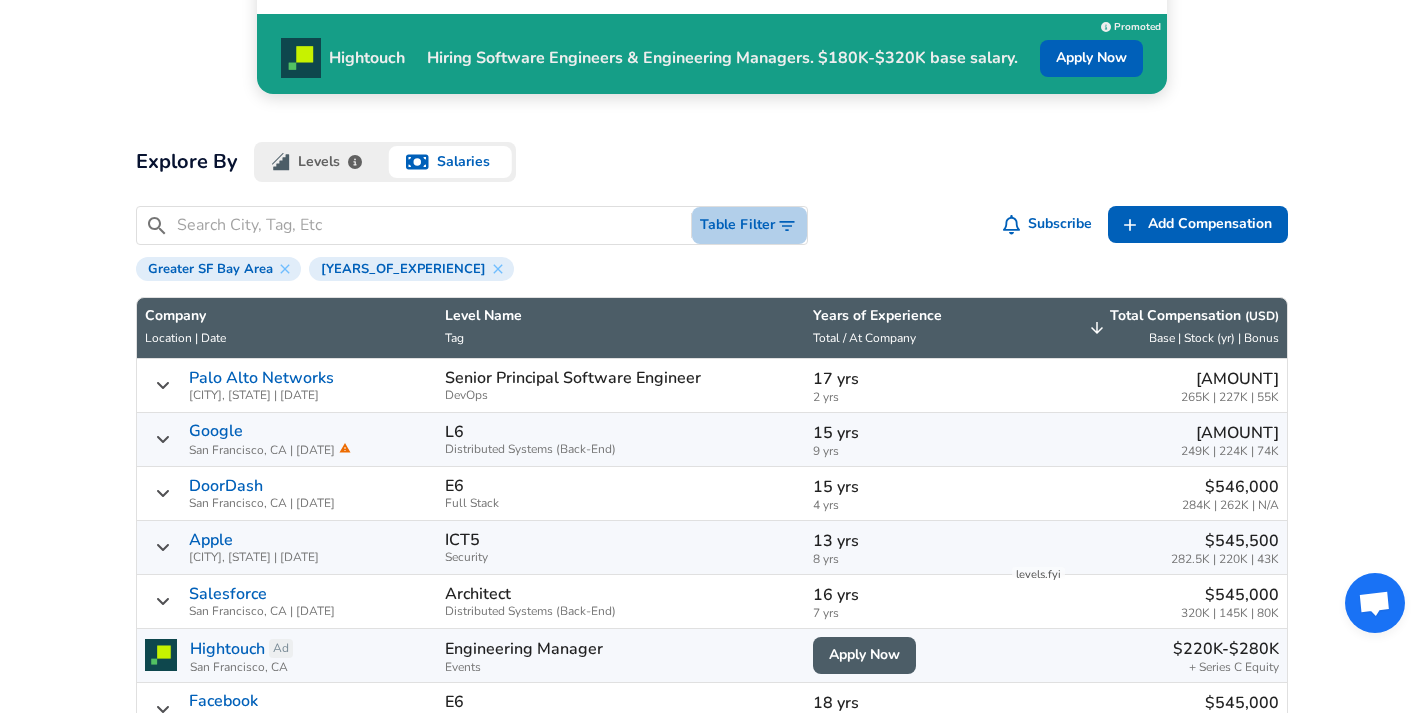 click on "Table Filter" at bounding box center (749, 225) 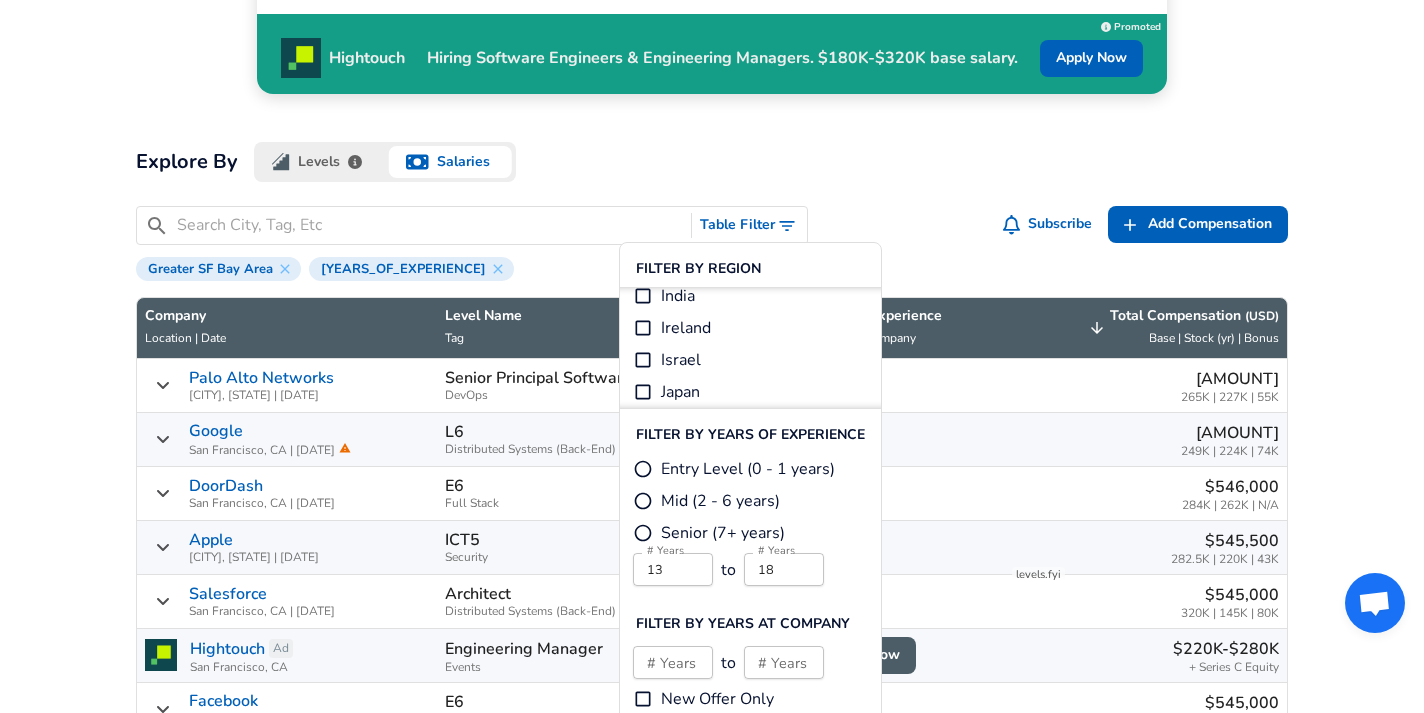 scroll, scrollTop: 377, scrollLeft: 0, axis: vertical 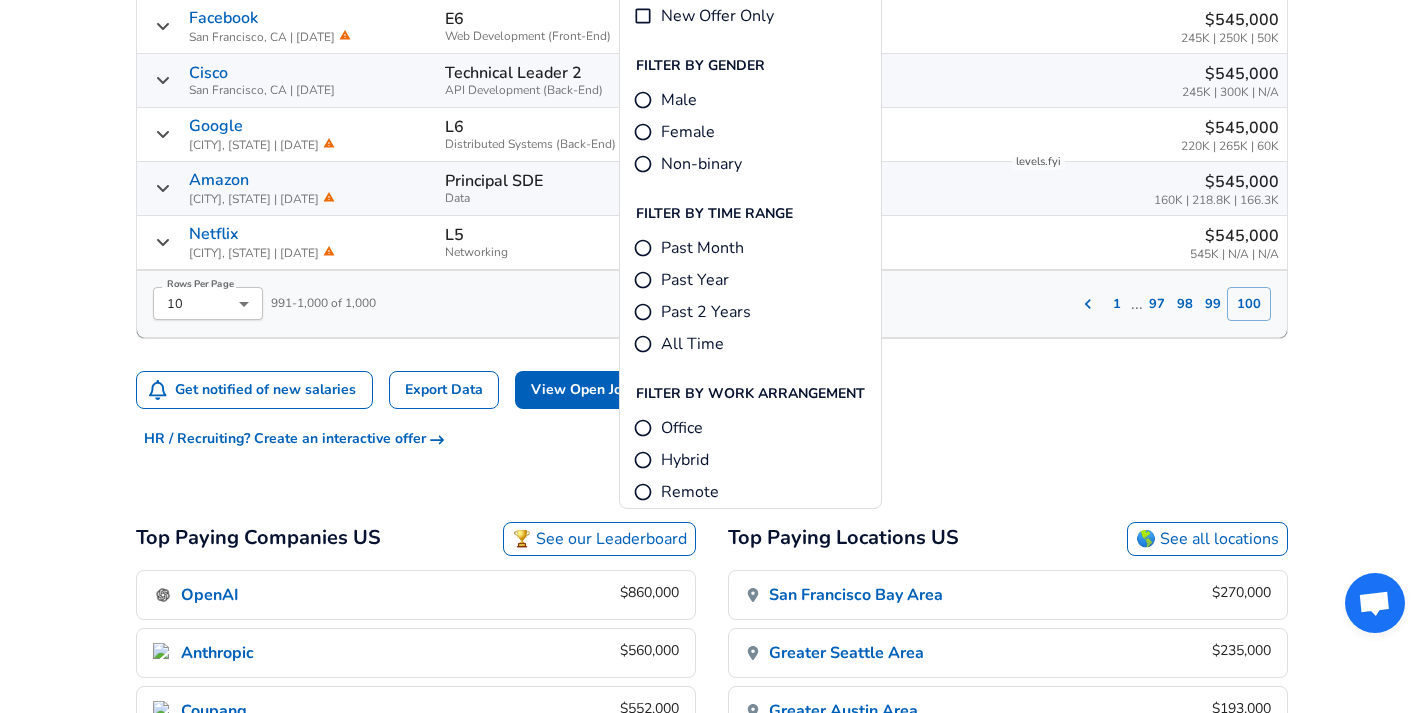 click on "Greater SF Bay Area 13 to 18 YoE Company Location | Date Level Name Tag Years of Experience Total / At Company Total Compensation   ( USD )   Base | Stock(yr) | Bonus   Palo Alto Networks   Santa Clara, CA   |   [DATE] Senior Principal Software Engineer DevOps 17    yrs   2    yrs $547,000 265K   |   227K   |   55K Google   San Francisco, CA   |   [DATE] L6 Distributed Systems (Back-End) 15    yrs   9    yrs $547,000 249K   |   224K   |   74K DoorDash   San Francisco, CA   |   [DATE] E6 15" at bounding box center (712, 64) 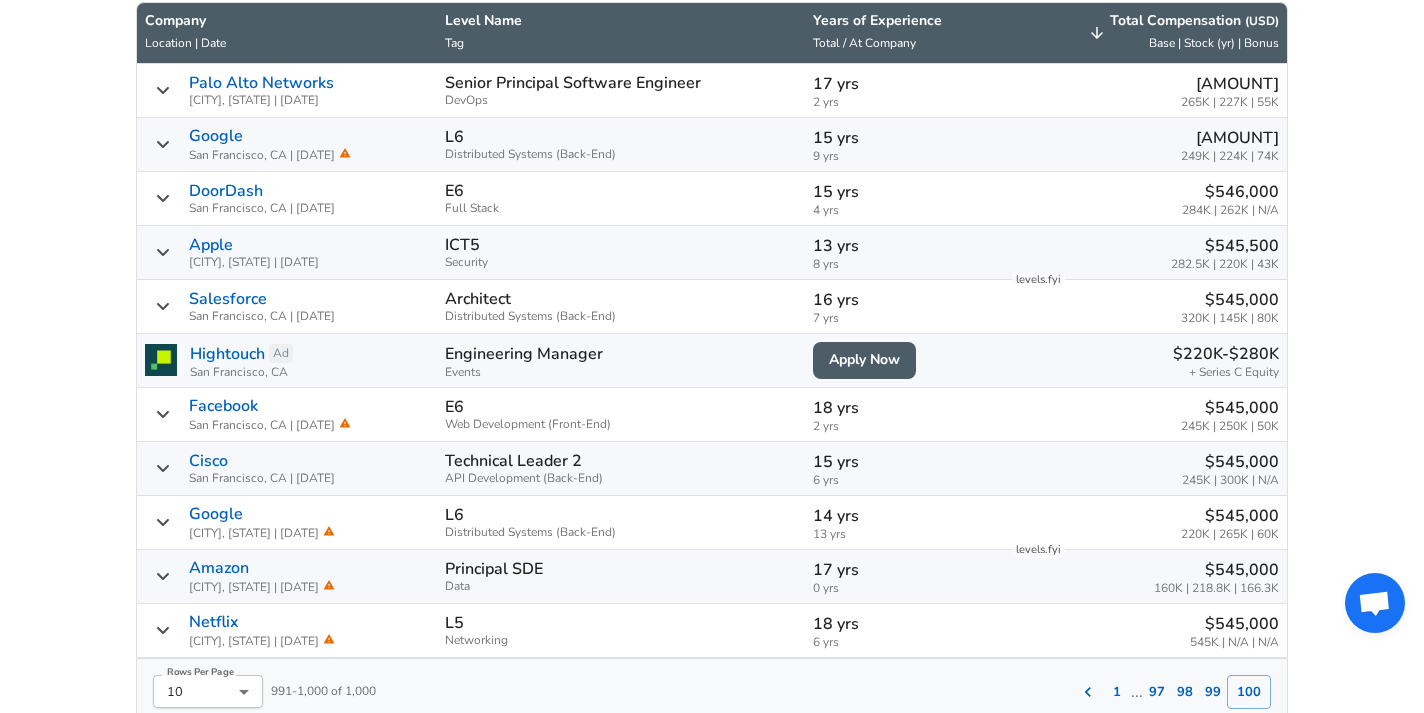 scroll, scrollTop: 832, scrollLeft: 0, axis: vertical 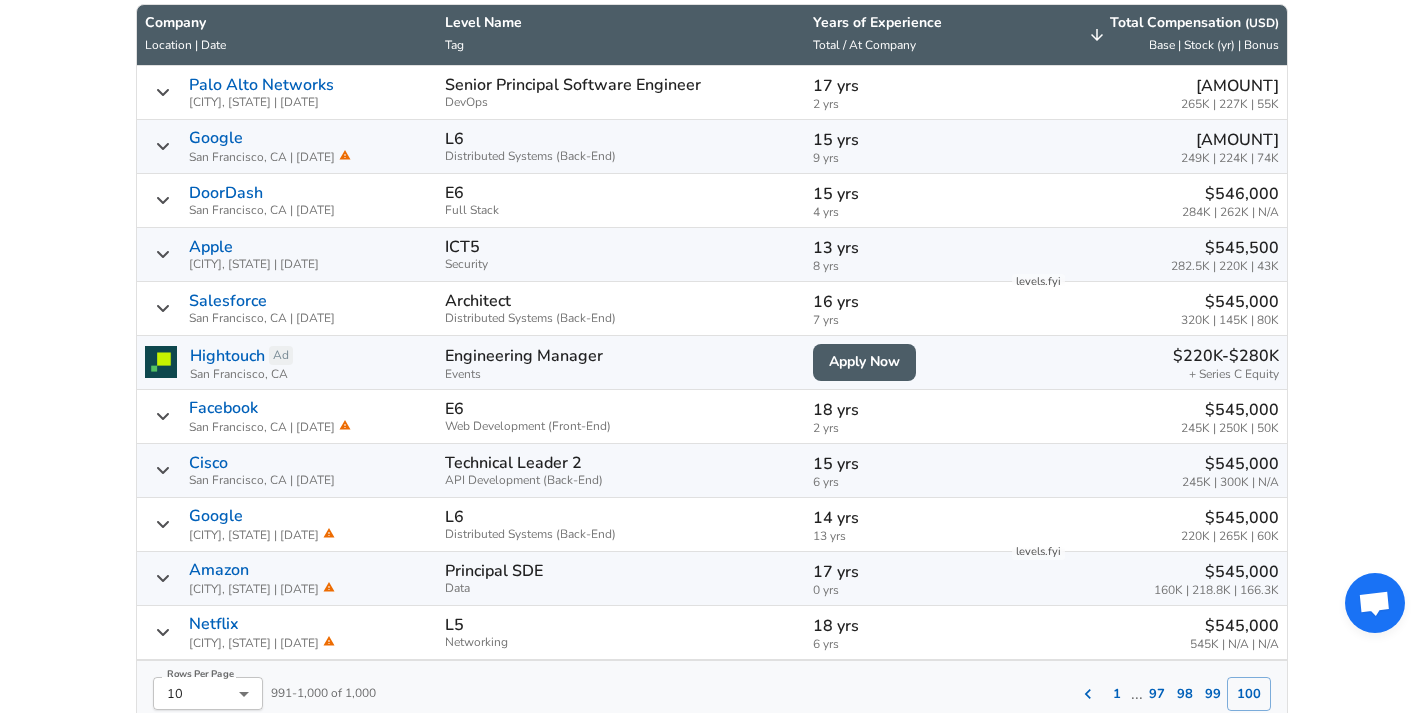 click on "Apple" at bounding box center [211, 247] 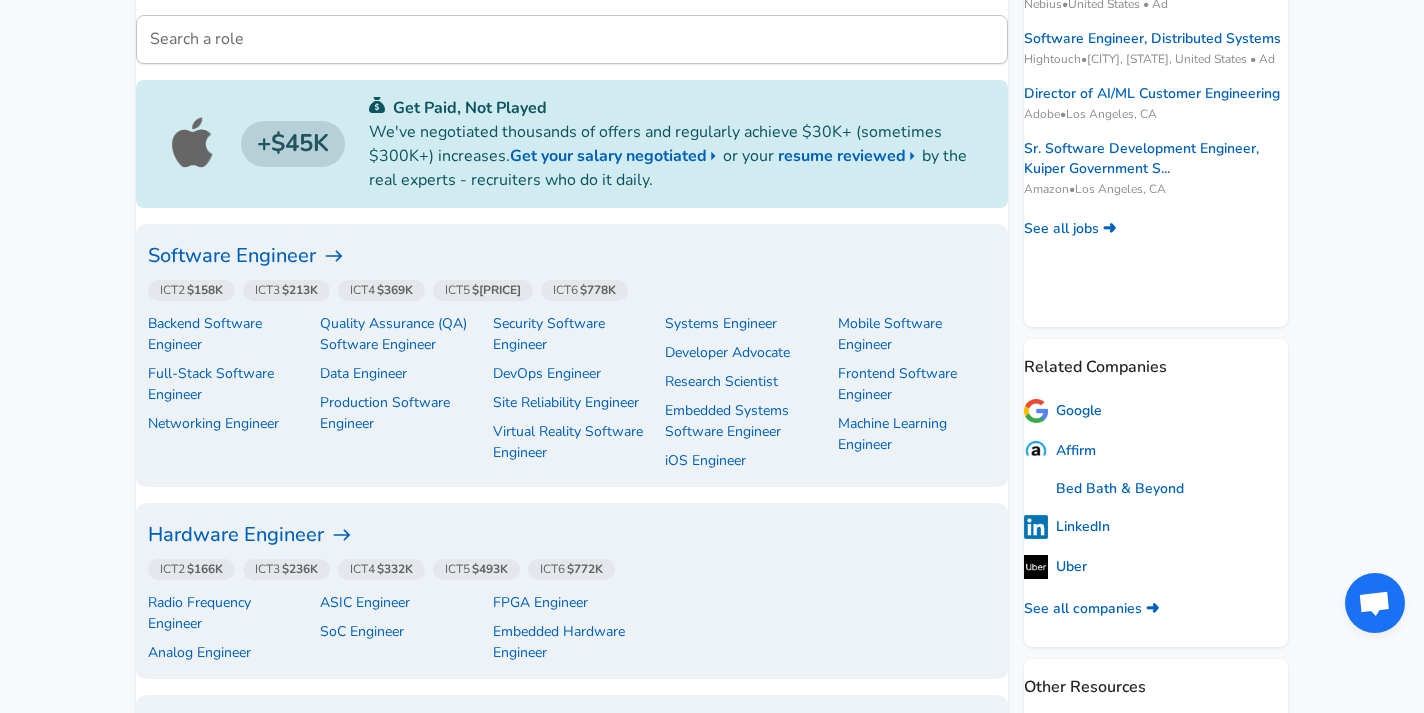 scroll, scrollTop: 412, scrollLeft: 0, axis: vertical 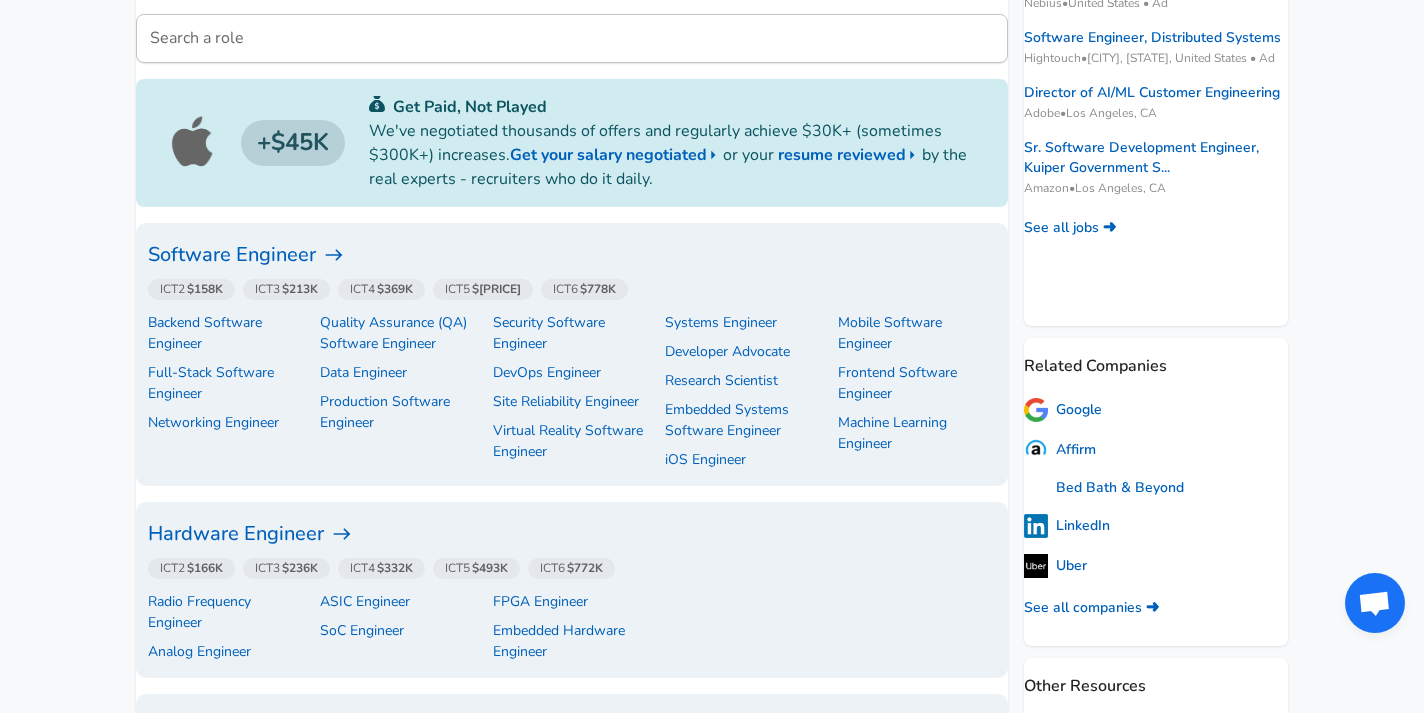 click on "[LEVEL]  $[AMOUNT]" at bounding box center [381, 289] 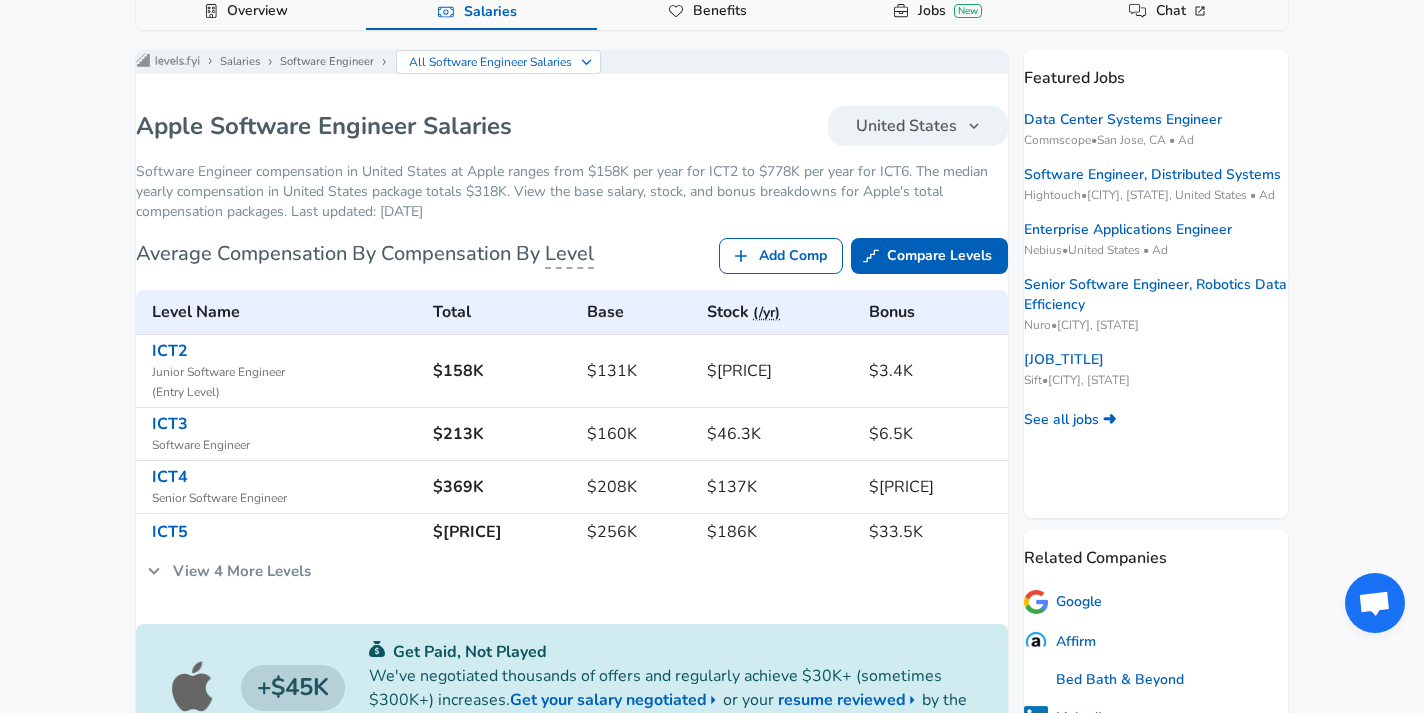 scroll, scrollTop: 230, scrollLeft: 0, axis: vertical 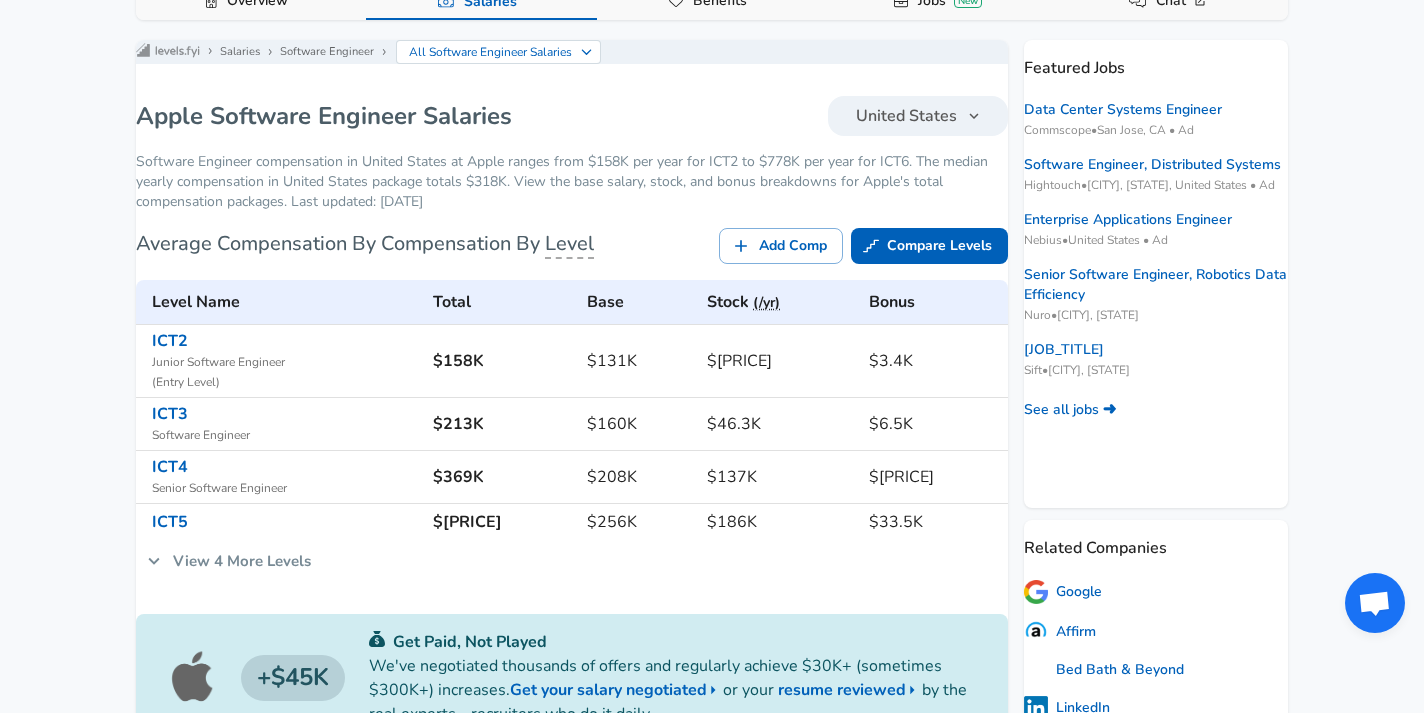 click 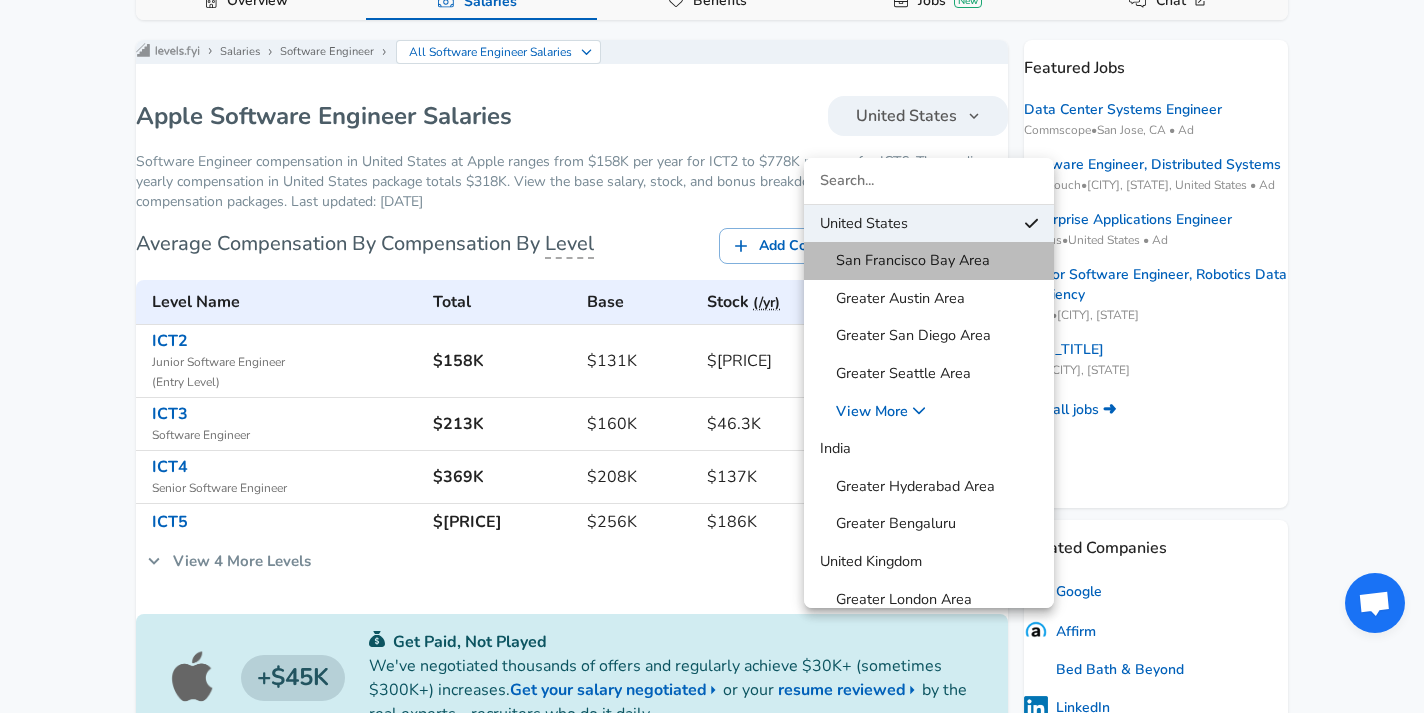 click on "San Francisco Bay Area" at bounding box center (905, 261) 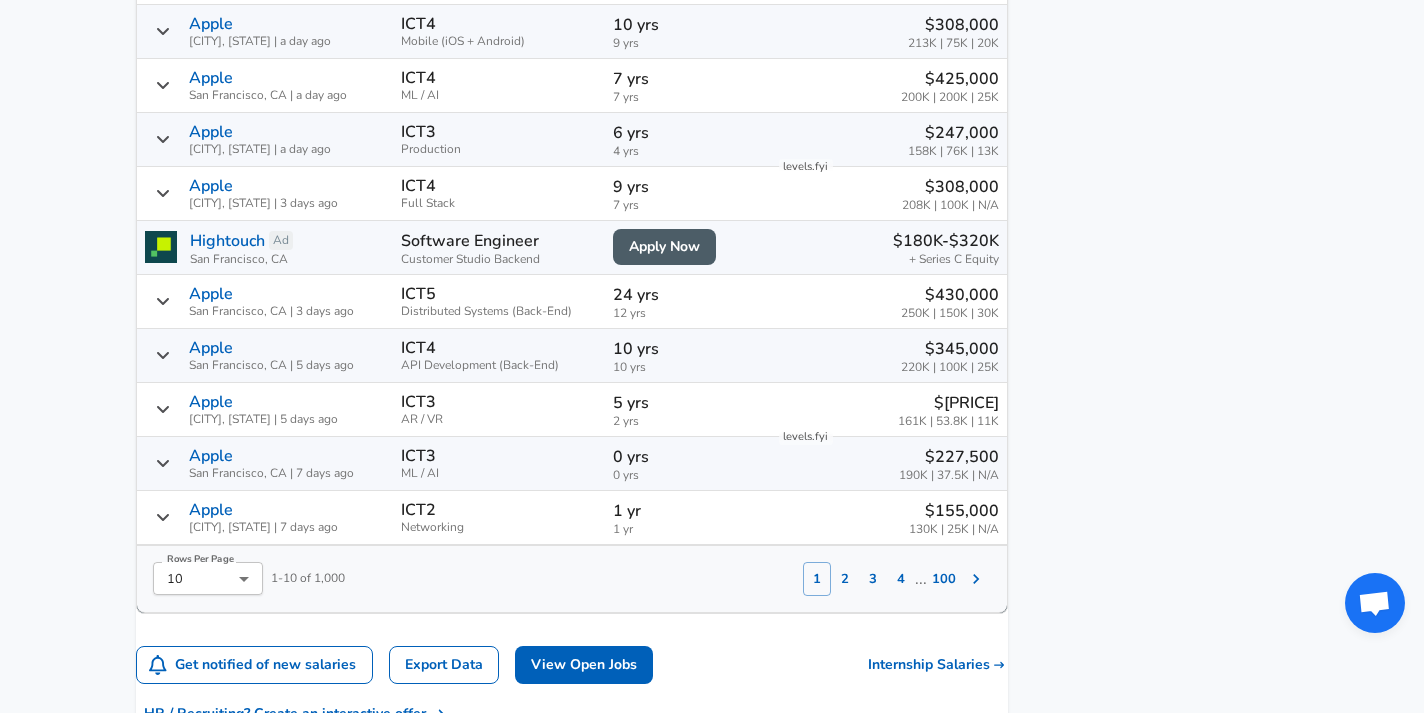 scroll, scrollTop: 1591, scrollLeft: 0, axis: vertical 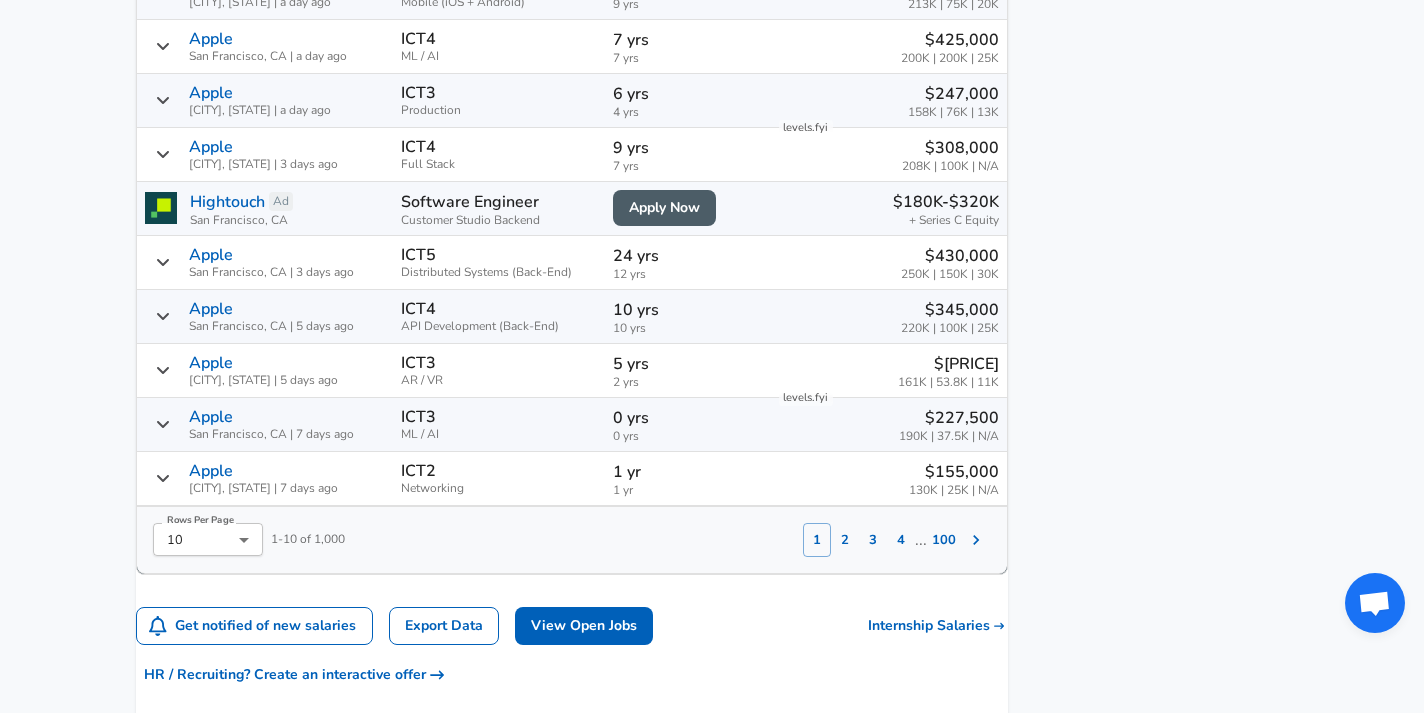 click on "For Employers $ USD / yr Change English (US) Change Login Sign Up All Data By Location By Company By Title Salary Calculator Chart Visualizations Verified Salaries Internships Negotiation Support Compare Benefits Who's Hiring 2024 Pay Report Top Paying Companies Integrate Blog Press Google Software Engineer Product Manager New York City Area Data Scientist View Individual Data Points   Levels FYI Logo Salaries 📂   All Data 🌎   By Location 🏢   By Company 🖋    By Title 🏭️    By Industry 📍   Salary Heatmap 📈   Chart Visualizations 🔥   Real-time Percentiles 🎓   Internships ❣️   Compare Benefits 🎬   2024 Pay Report 🏆   Top Paying Companies 💸   Calculate Meeting Cost #️⃣   Salary Calculator Contribute Add Salary Add Company Benefits Add Level Mapping Jobs Services Candidate Services 💵  Negotiation Coaching 📄  Resume Review 🎁  Gift a Resume Review For Employers Interactive Offers Real-time Percentiles  🔥 Compensation Benchmarking For Academic Research ←" at bounding box center (712, -1235) 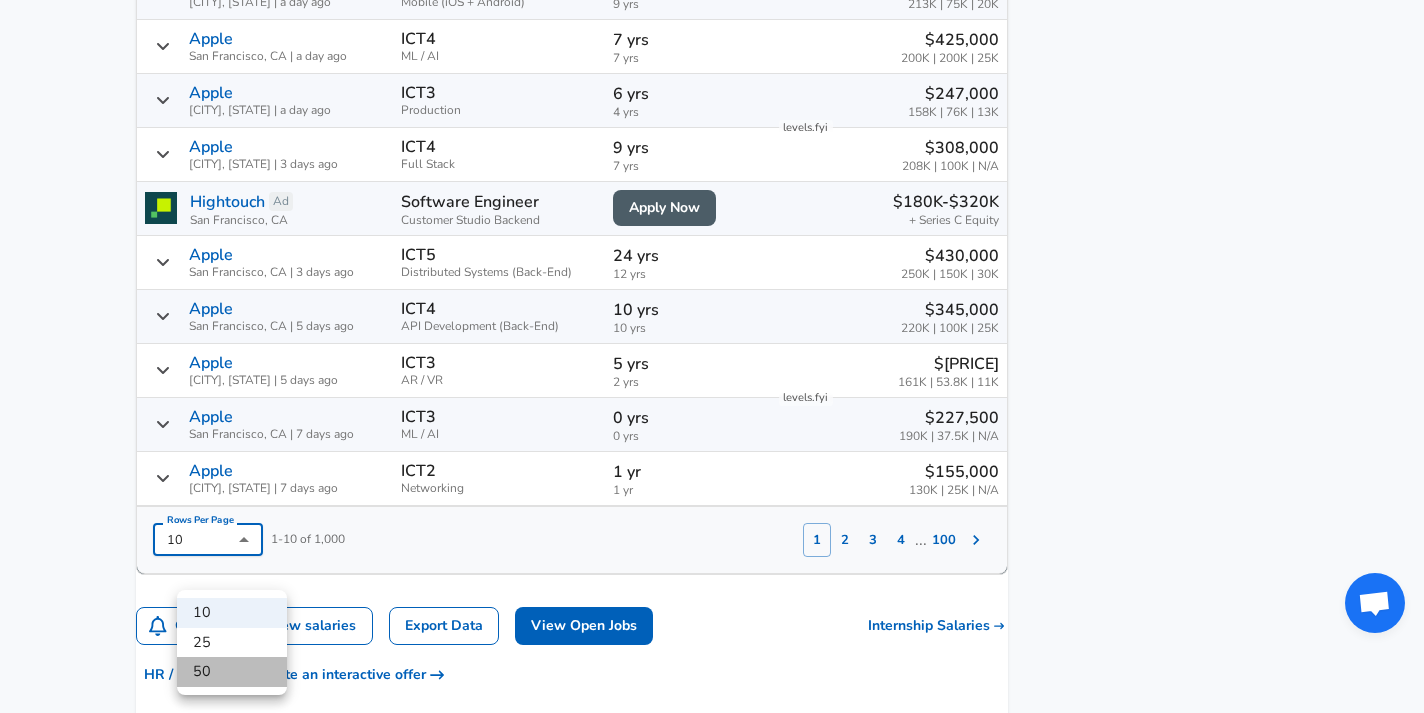 click on "50" at bounding box center (232, 672) 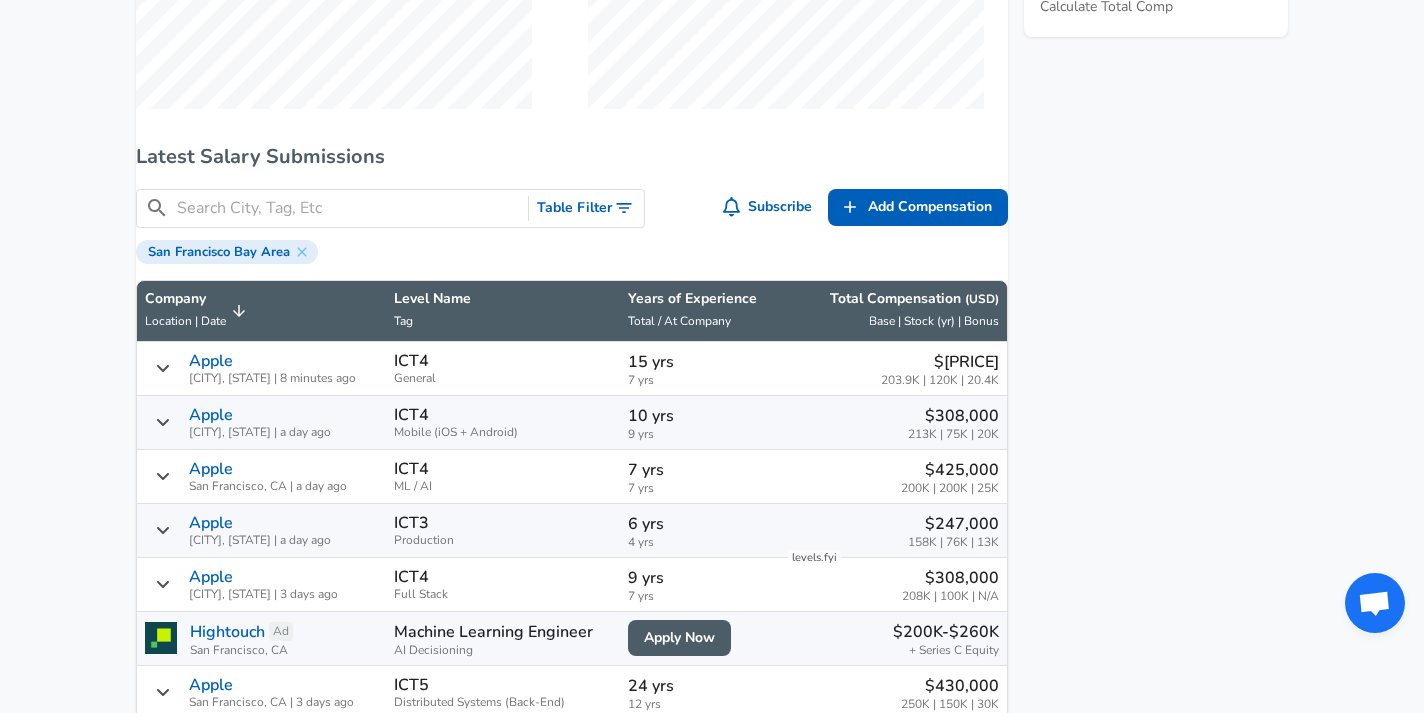 scroll, scrollTop: 1163, scrollLeft: 0, axis: vertical 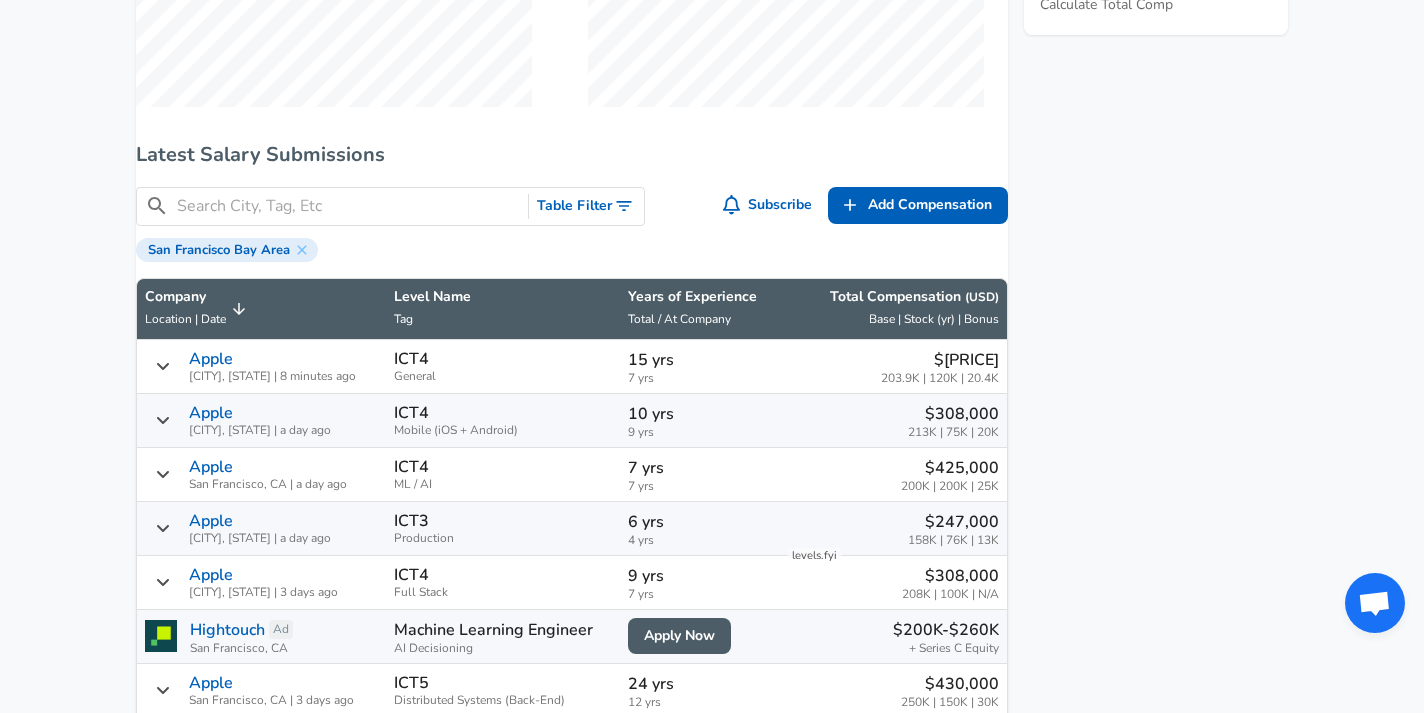 click 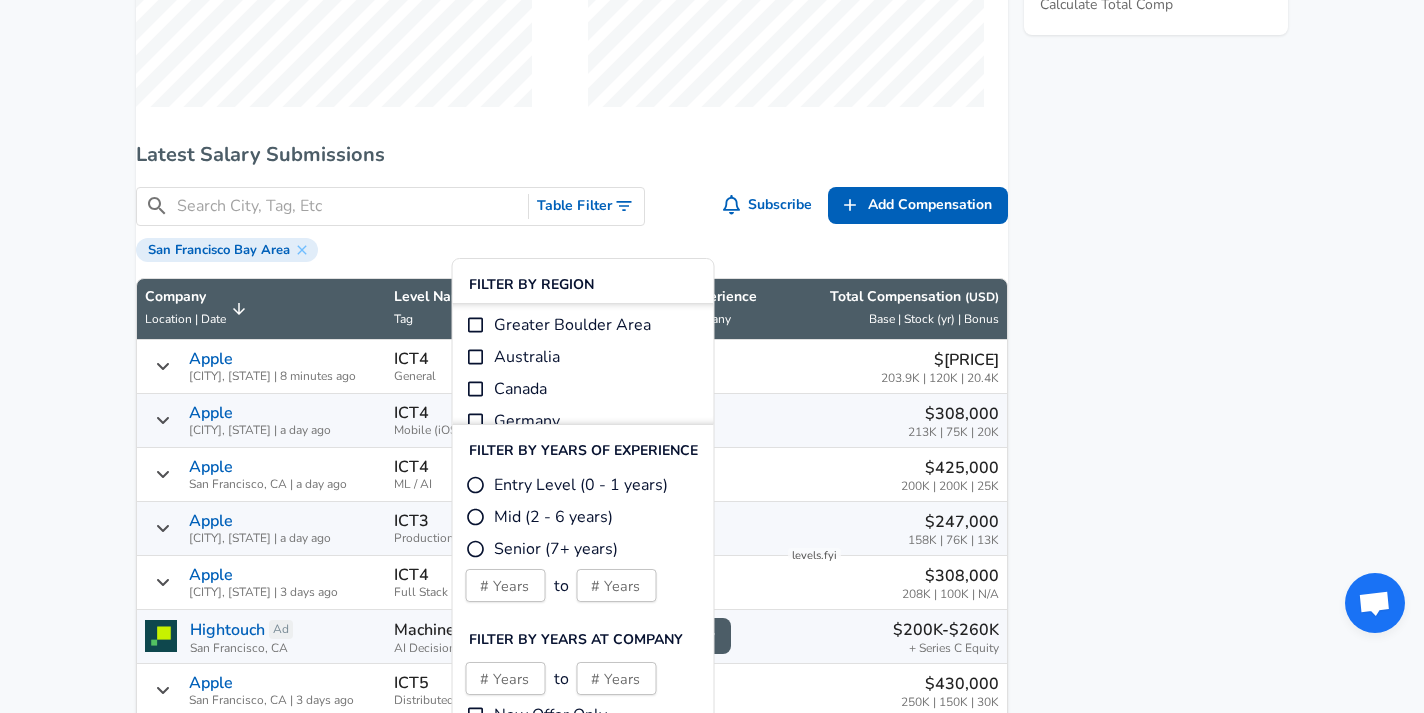 scroll, scrollTop: 232, scrollLeft: 0, axis: vertical 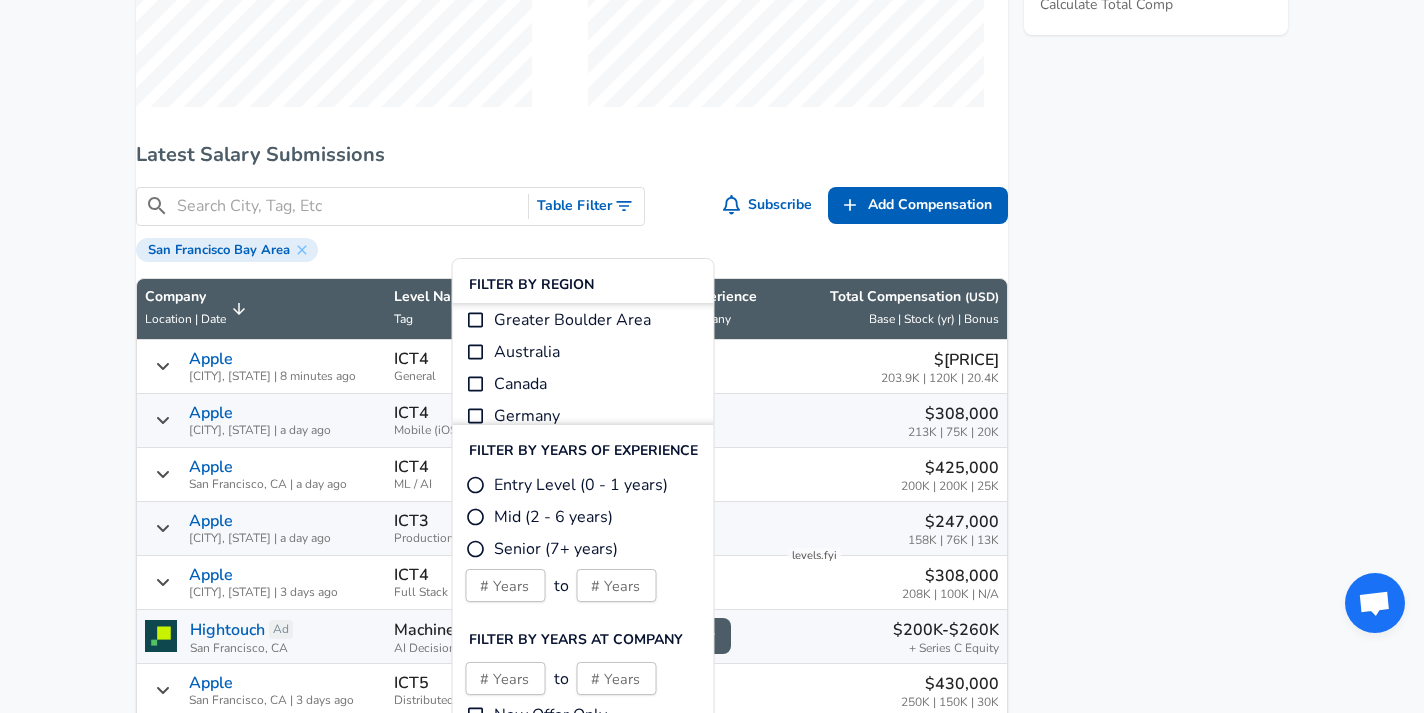 click on "Featured Jobs Data Center Systems Engineer Commscope  •  [CITY], [STATE]   • Ad Software Engineer, Distributed Systems Hightouch  •  [CITY], [STATE], [COUNTRY]   • Ad Enterprise Applications Engineer Nebius  •  [COUNTRY]   • Ad Senior Software Engineer, Robotics Data Efficiency Nuro  •  [CITY], [STATE] (HQ)   Senior Software Engineer, DevOps Sift  •  [CITY], [STATE]   See all jobs ➜ Related Companies Google Affirm Bed Bath & Beyond LinkedIn Uber See all companies ➜ Other Resources End of Year Pay Report Calculate Total Comp" at bounding box center [1148, 1767] 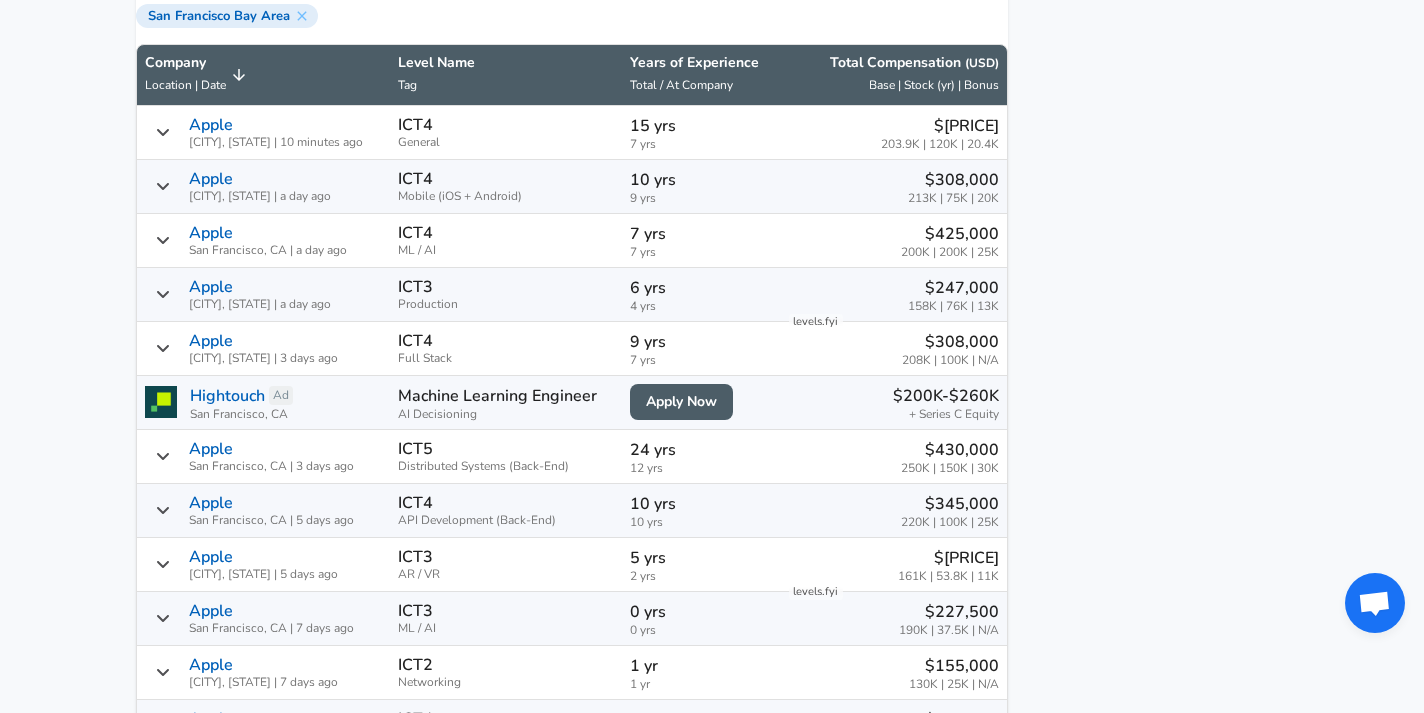 scroll, scrollTop: 1400, scrollLeft: 0, axis: vertical 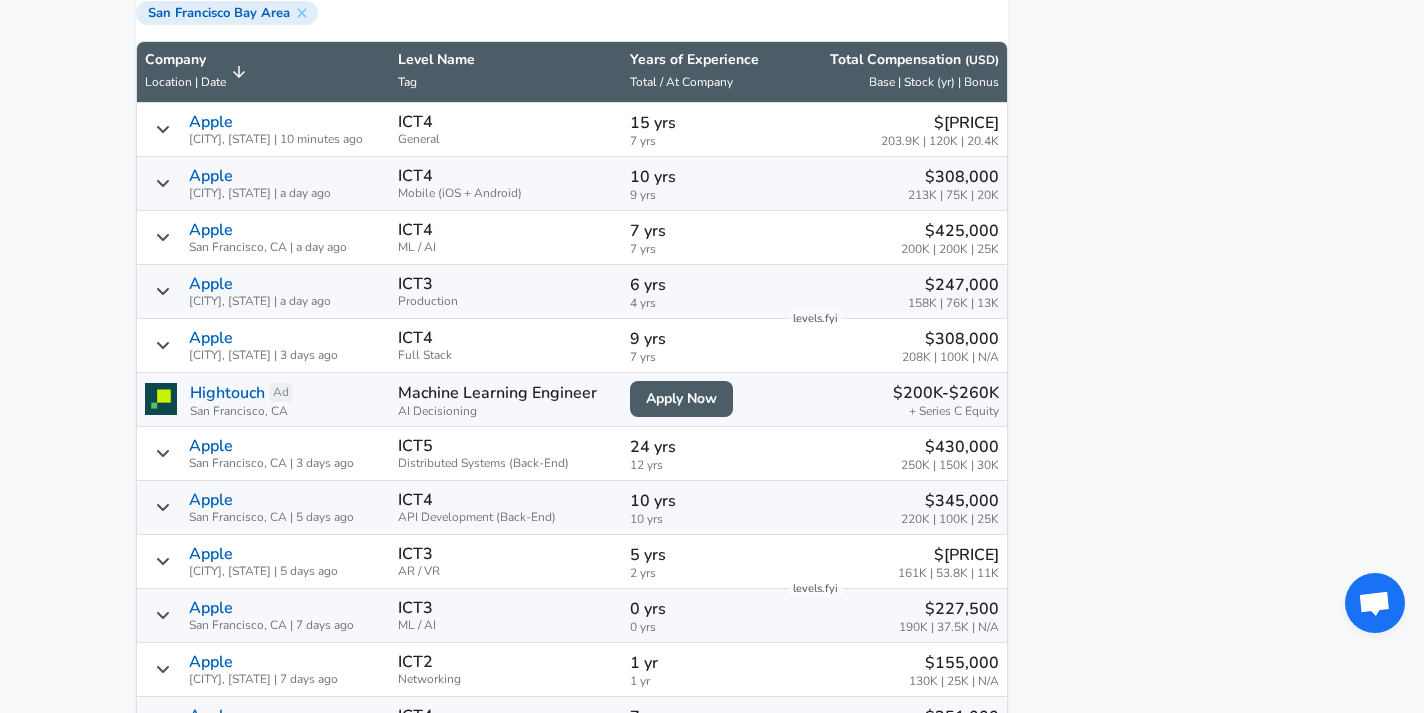 click on "Level Name" at bounding box center [506, 60] 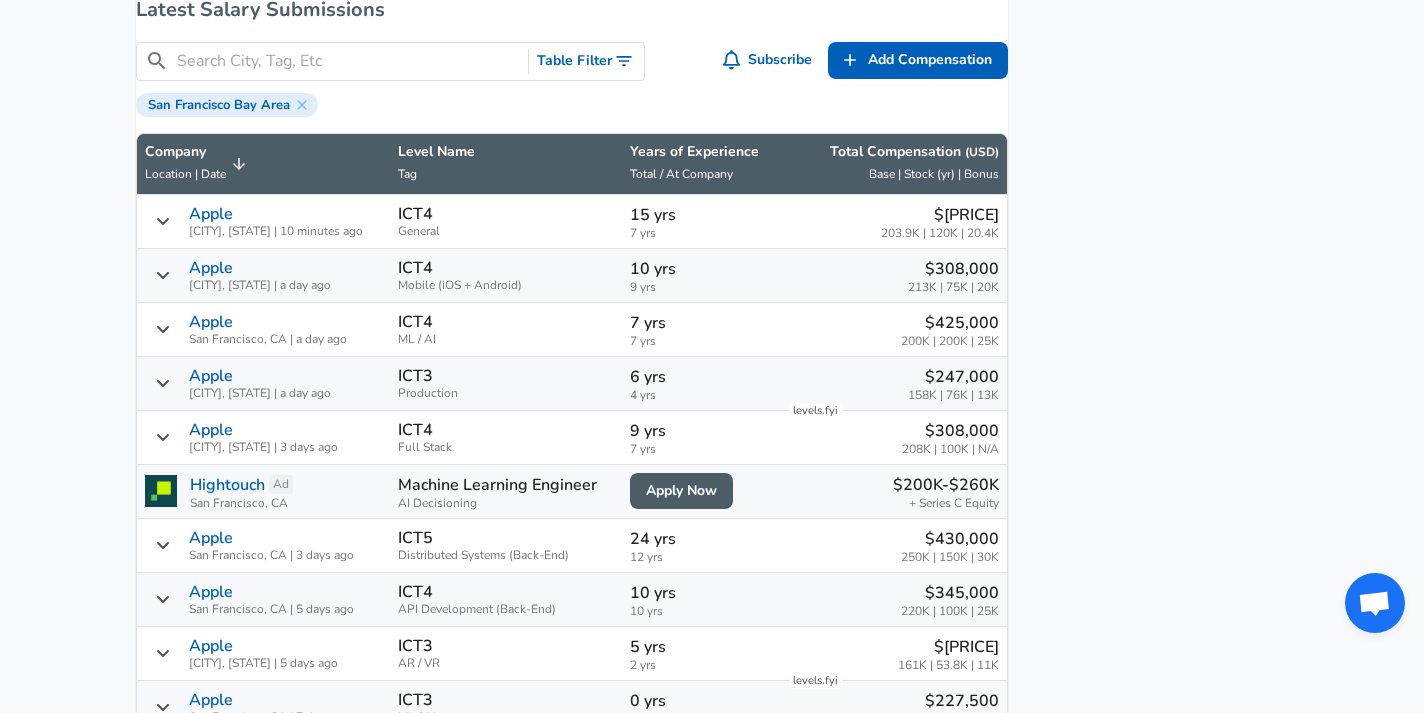 scroll, scrollTop: 1304, scrollLeft: 0, axis: vertical 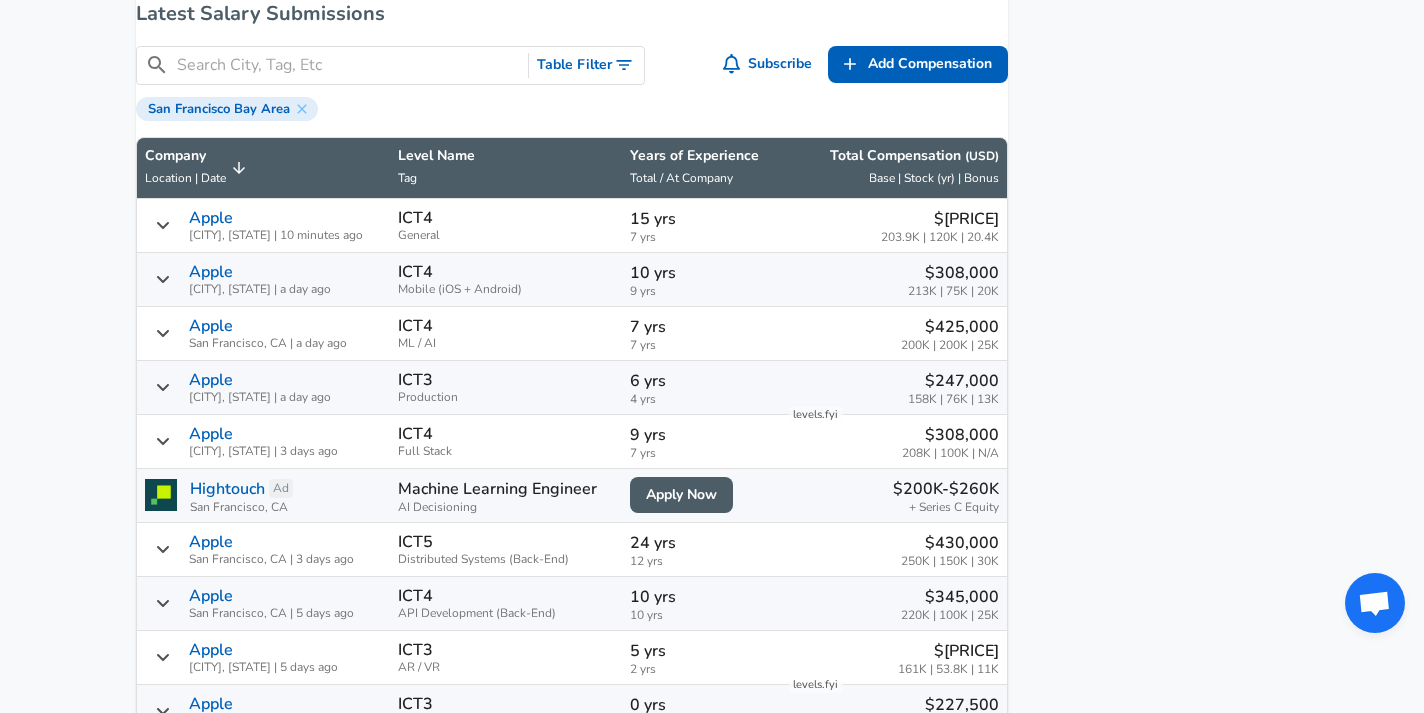click at bounding box center [348, 65] 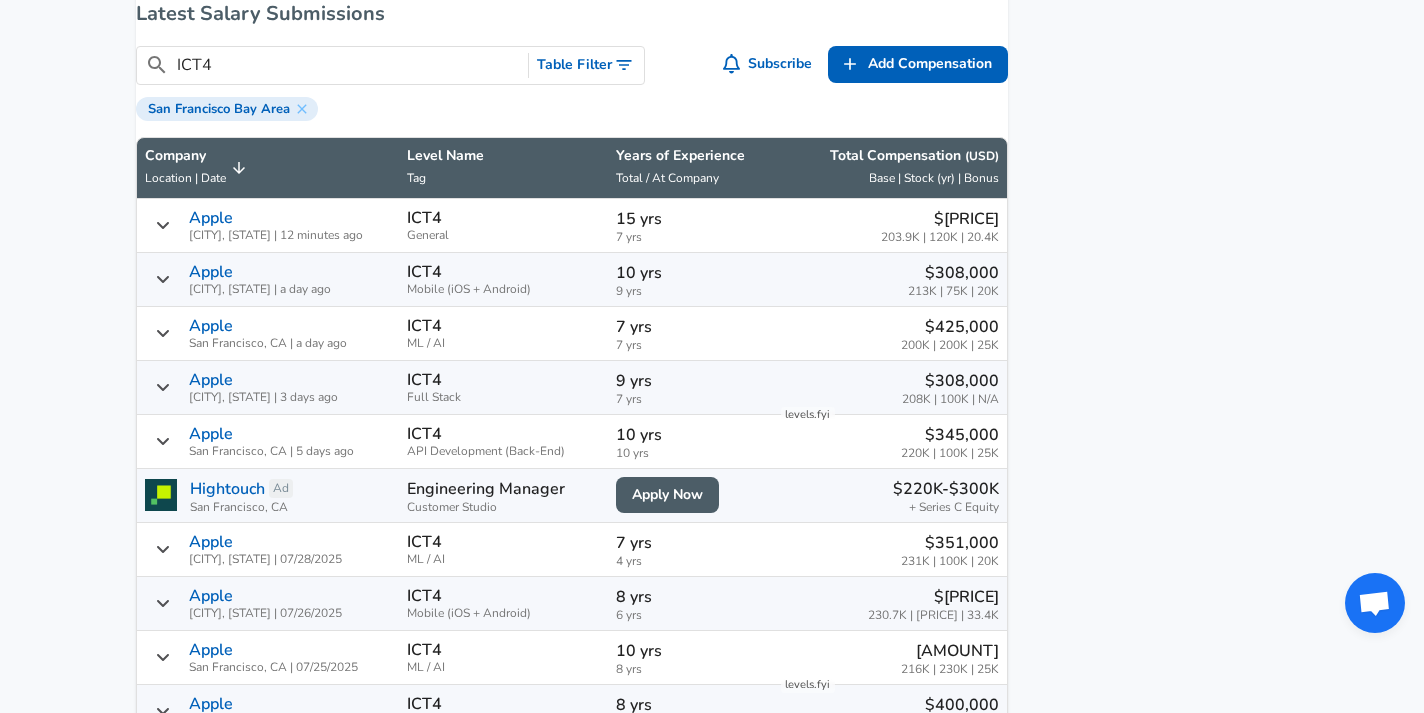 type on "ICT4" 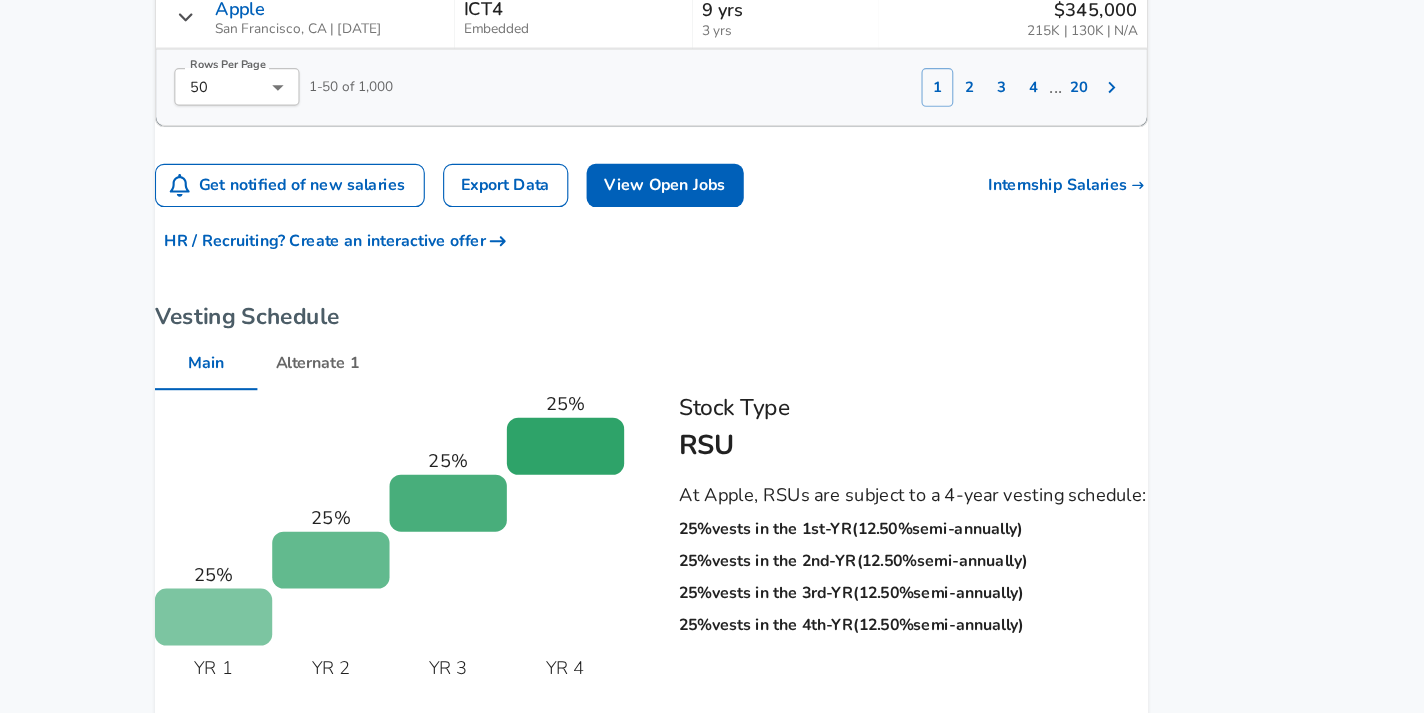 scroll, scrollTop: 4135, scrollLeft: 0, axis: vertical 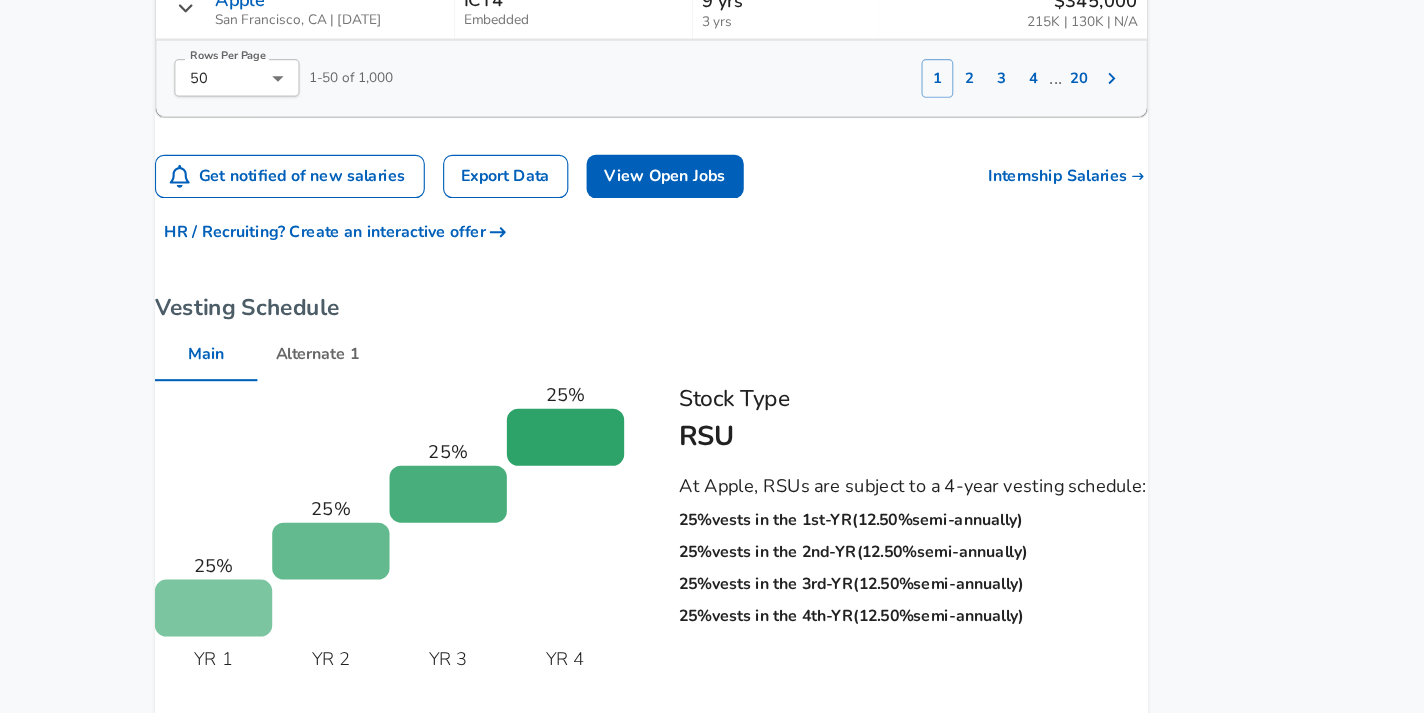 click on "Export Data" at bounding box center [444, 242] 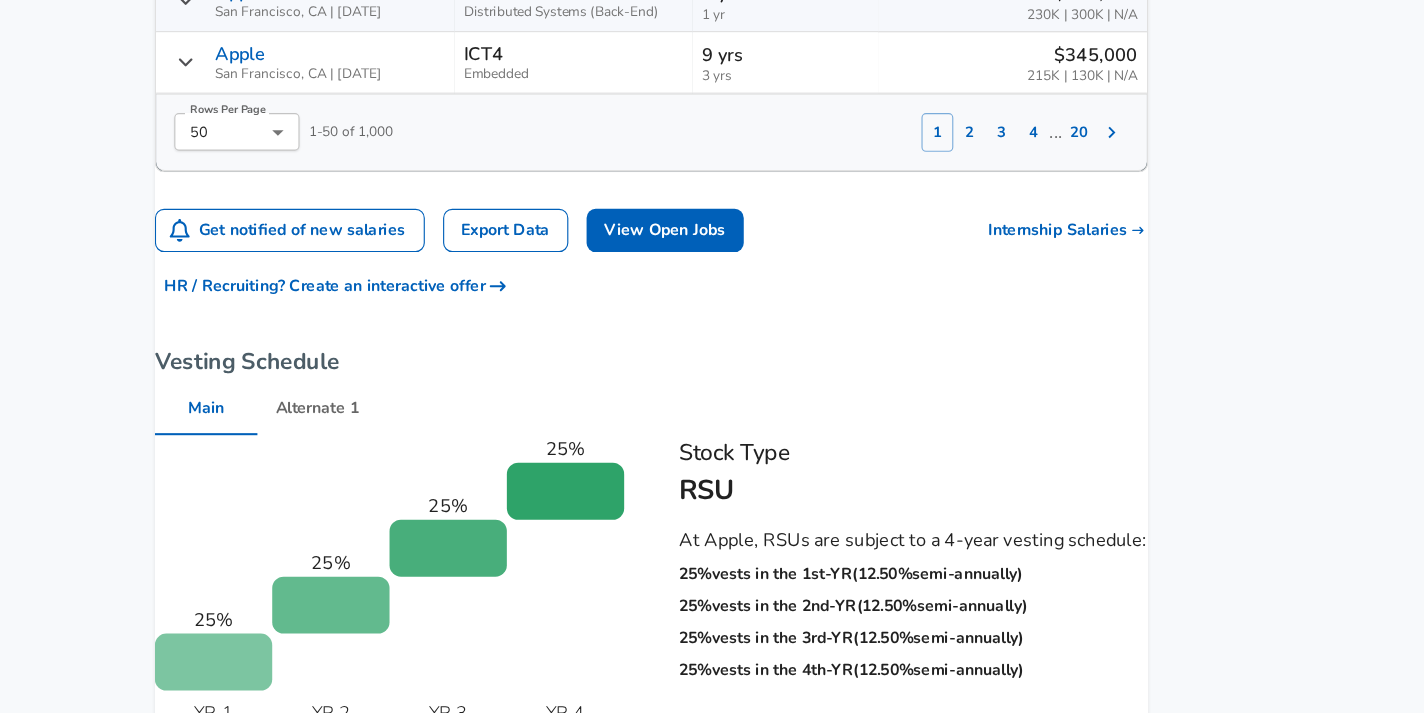 scroll, scrollTop: 4140, scrollLeft: 0, axis: vertical 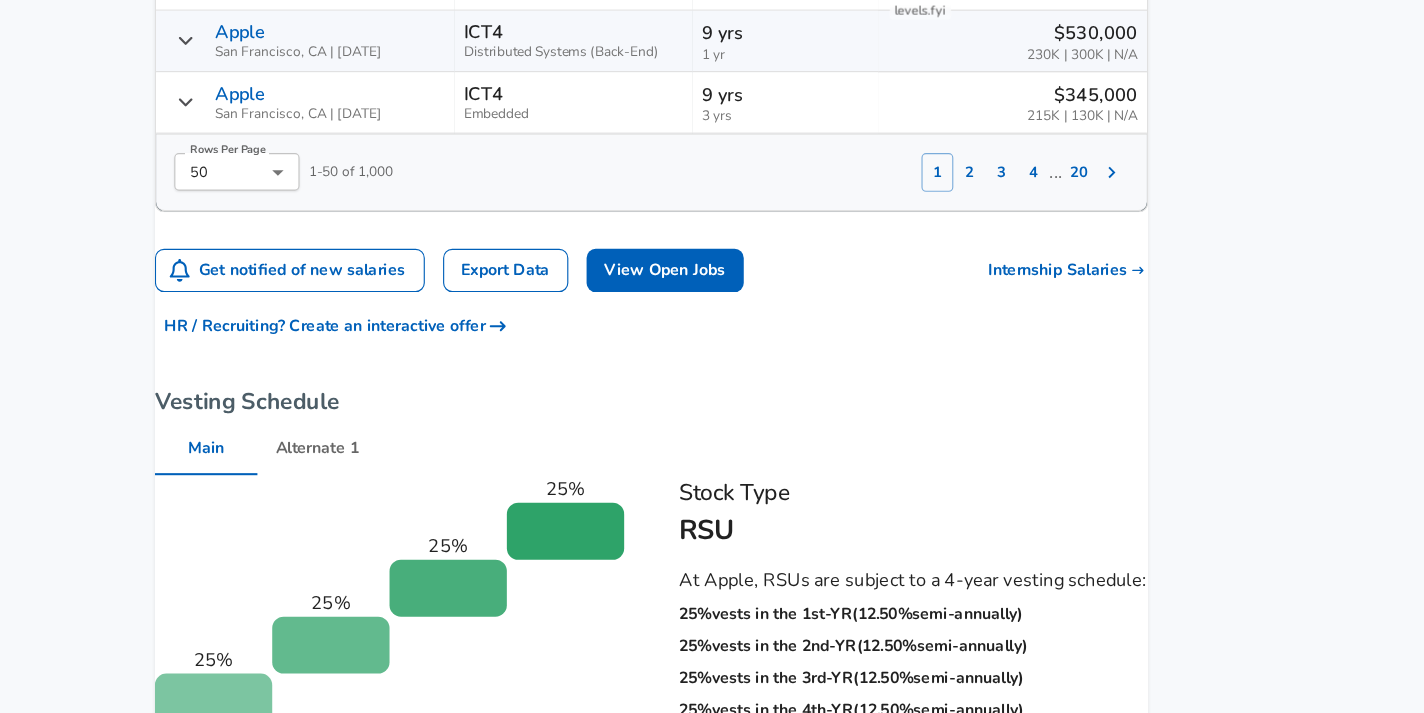 click on "4" at bounding box center (907, 151) 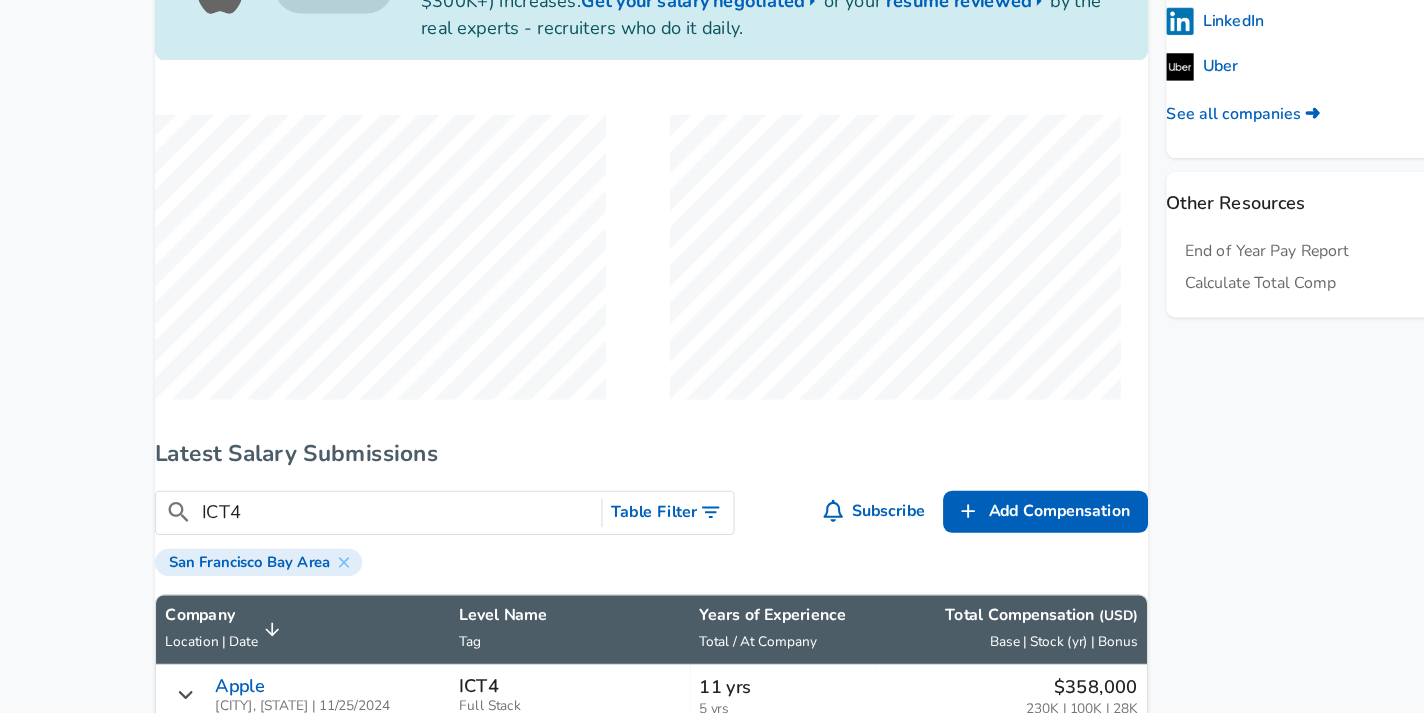 scroll, scrollTop: 973, scrollLeft: 0, axis: vertical 